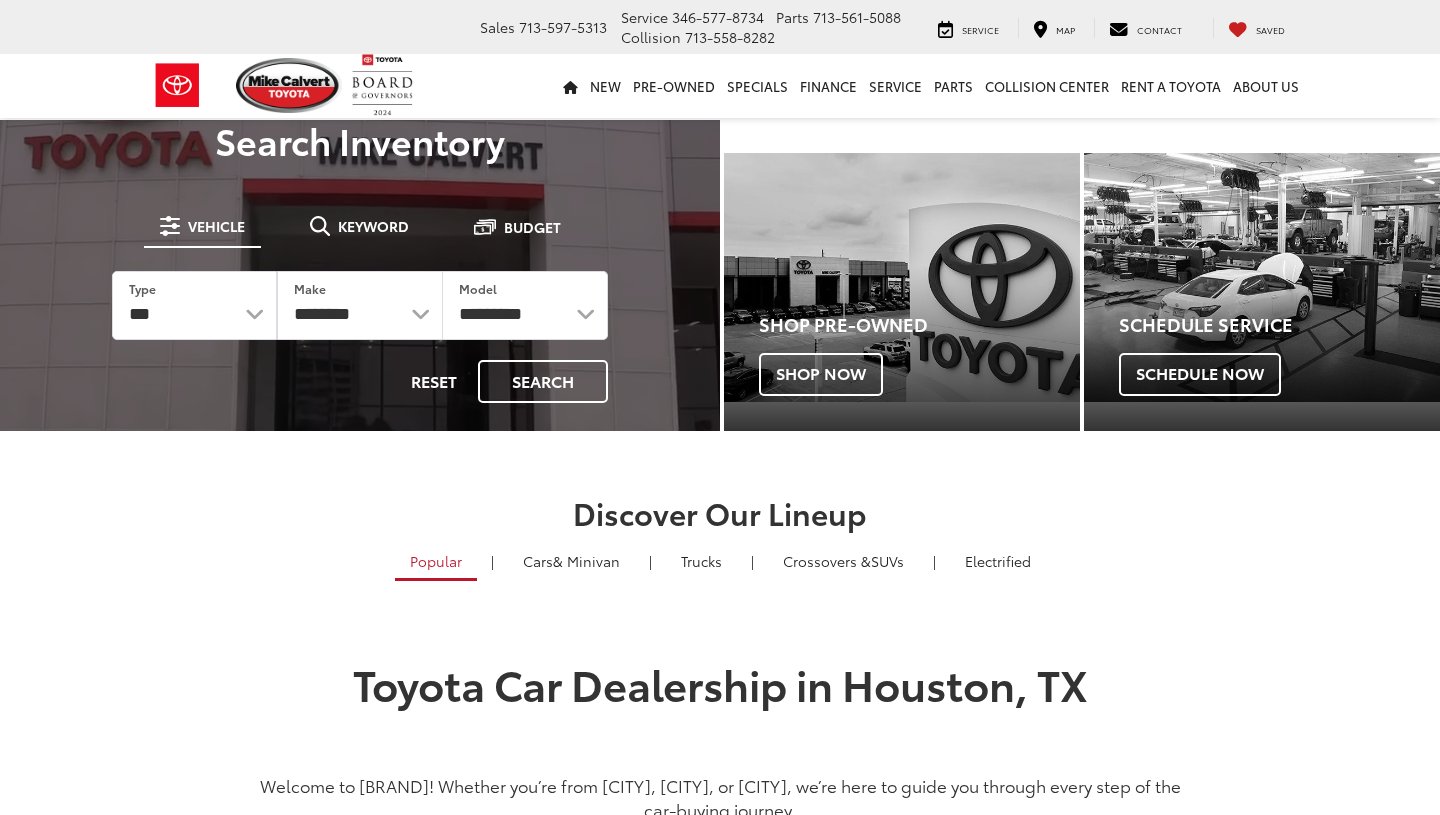 scroll, scrollTop: 0, scrollLeft: 0, axis: both 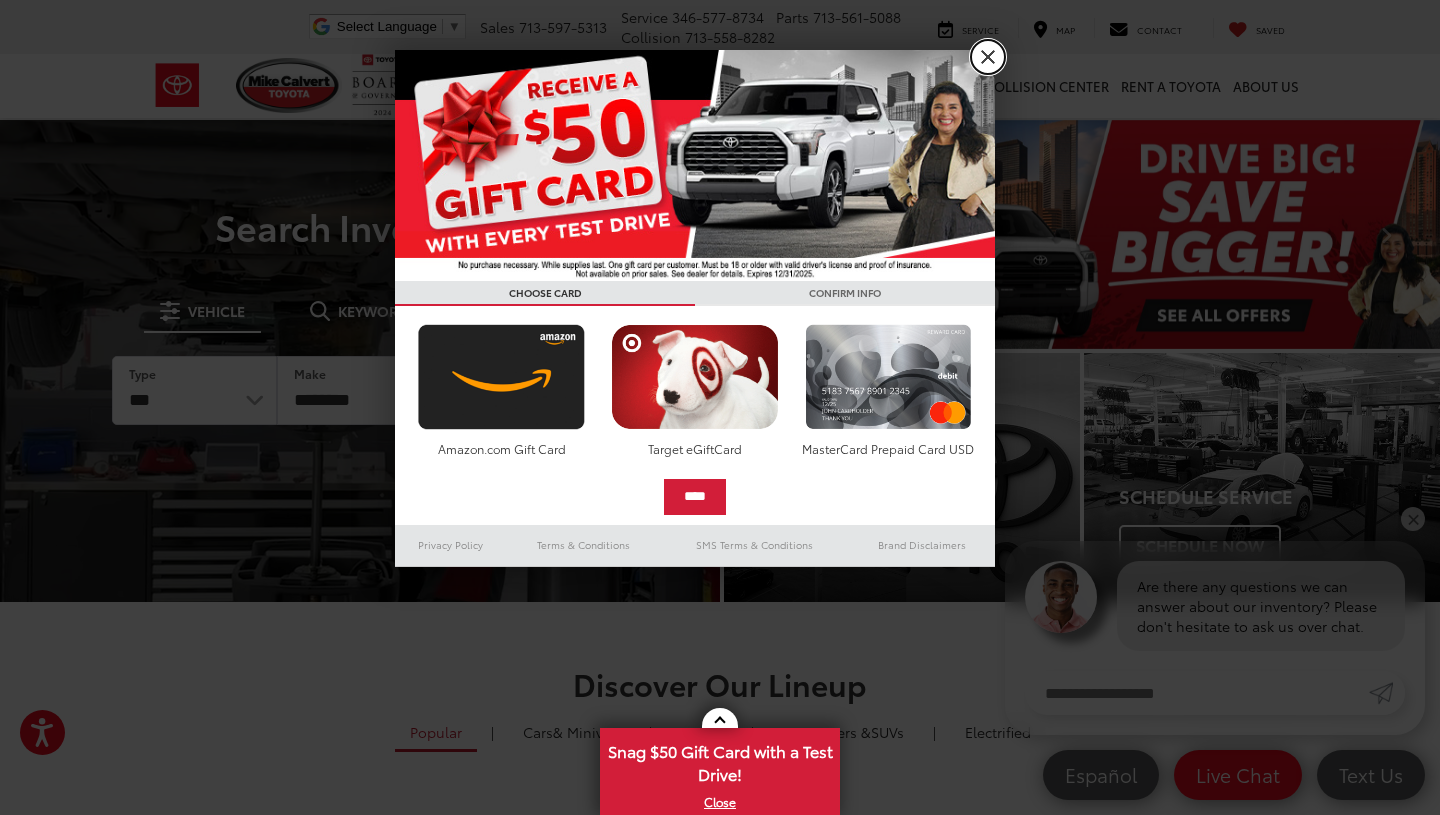 click on "X" at bounding box center (988, 57) 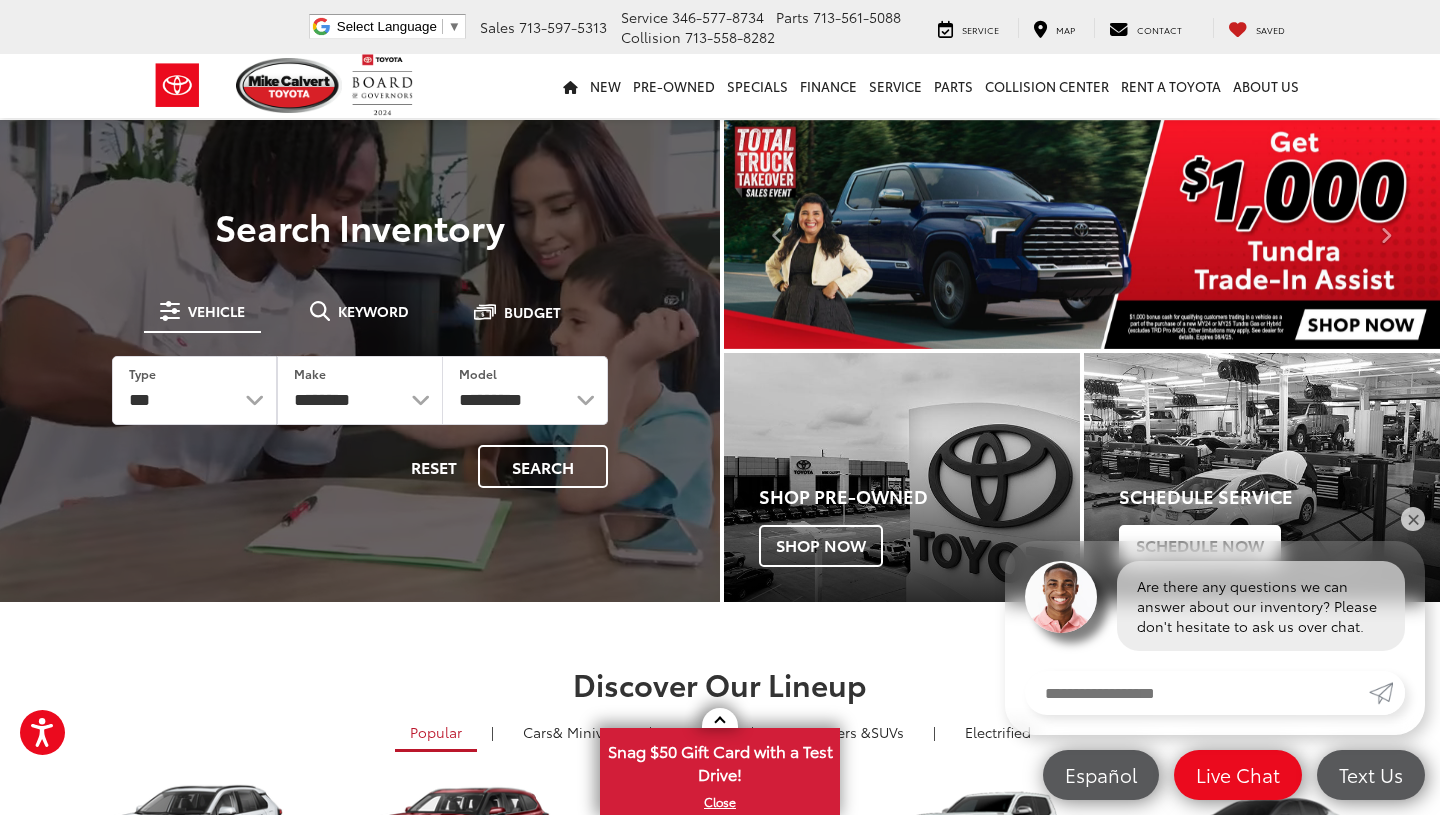scroll, scrollTop: 0, scrollLeft: 0, axis: both 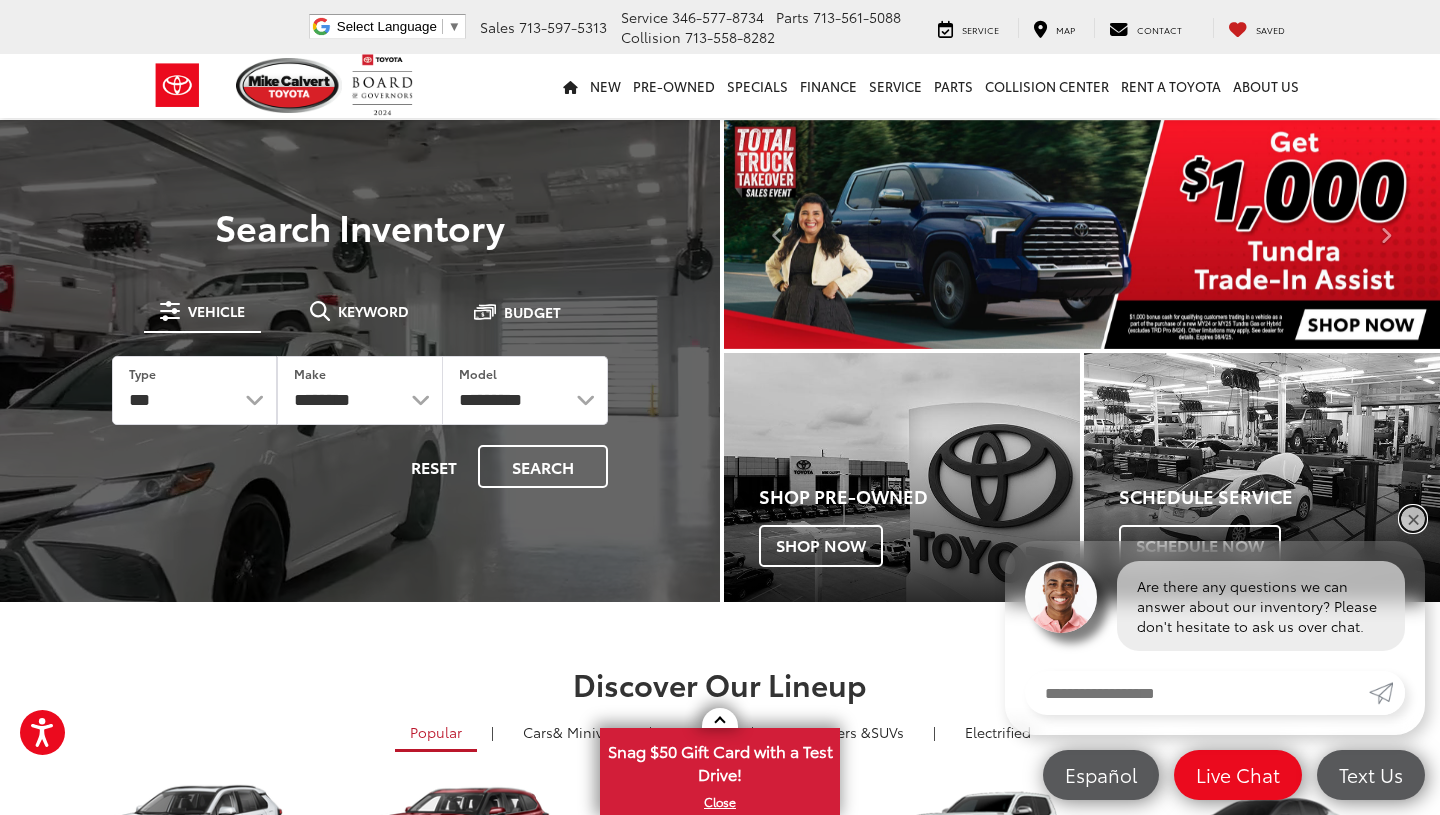 click on "✕" at bounding box center (1413, 519) 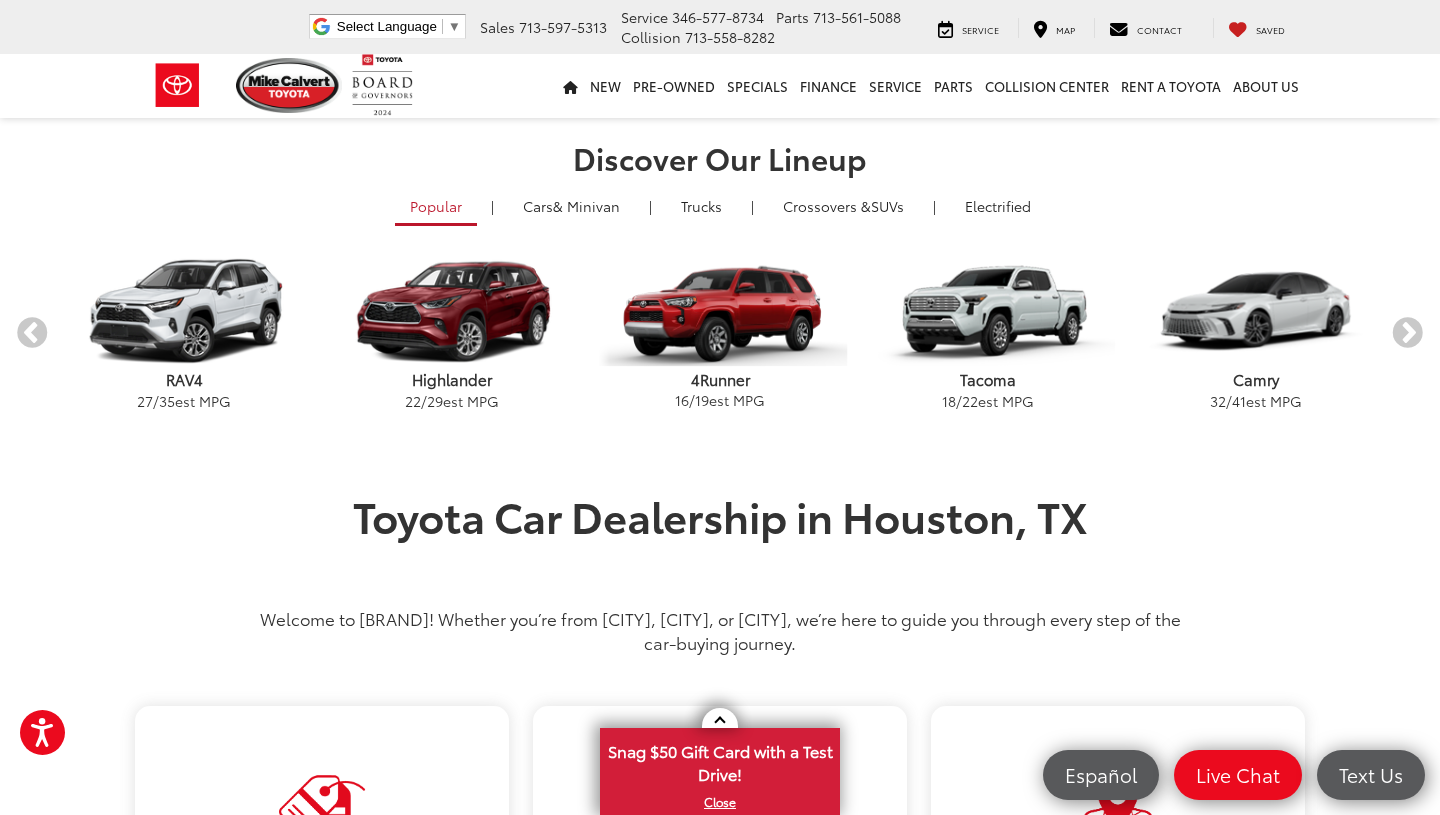 scroll, scrollTop: 524, scrollLeft: 0, axis: vertical 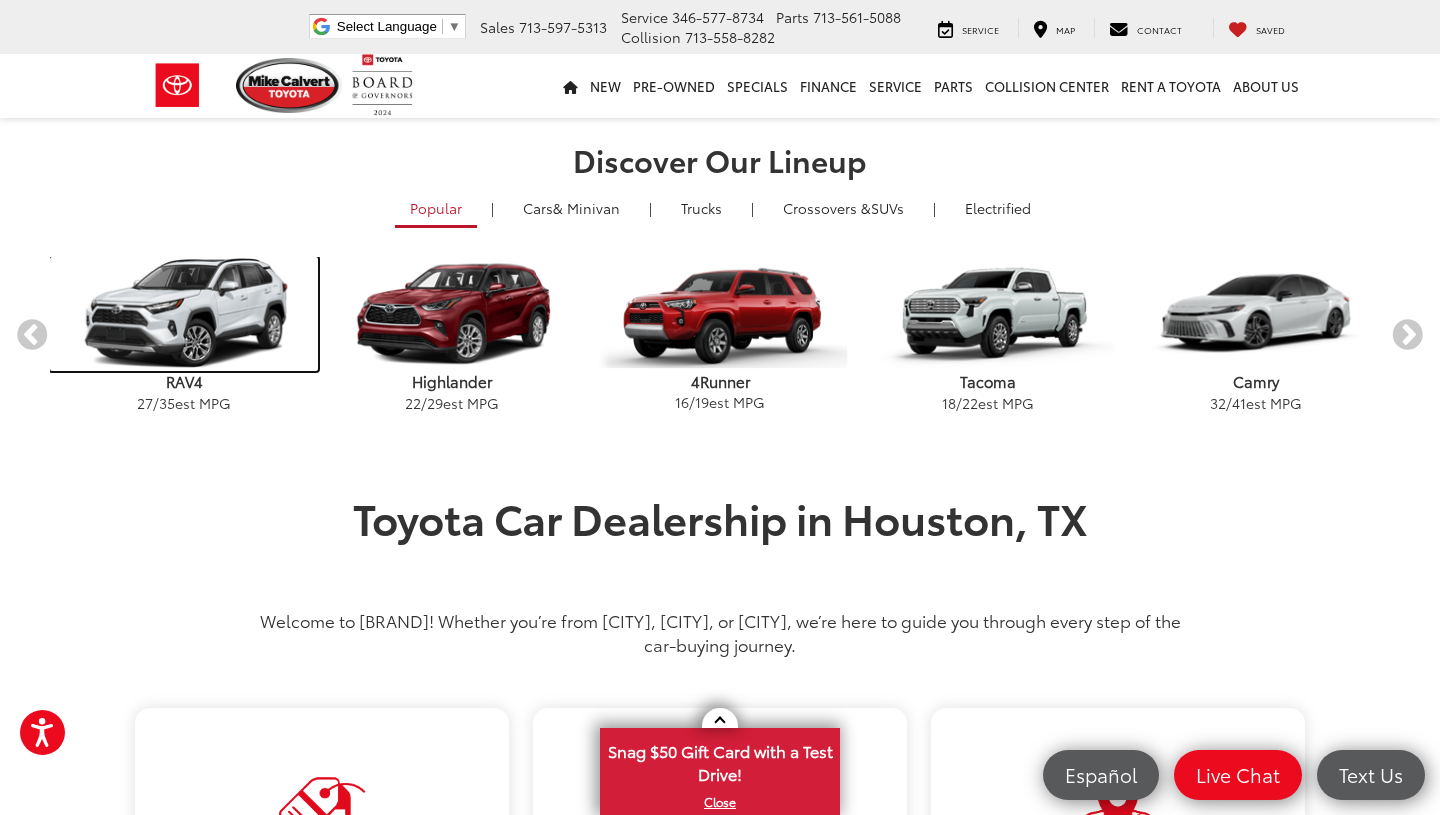 click at bounding box center (184, 314) 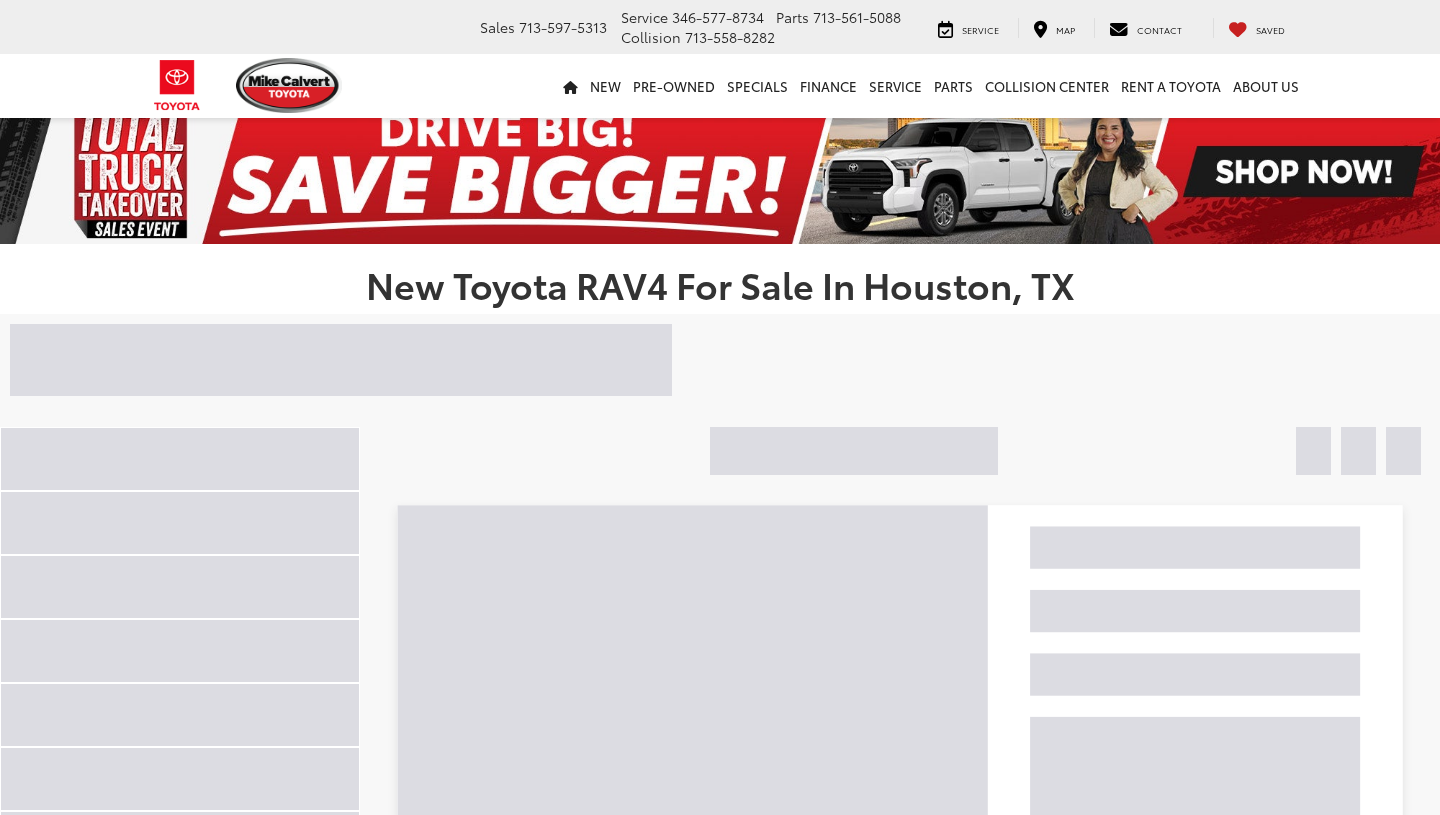 scroll, scrollTop: 0, scrollLeft: 0, axis: both 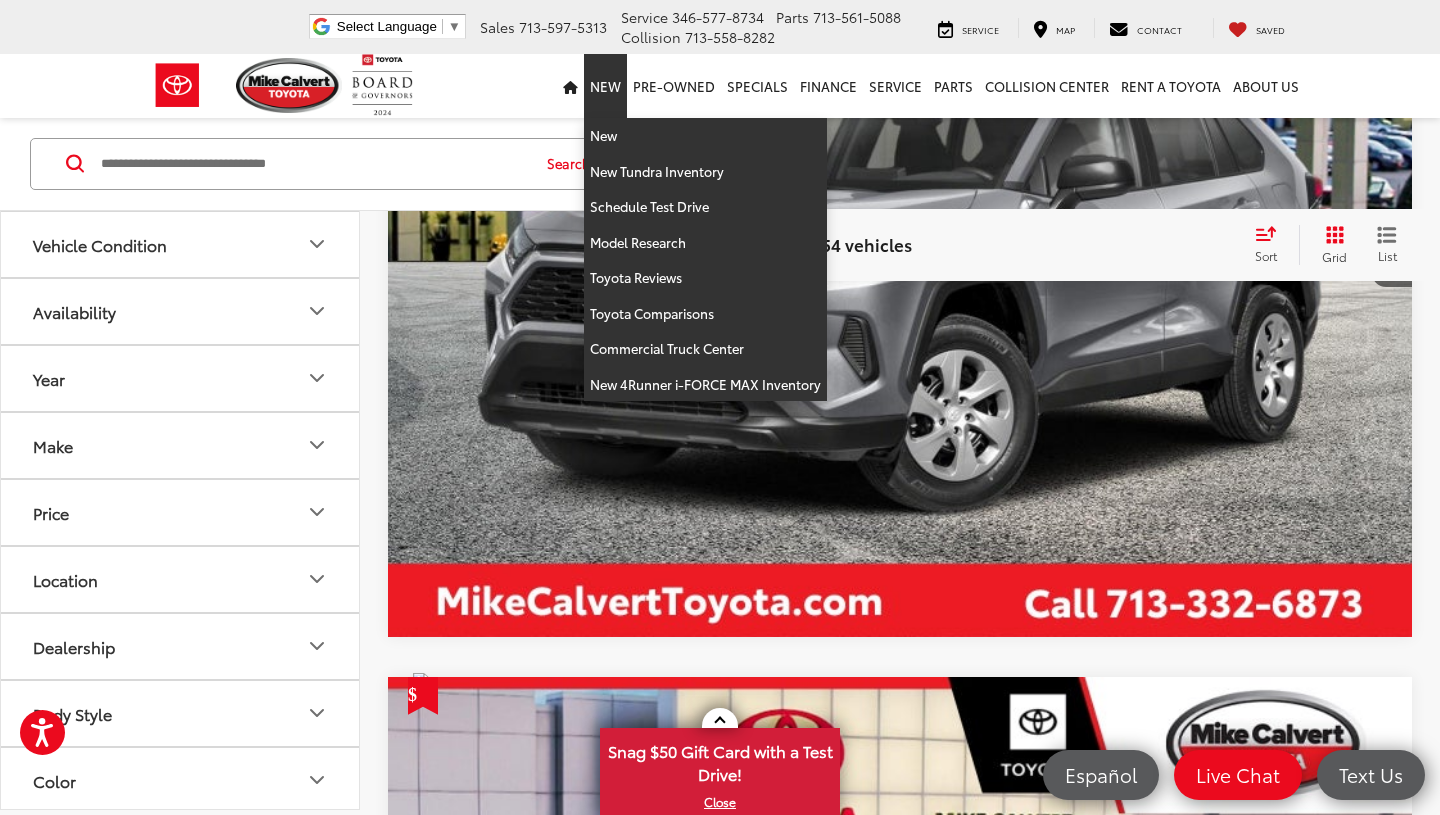 click on "New" at bounding box center (605, 86) 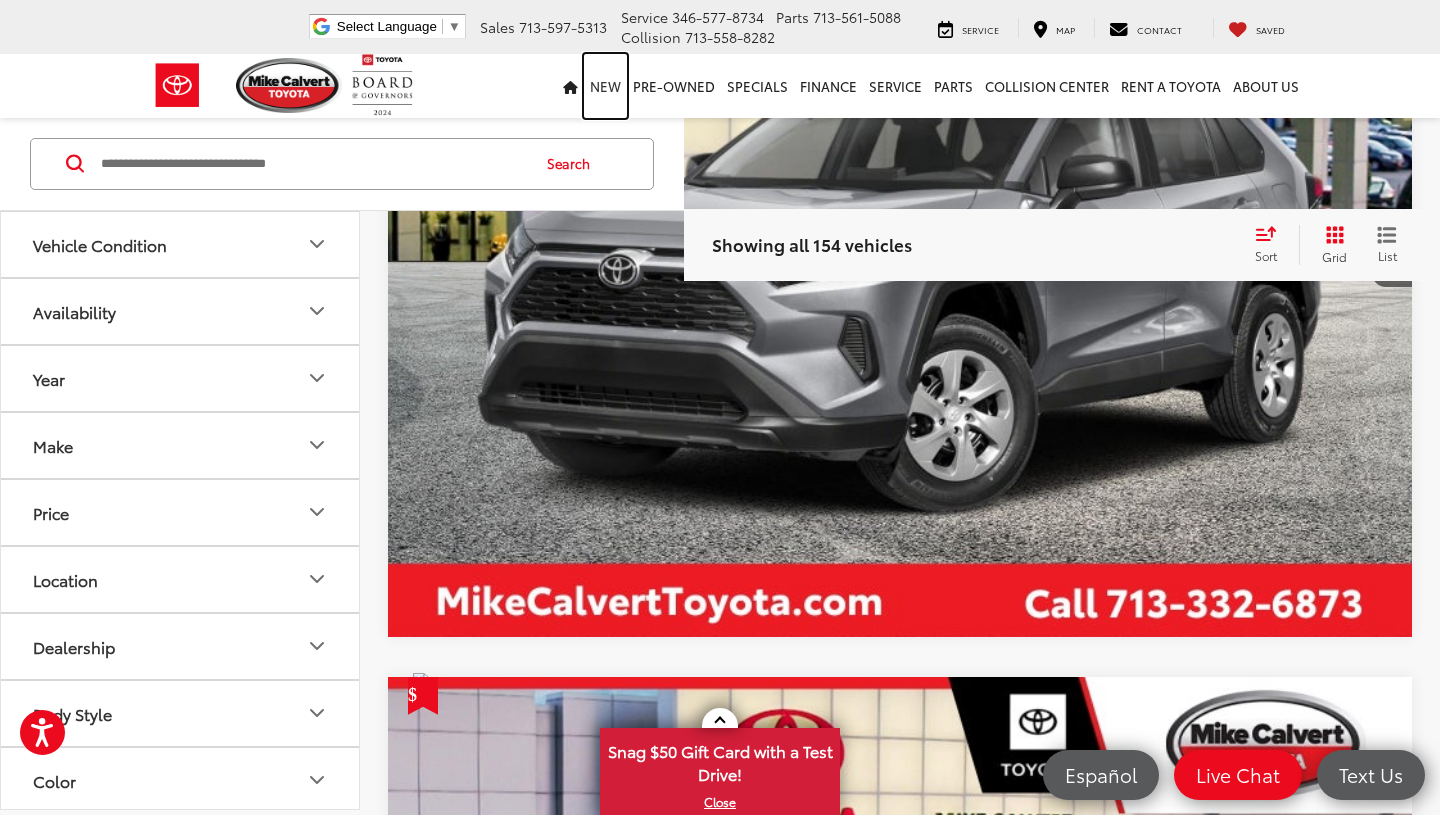 click on "New" at bounding box center [605, 86] 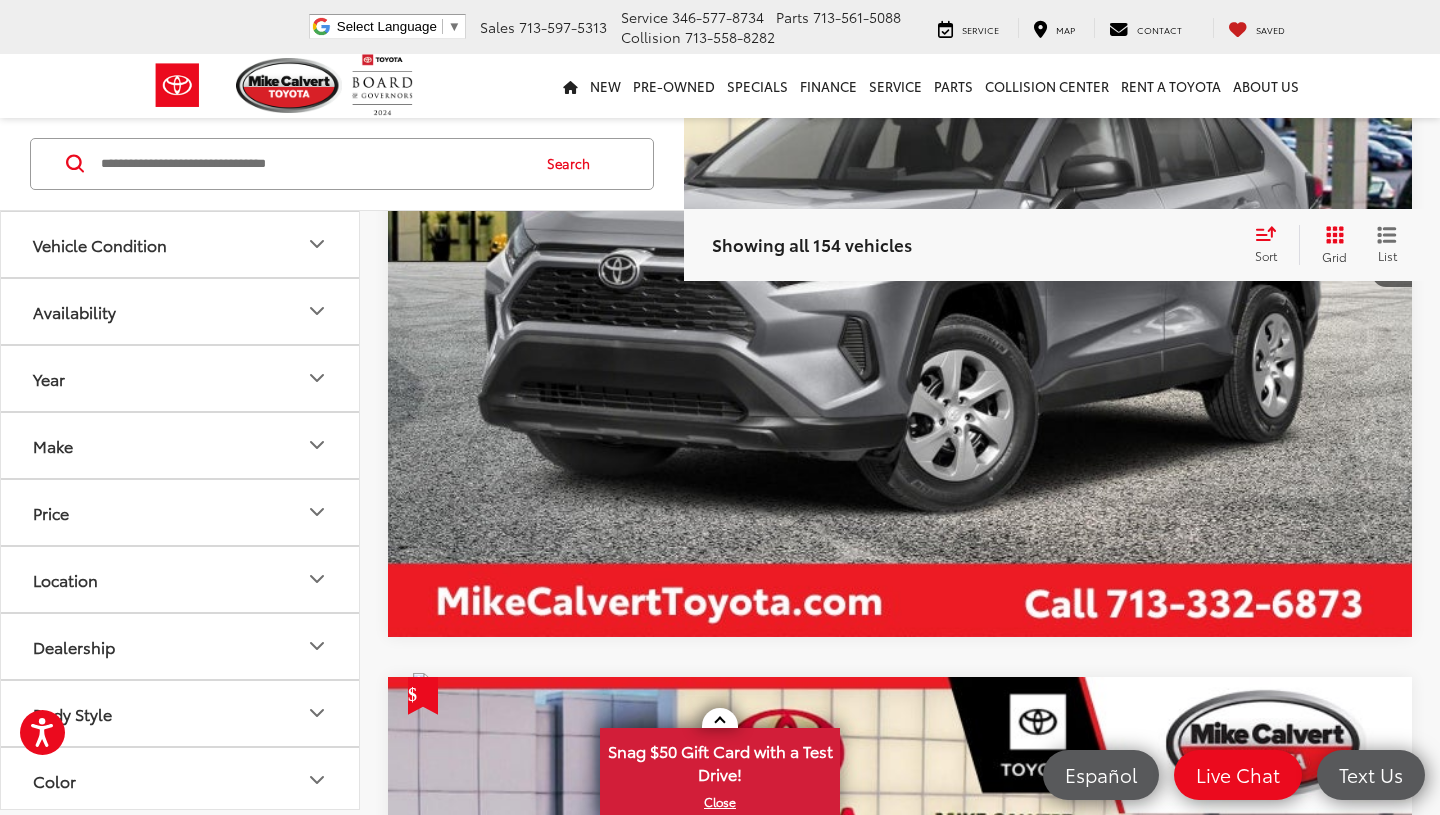 click on "Mike Calvert Toyota
Select Language ​ ▼
Sales
713-597-5313
Service
346-577-8734
Parts
713-561-5088
Collision
713-558-8282
2333 South Loop West
Houston, TX 77054
Service
Map
Contact
Saved
Saved
Mike Calvert Toyota
Saved
Directions" at bounding box center [720, 27] 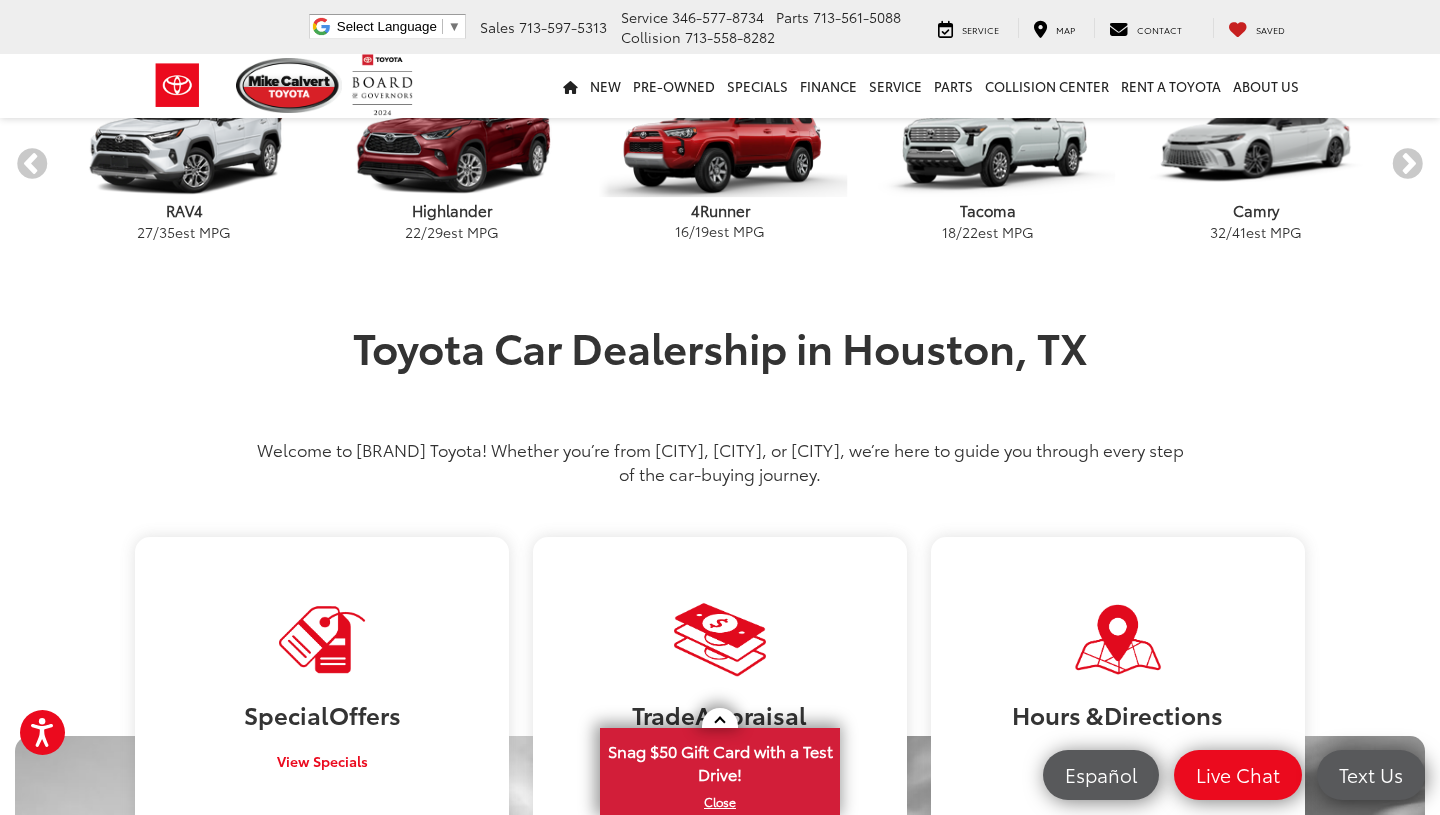 scroll, scrollTop: 695, scrollLeft: 0, axis: vertical 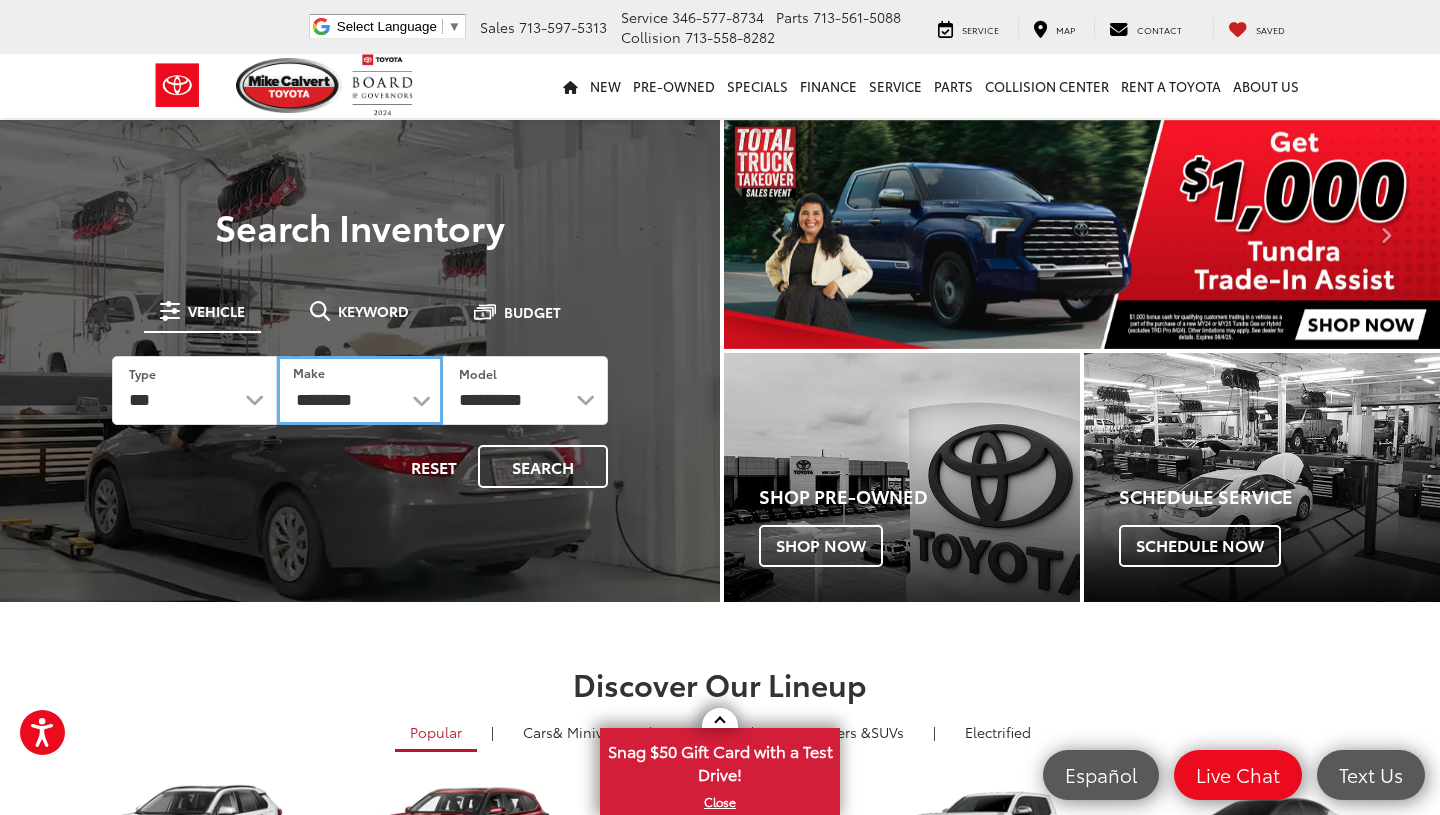 click on "**********" at bounding box center [359, 390] 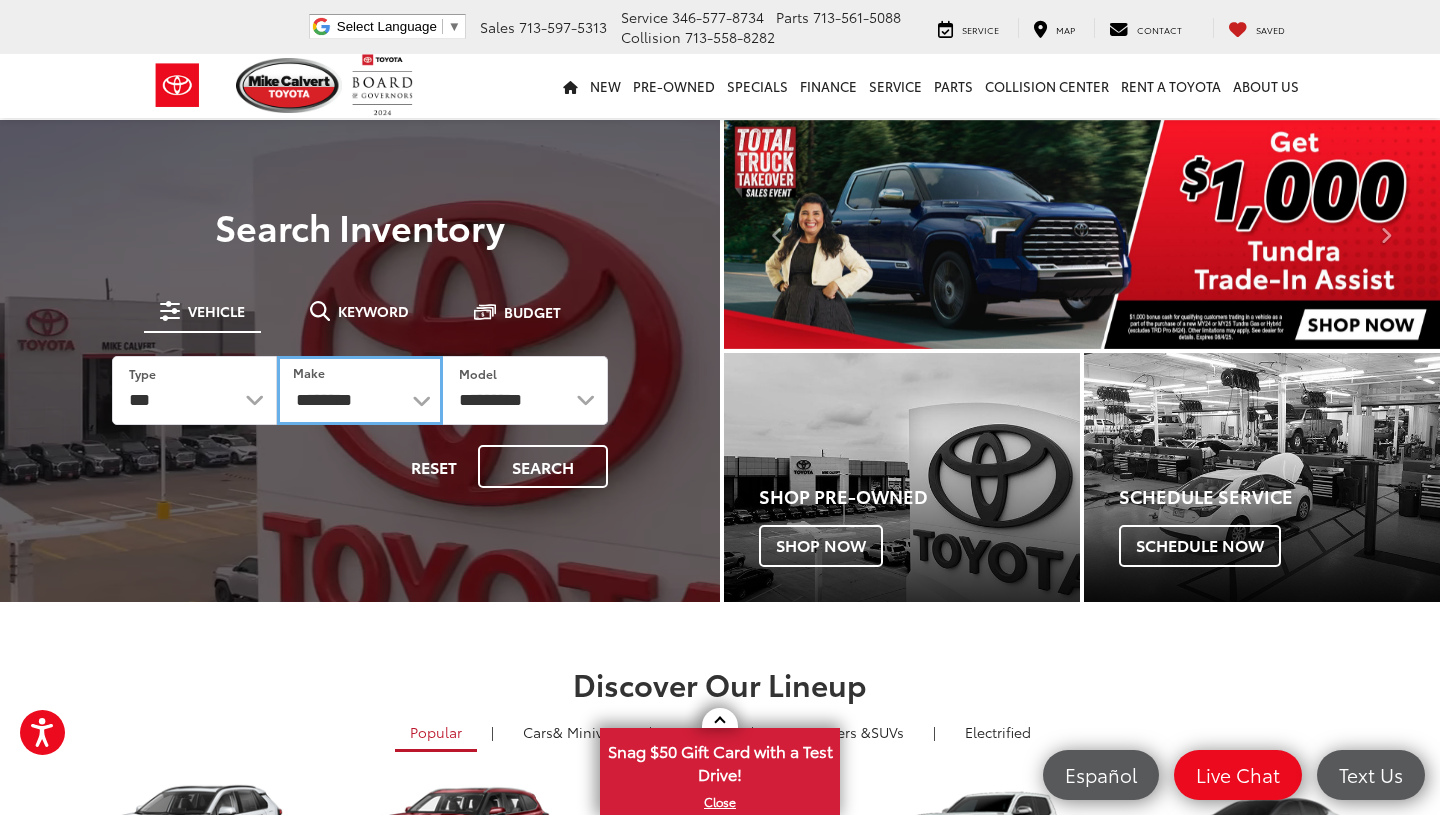 select on "******" 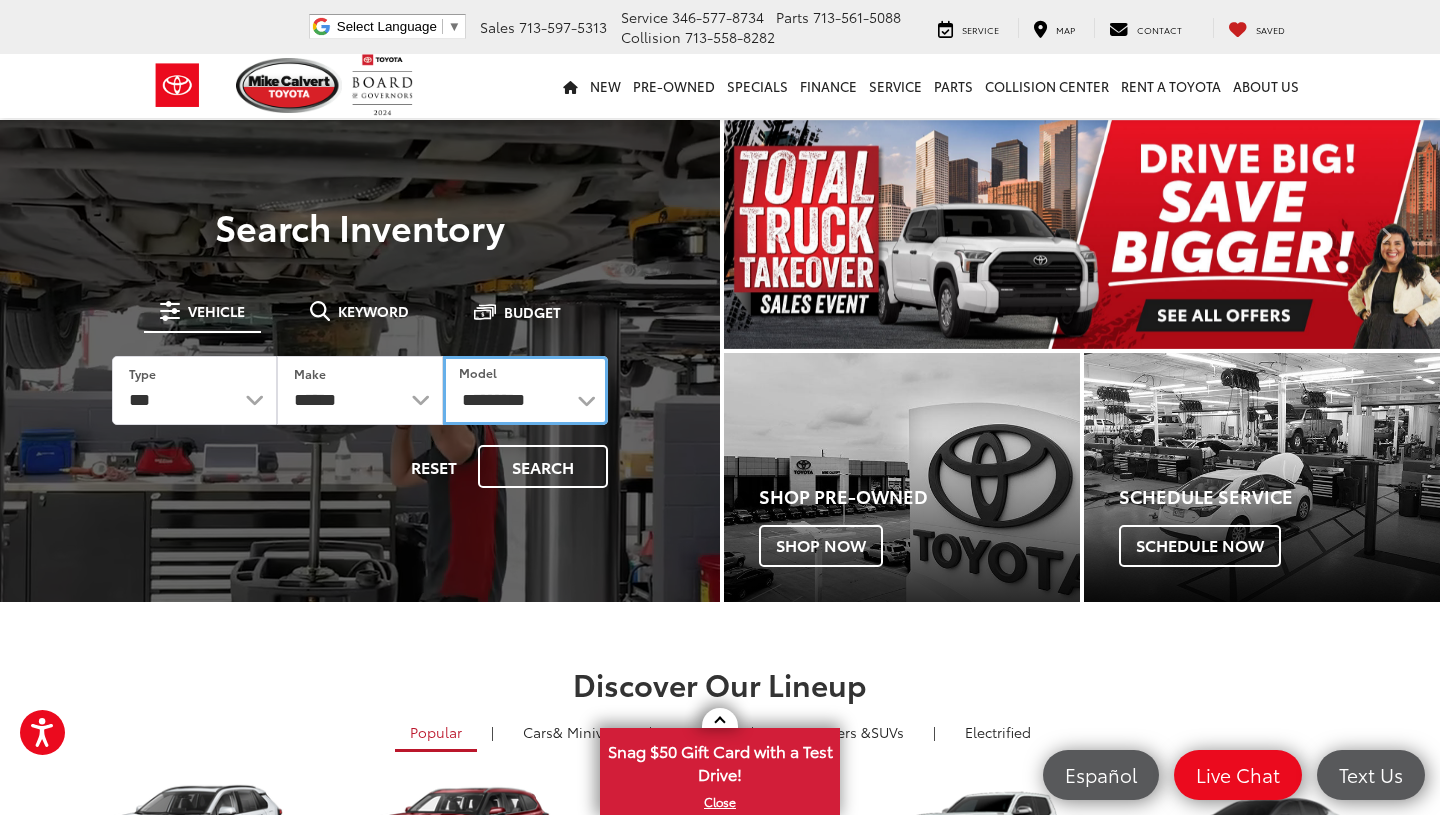 click on "**********" at bounding box center [525, 390] 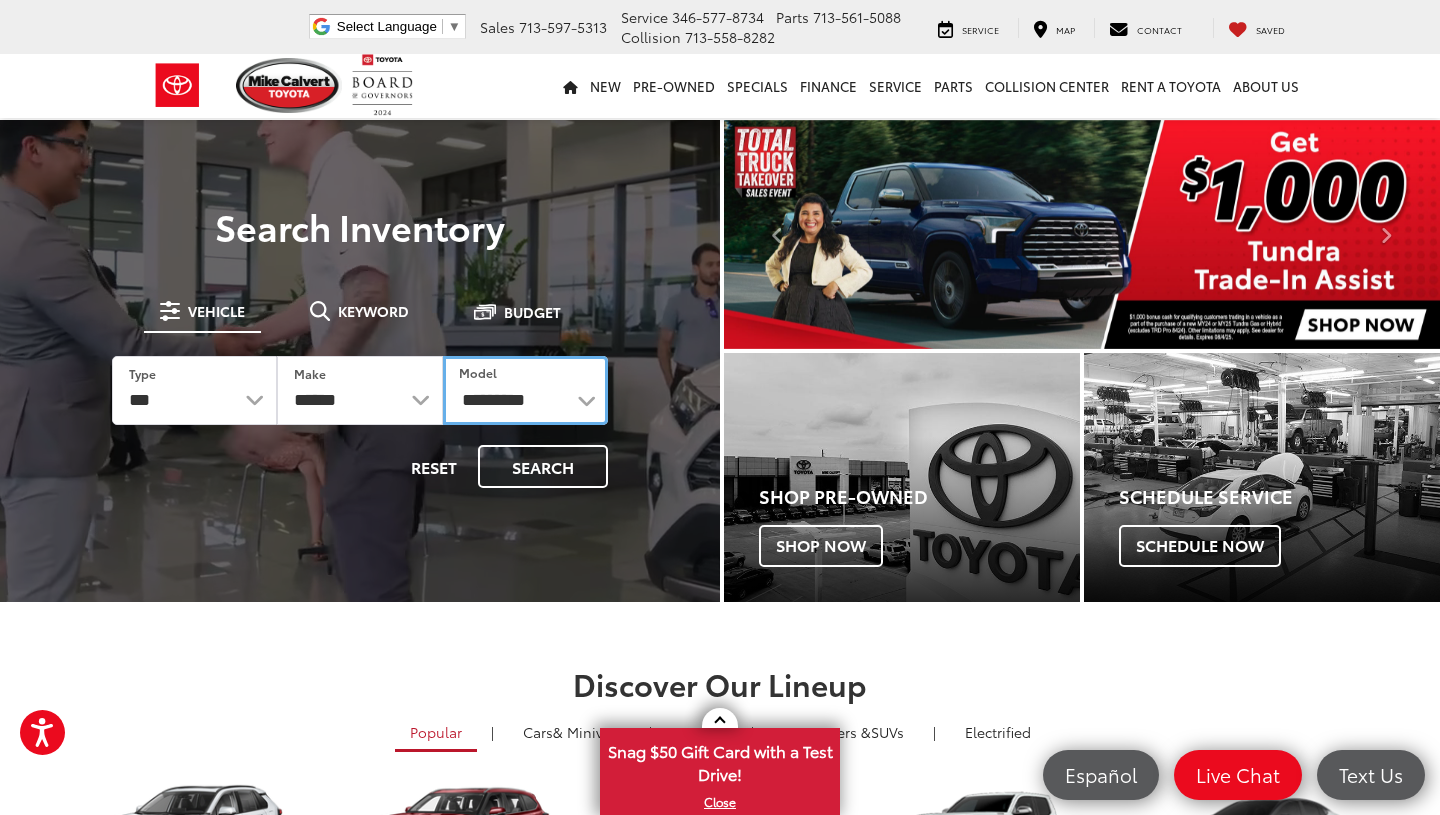 select on "****" 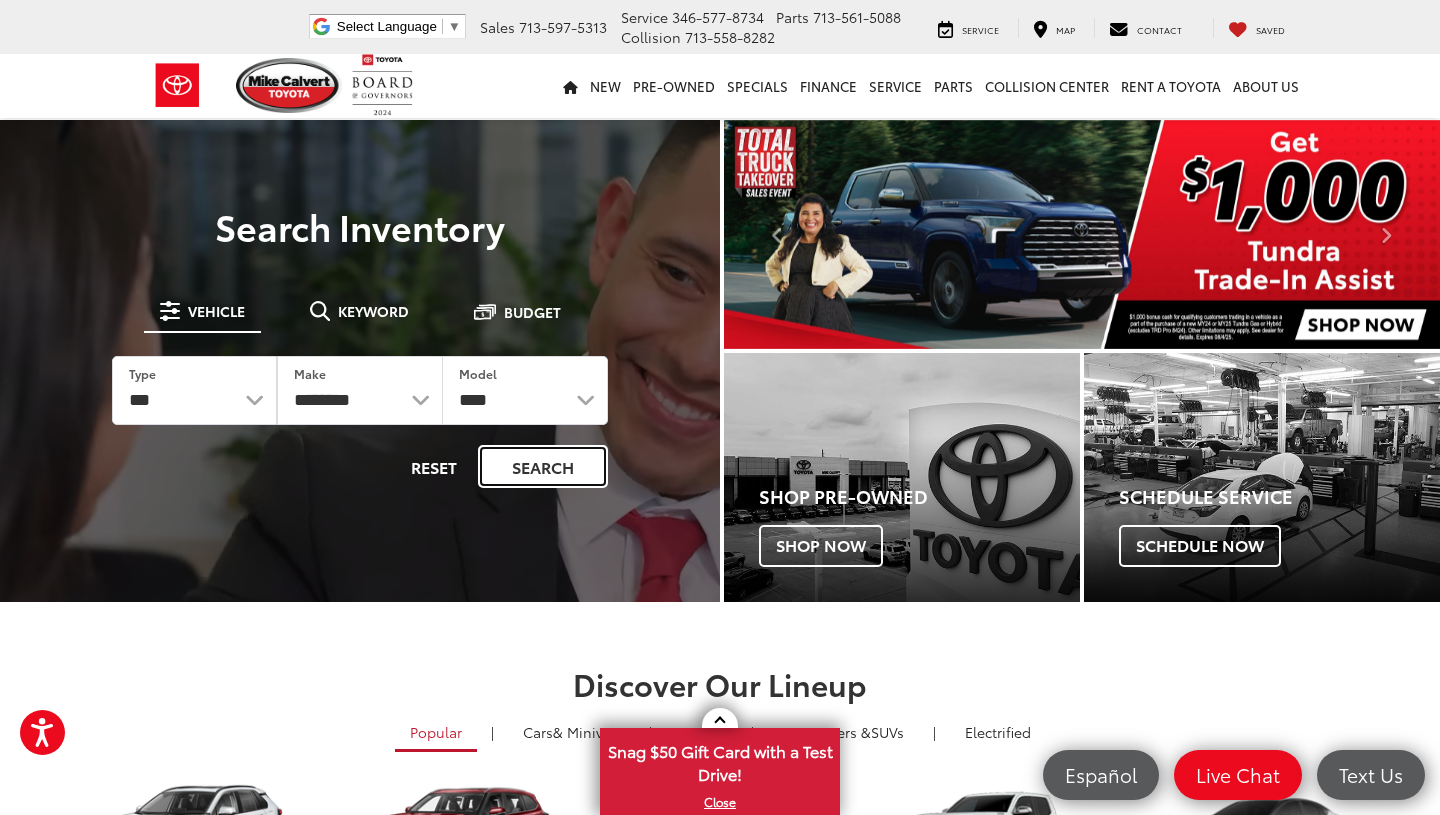 click on "Search" at bounding box center [543, 466] 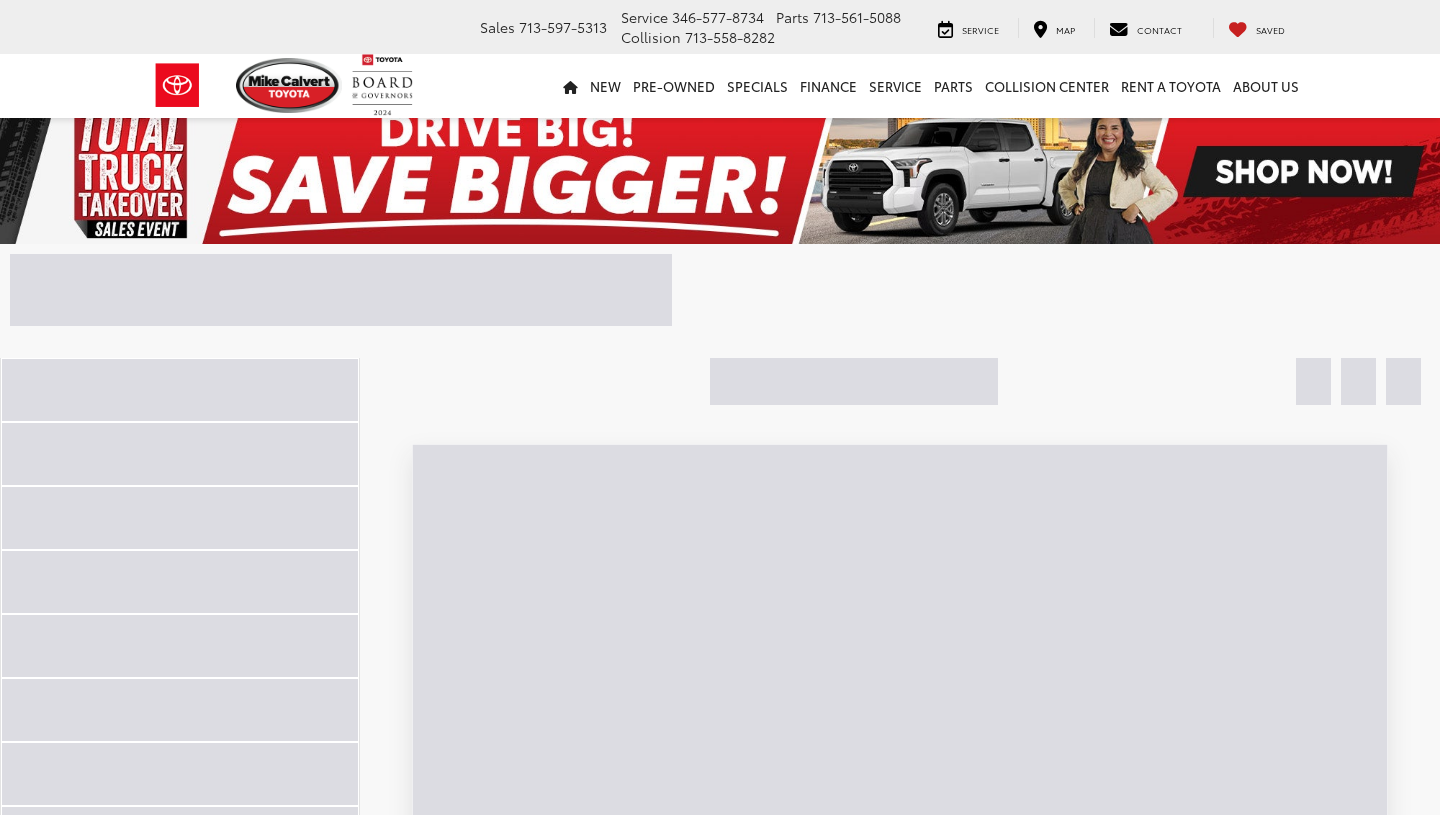 scroll, scrollTop: 0, scrollLeft: 0, axis: both 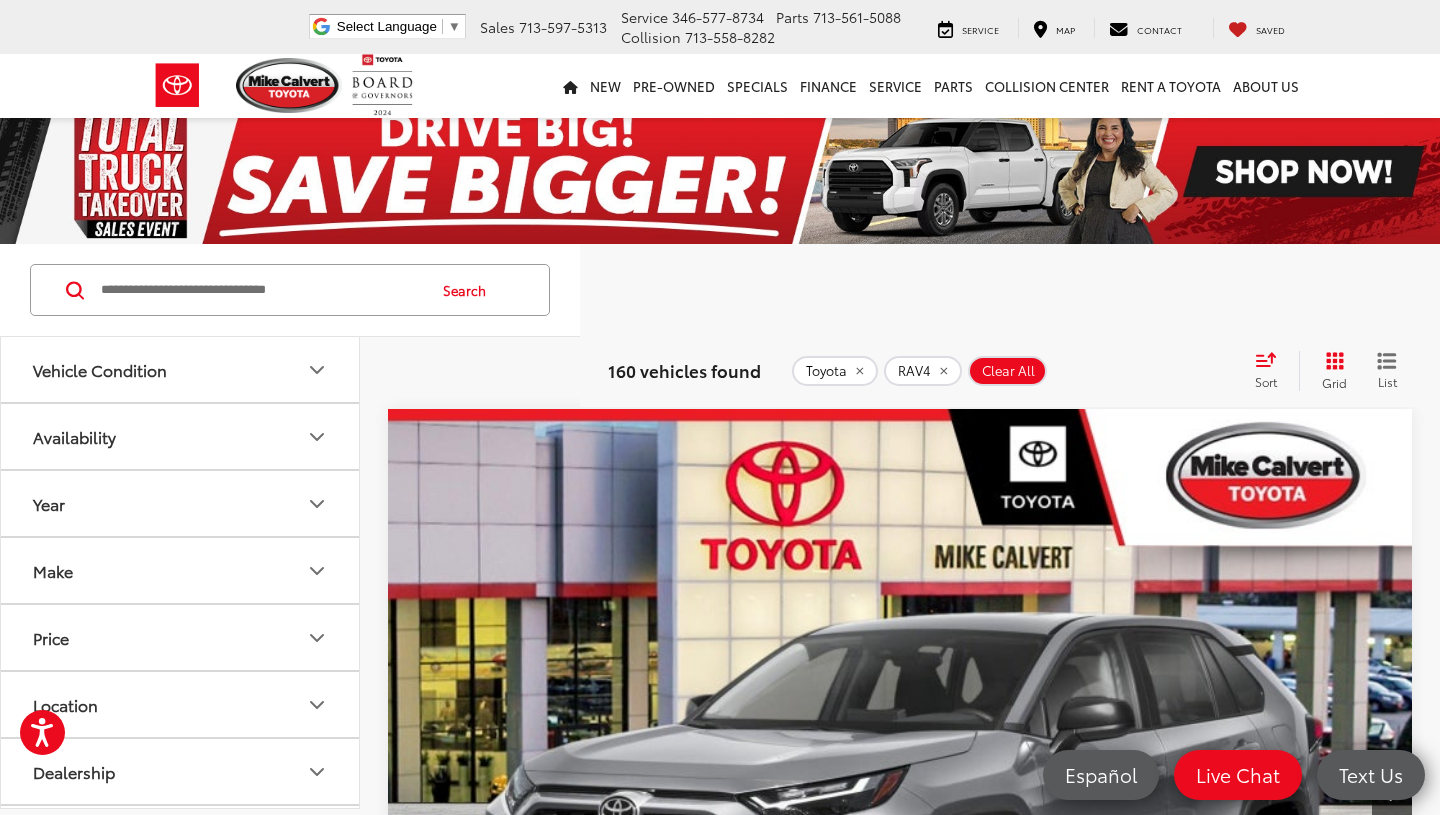 click on "Clear All" at bounding box center (1008, 371) 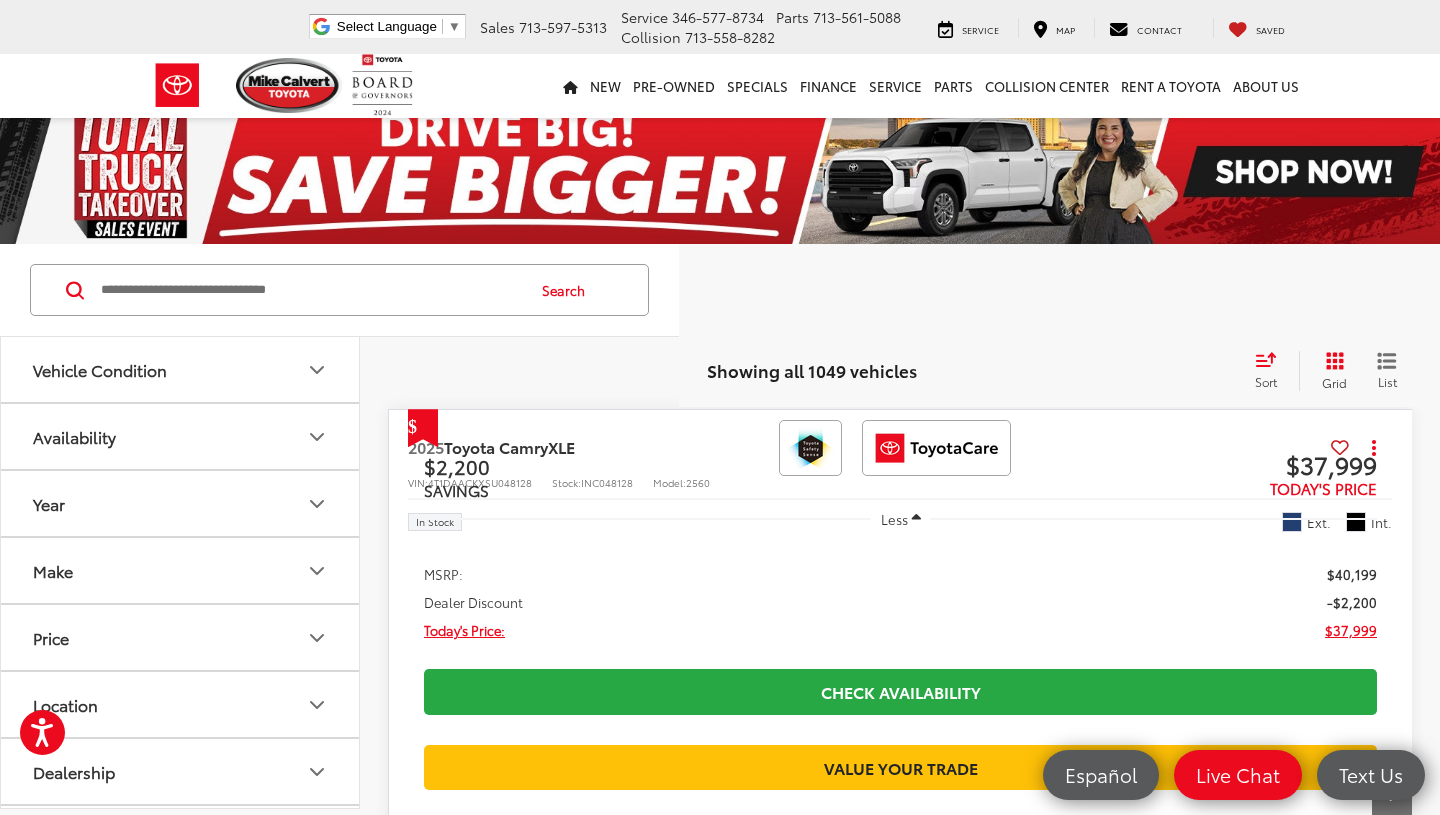 scroll, scrollTop: 0, scrollLeft: 1, axis: horizontal 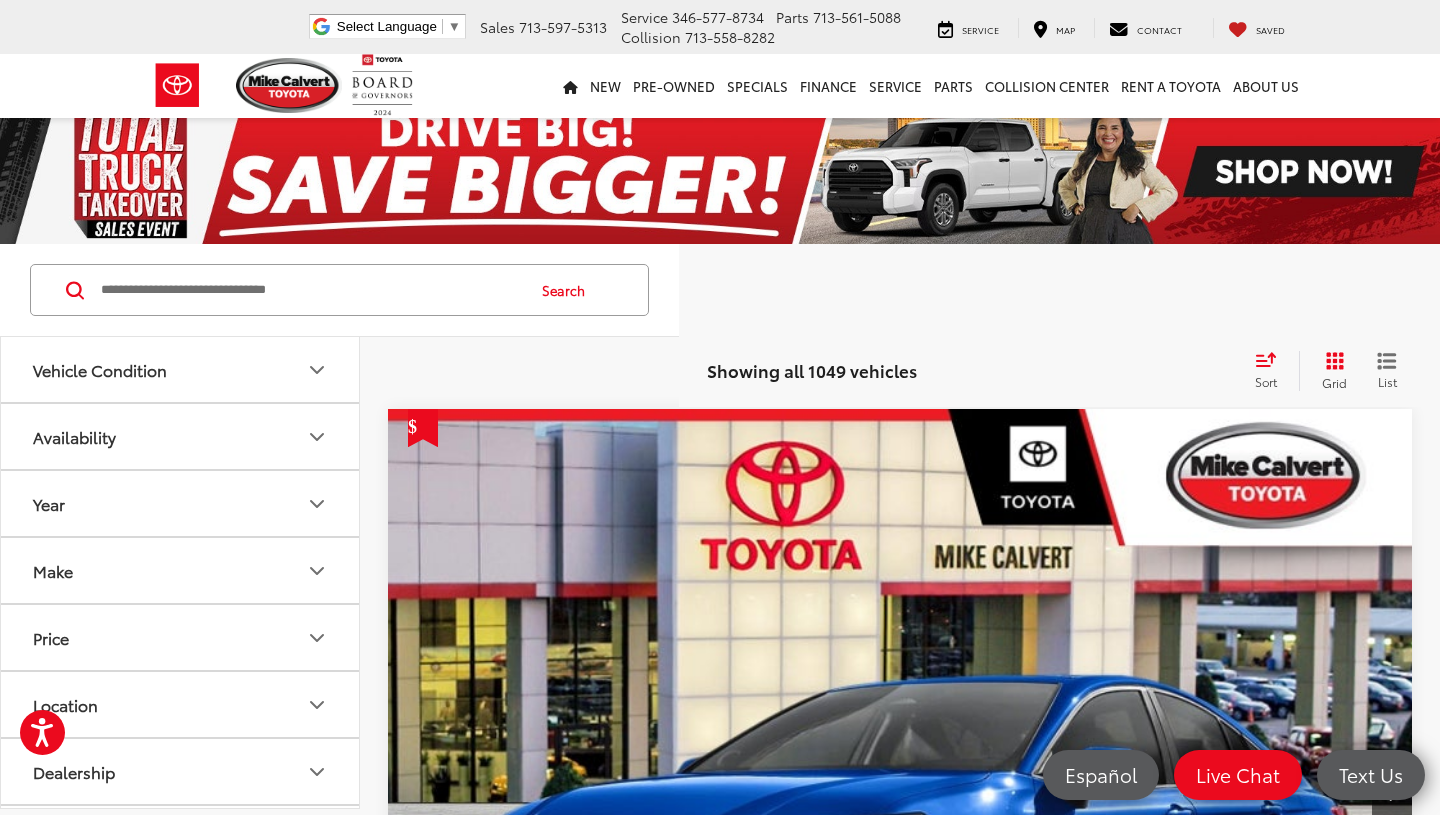 click 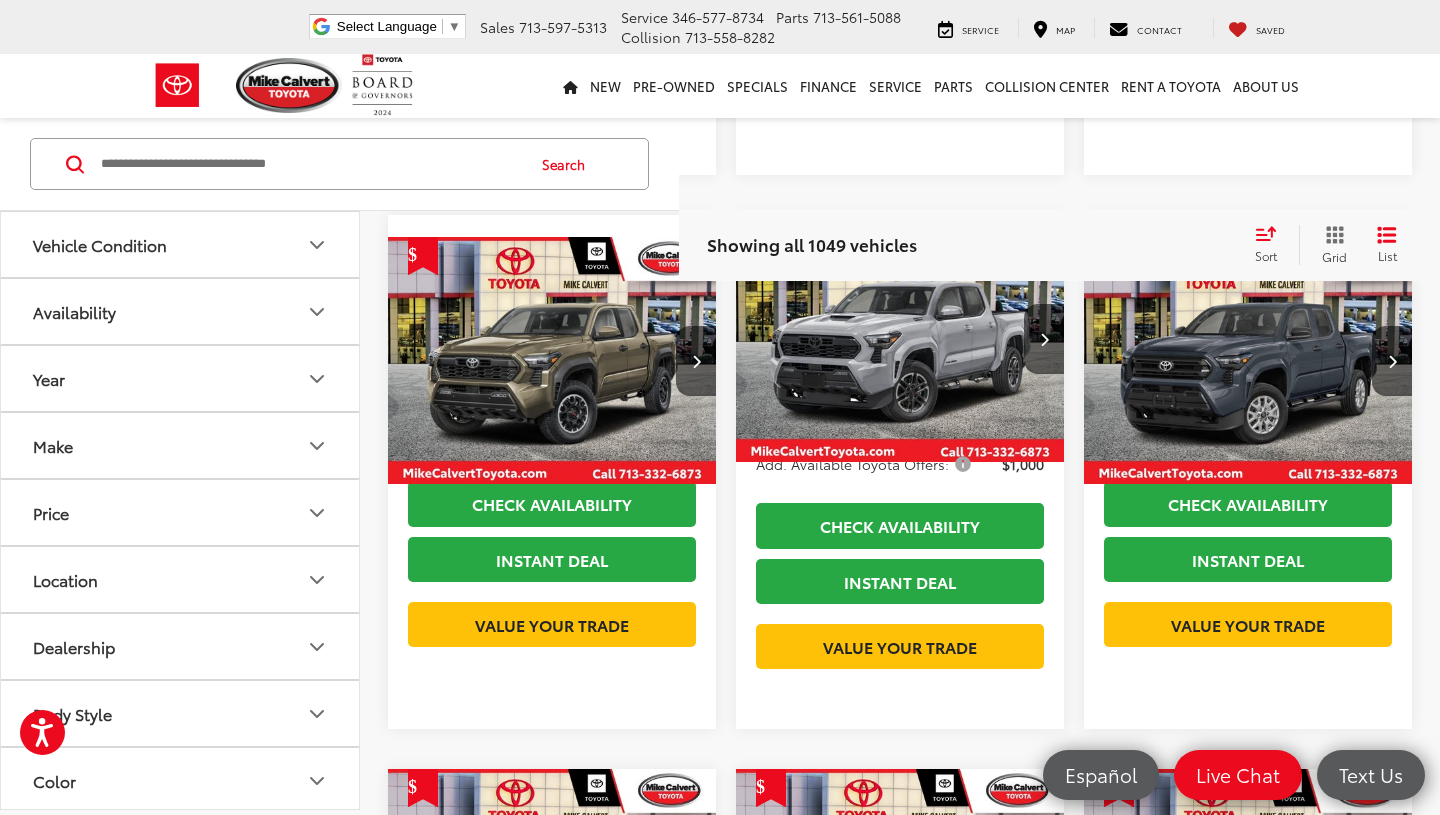 click 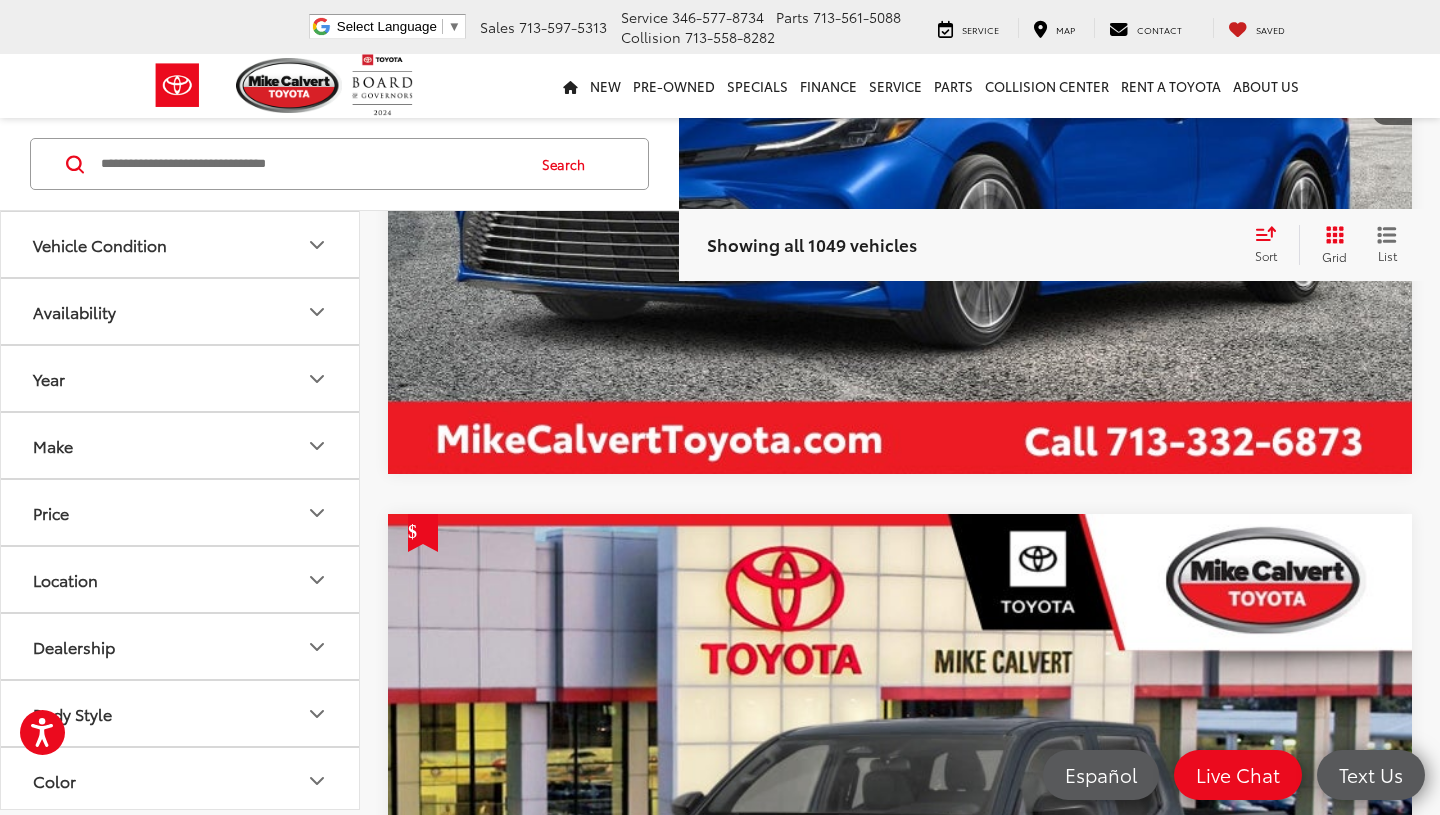 click on "Sort" at bounding box center (1272, 245) 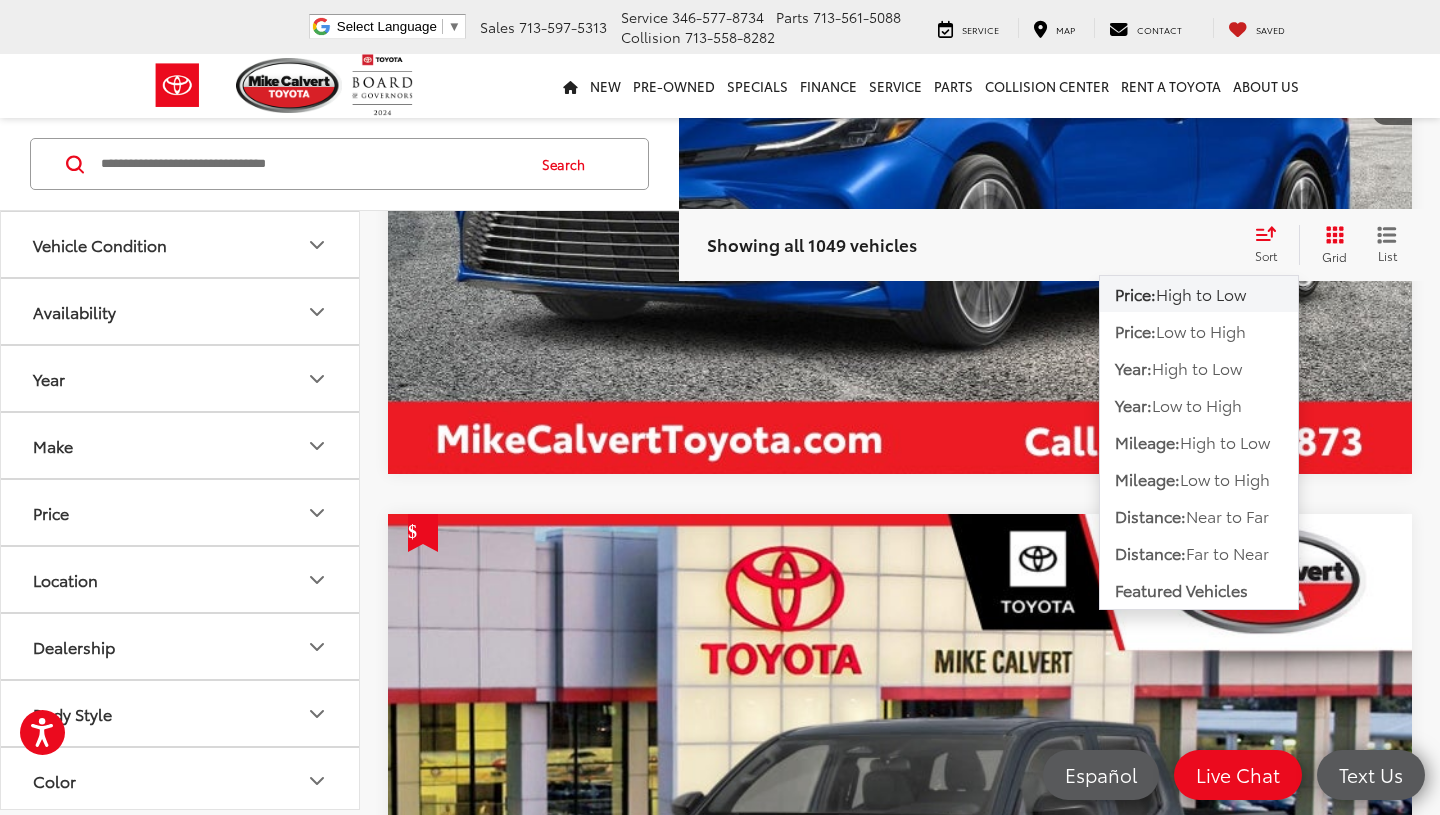 click 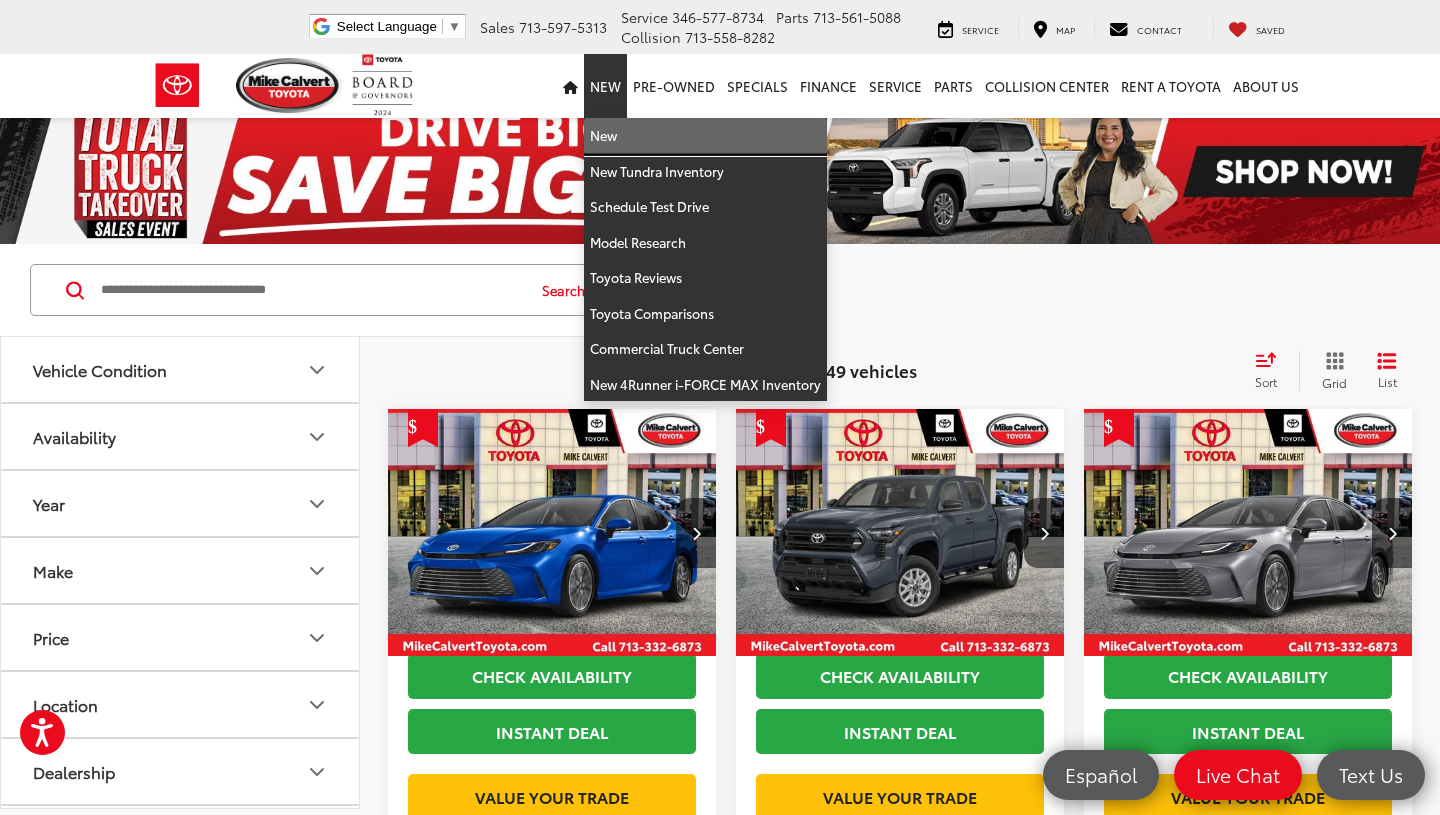 click on "New" at bounding box center (705, 136) 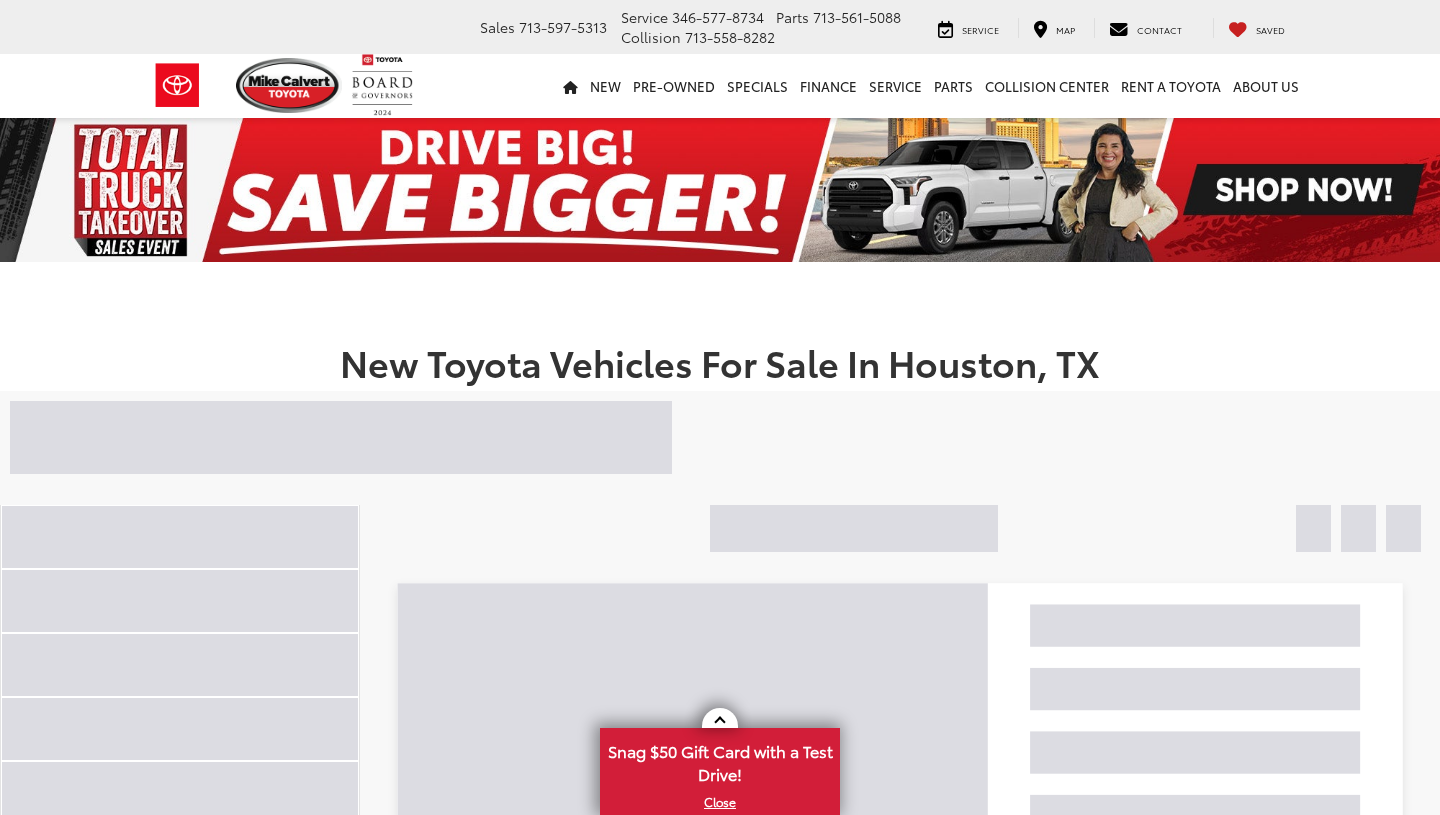 scroll, scrollTop: 0, scrollLeft: 0, axis: both 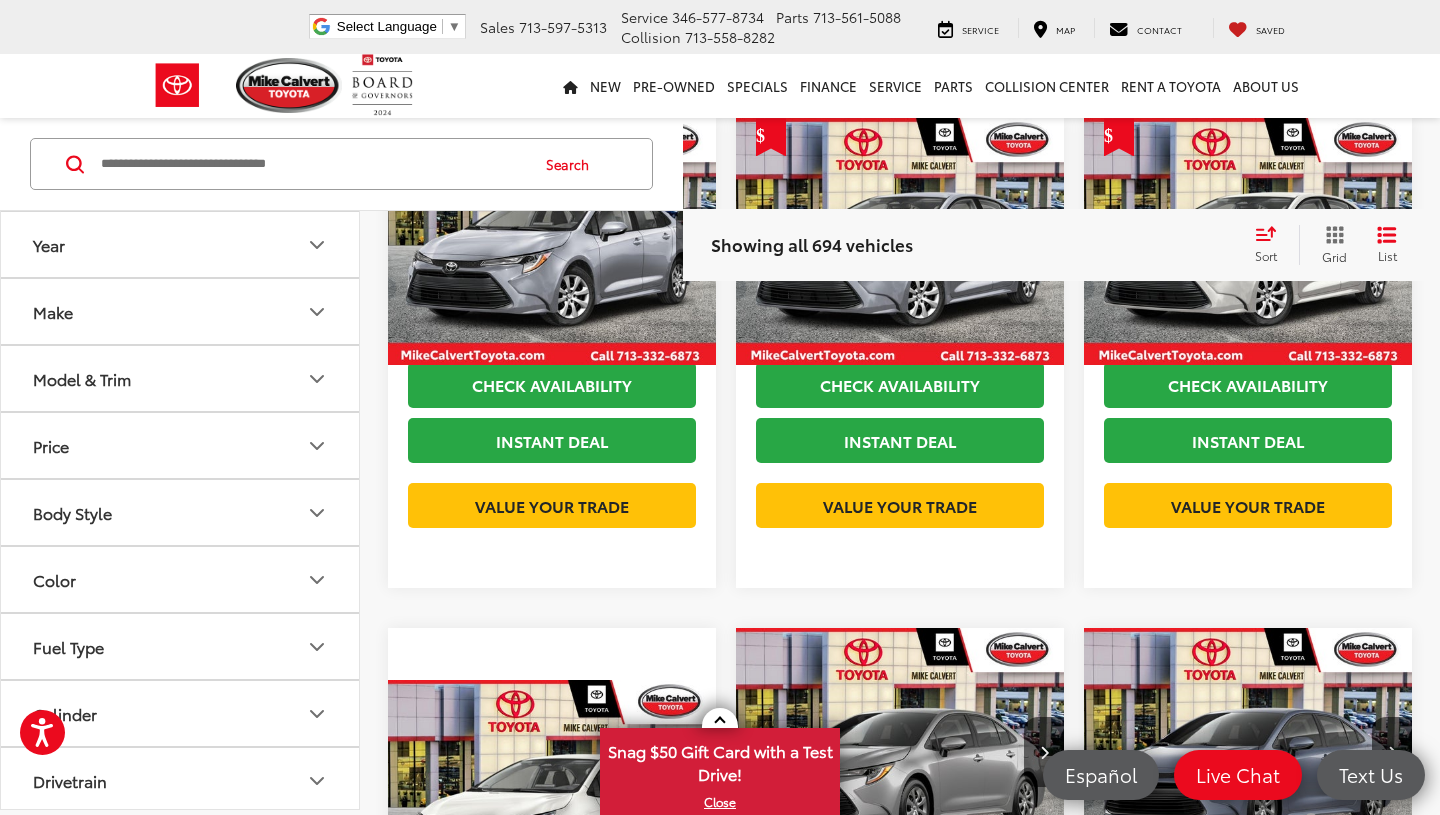 click 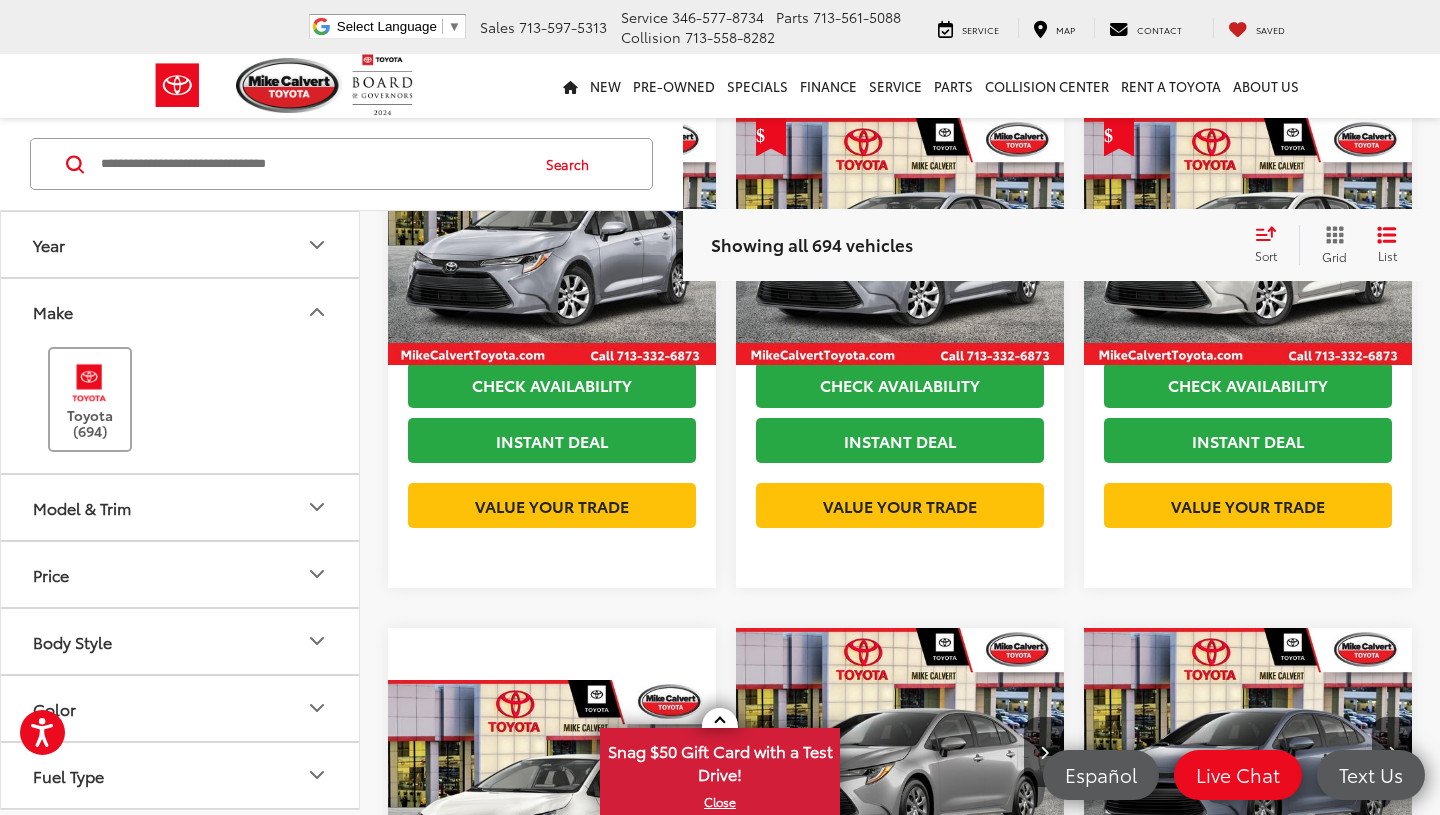click at bounding box center [89, 382] 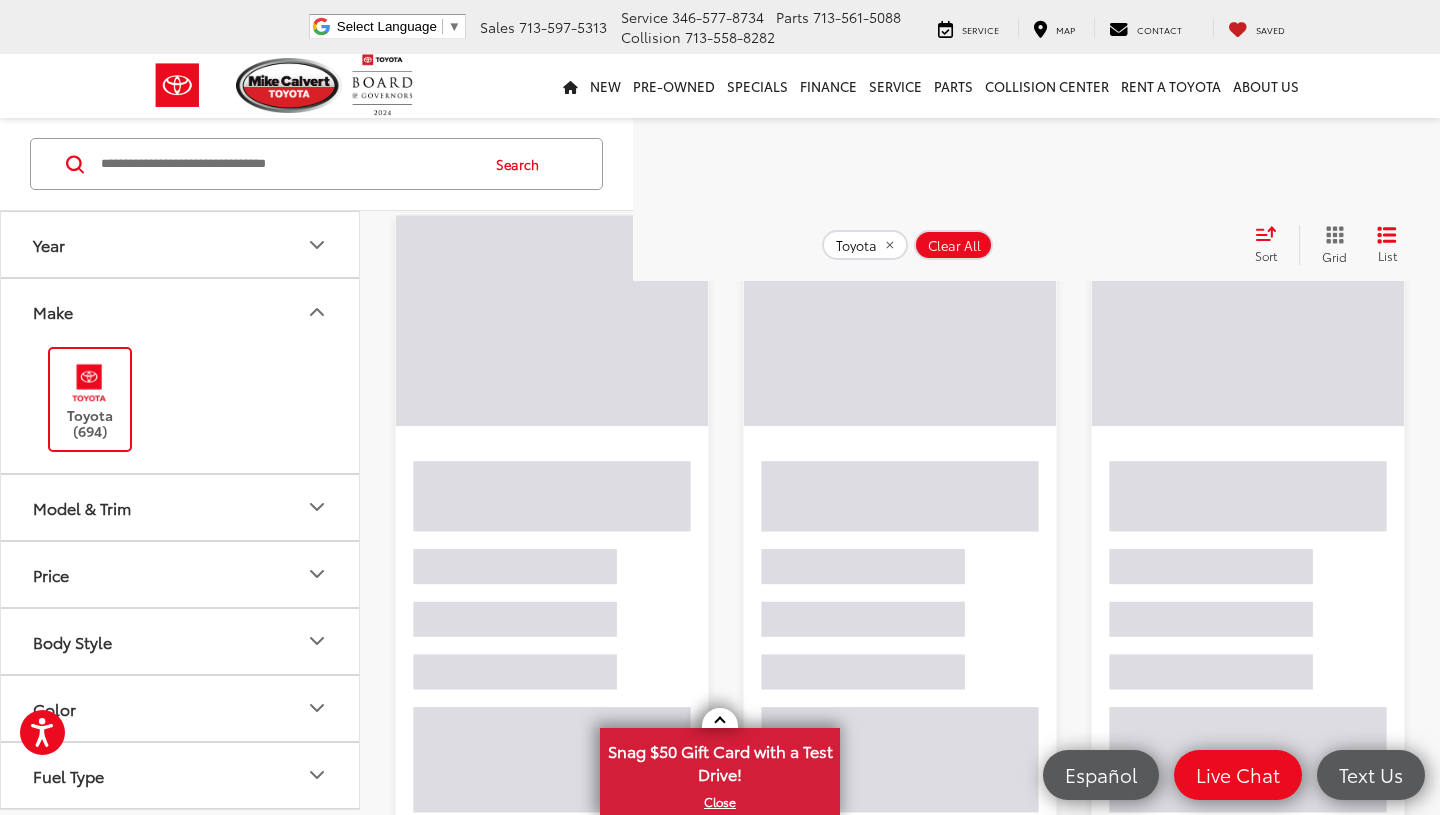 scroll, scrollTop: 273, scrollLeft: 0, axis: vertical 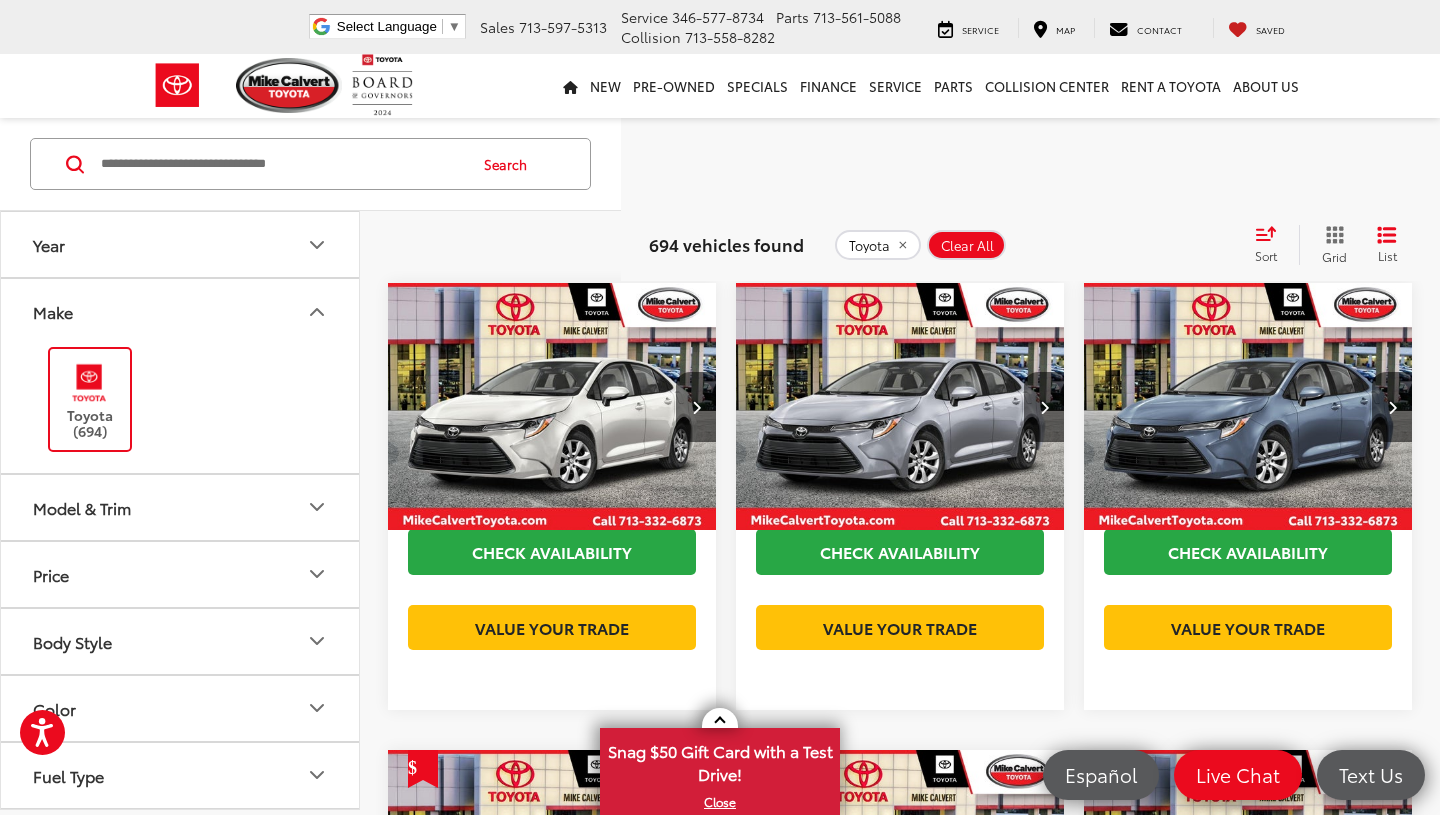 click 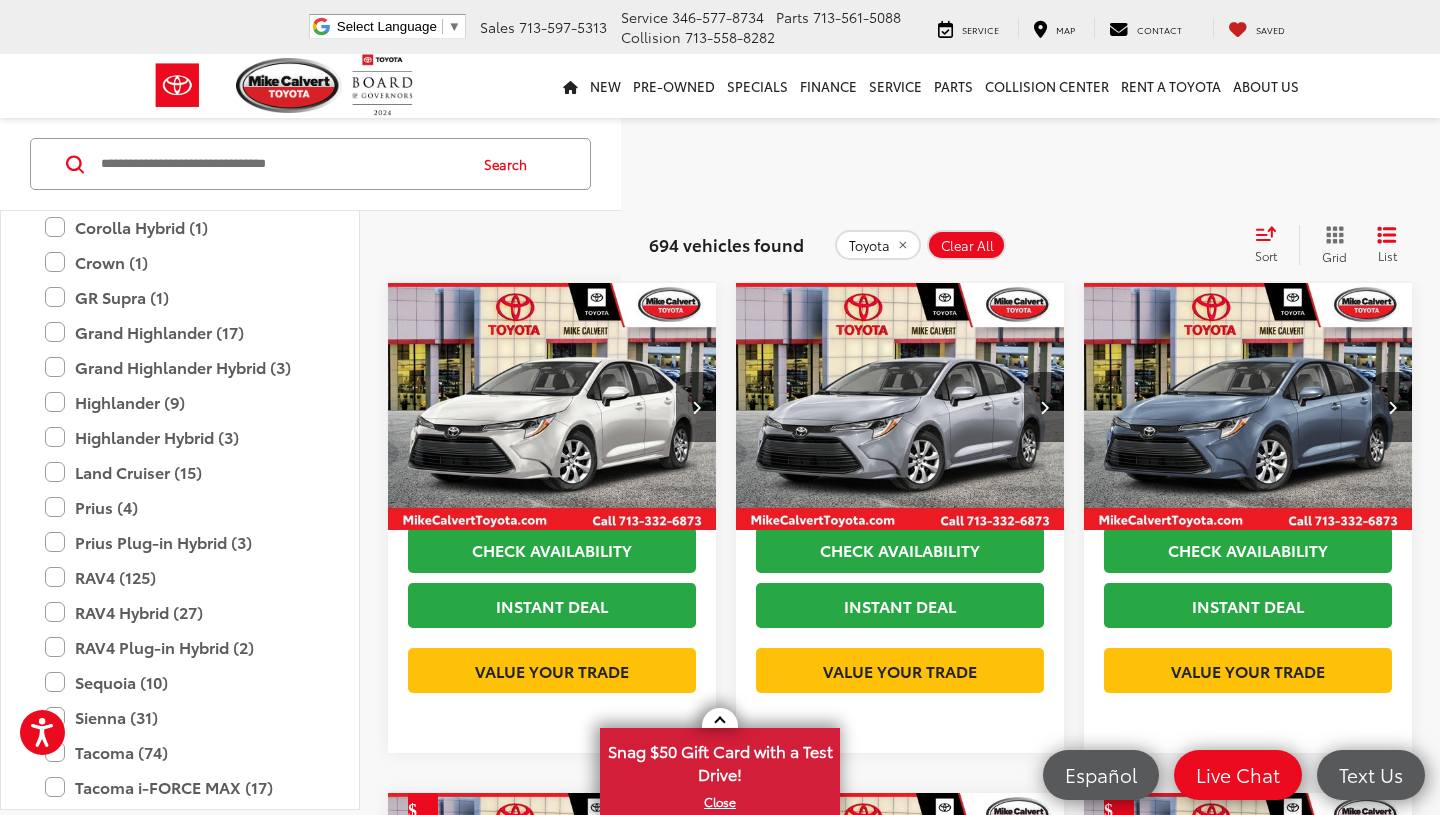 scroll, scrollTop: 628, scrollLeft: 0, axis: vertical 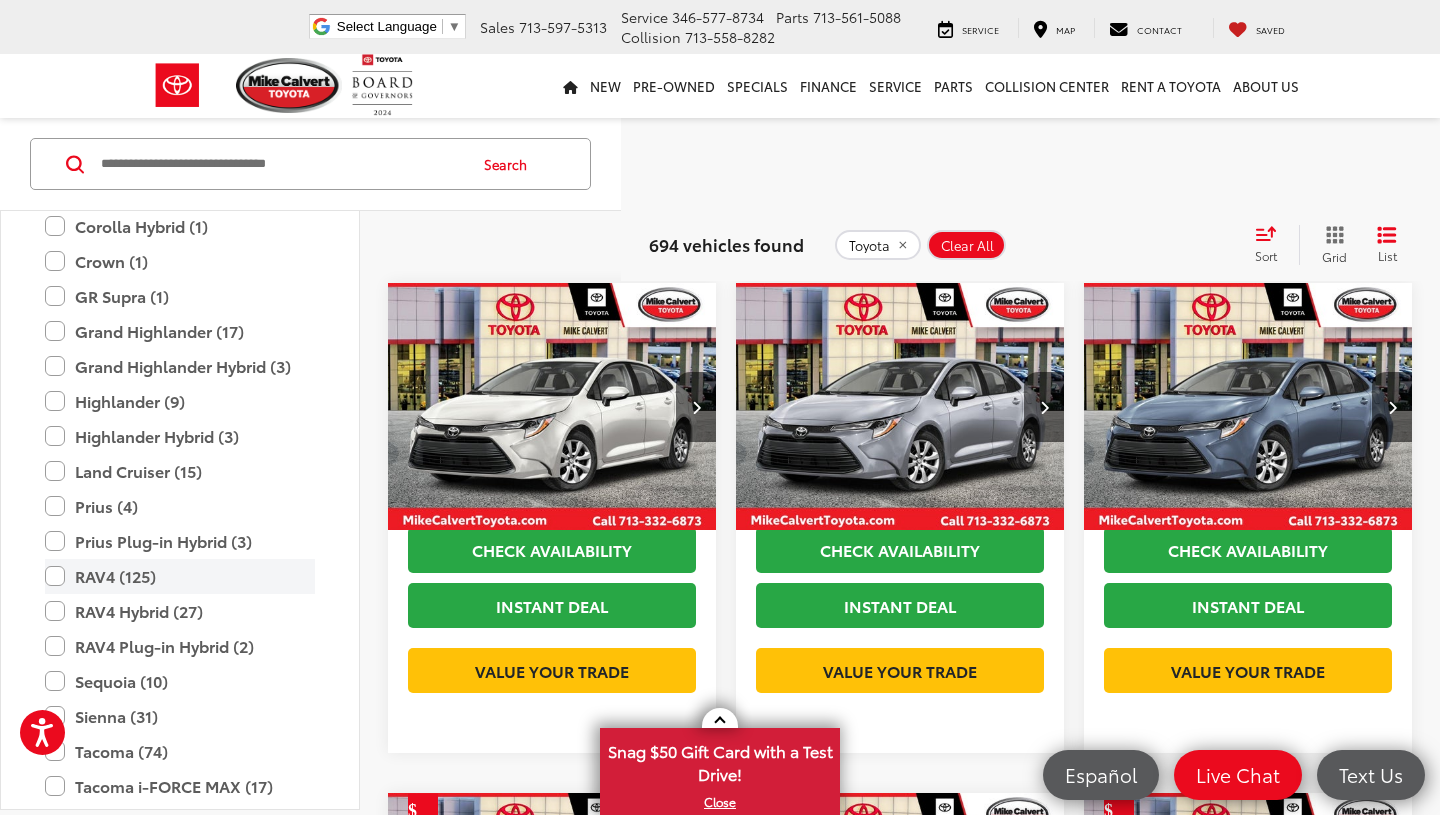 click on "RAV4 (125)" at bounding box center (180, 575) 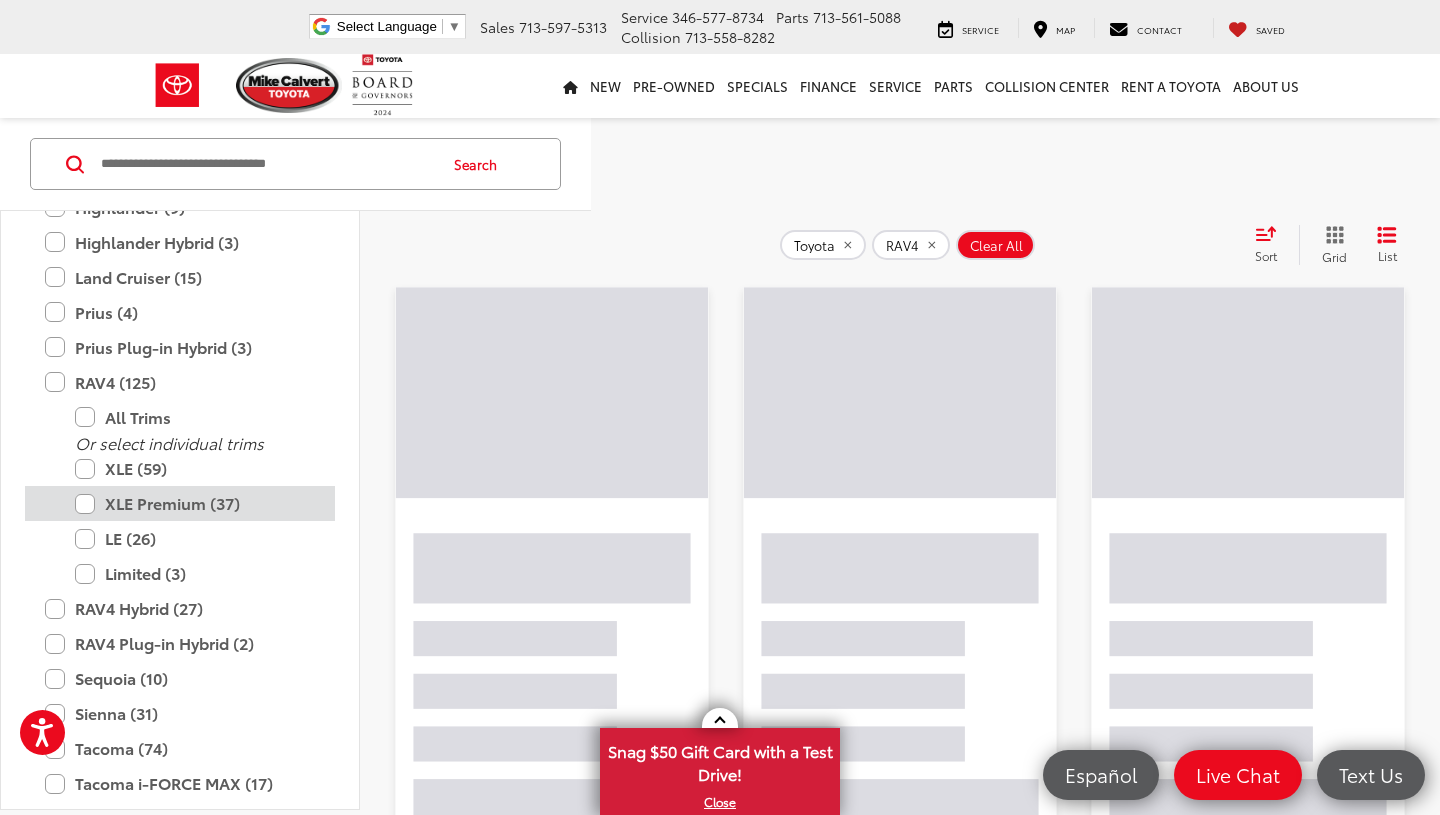 scroll, scrollTop: 824, scrollLeft: 0, axis: vertical 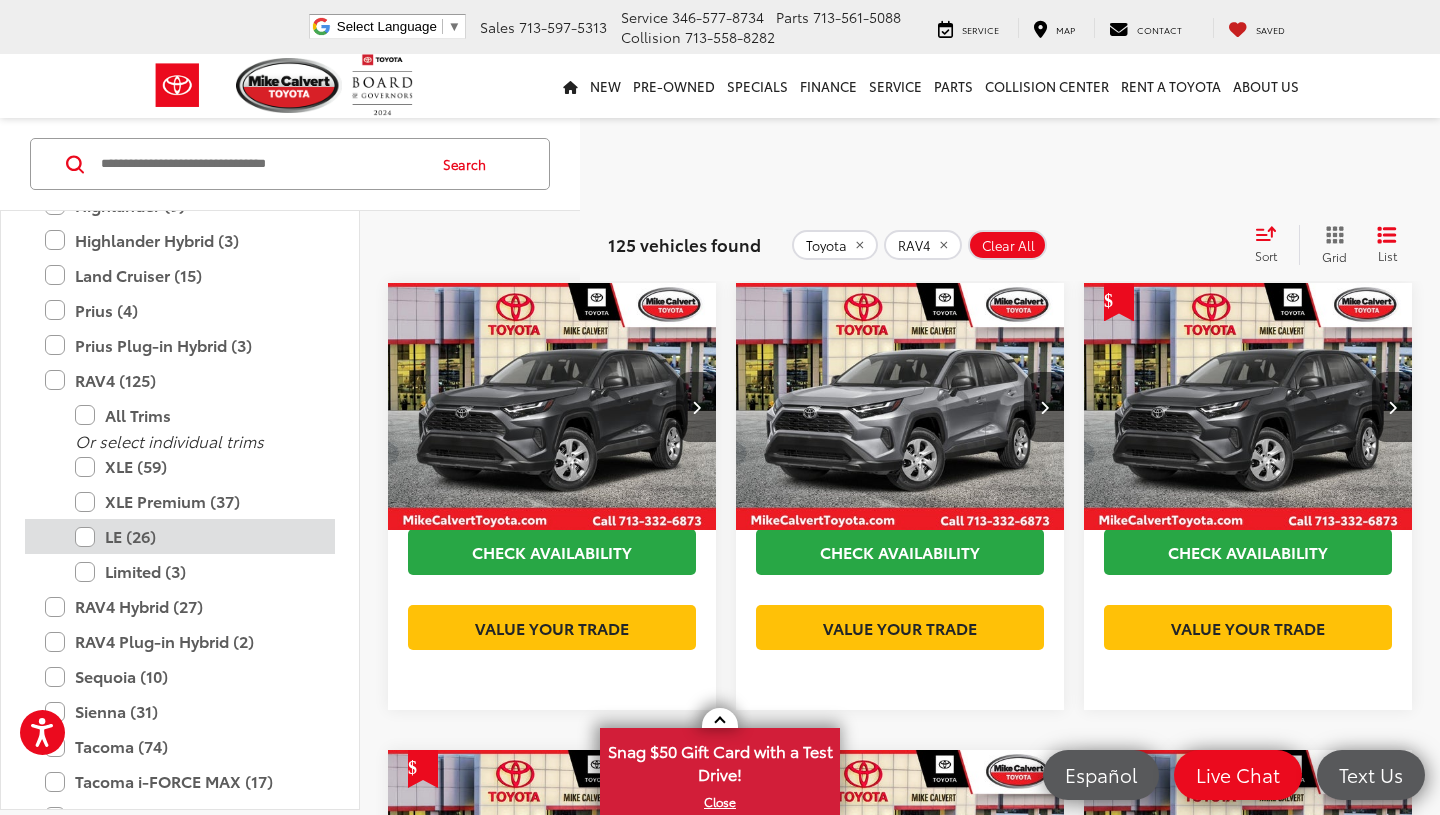 click on "LE (26)" at bounding box center [195, 536] 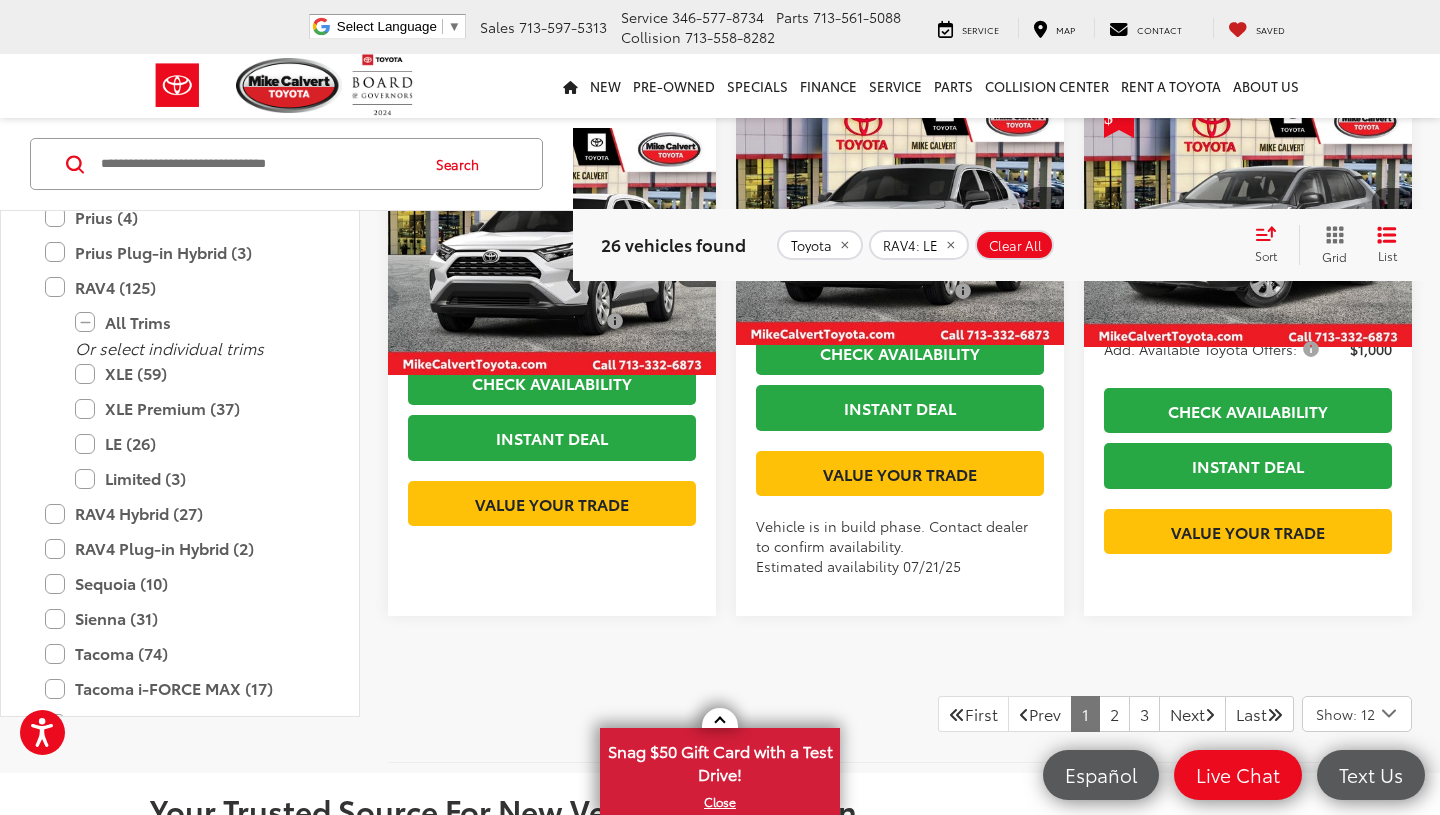 scroll, scrollTop: 2079, scrollLeft: 0, axis: vertical 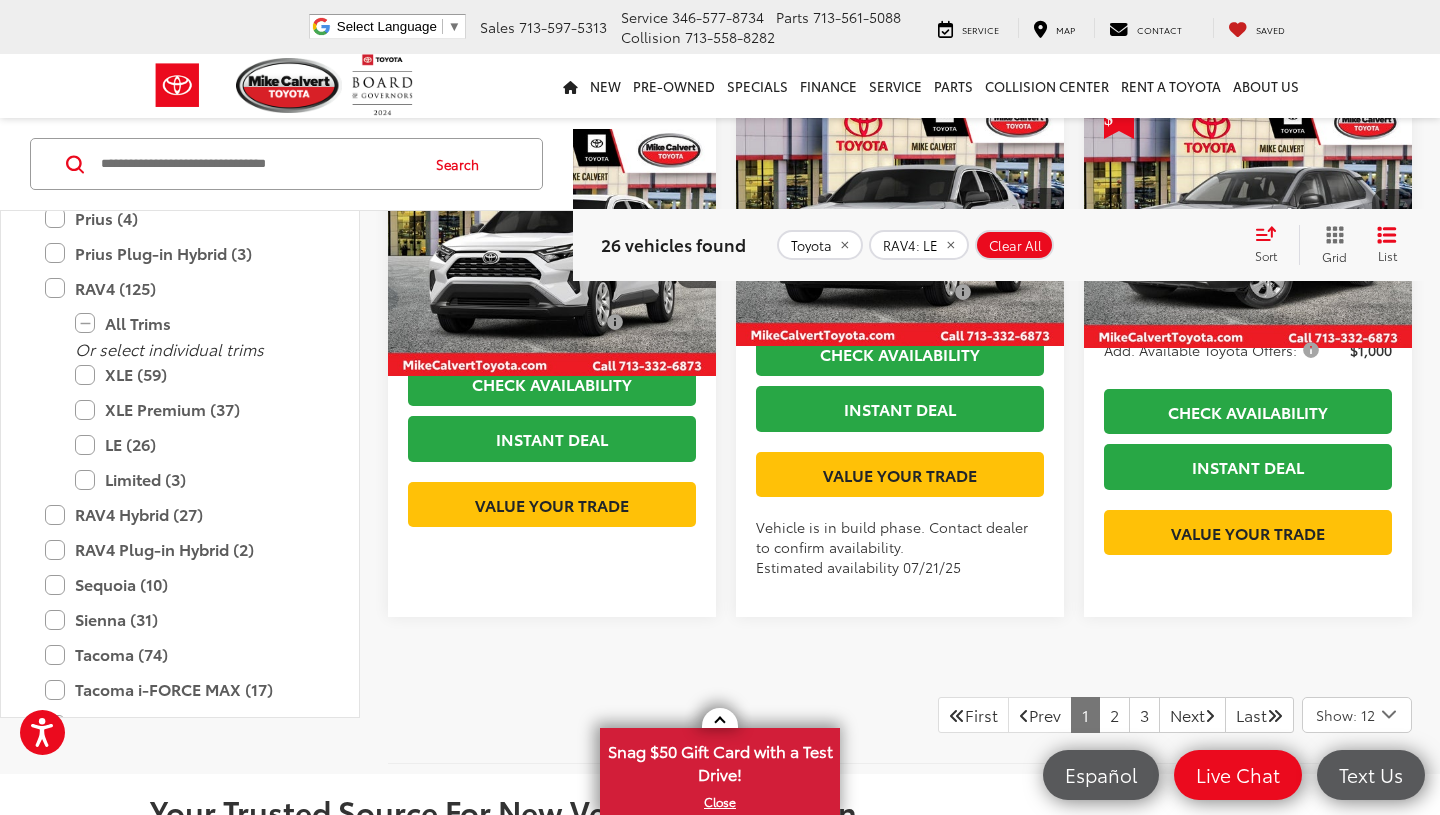 click at bounding box center [900, 223] 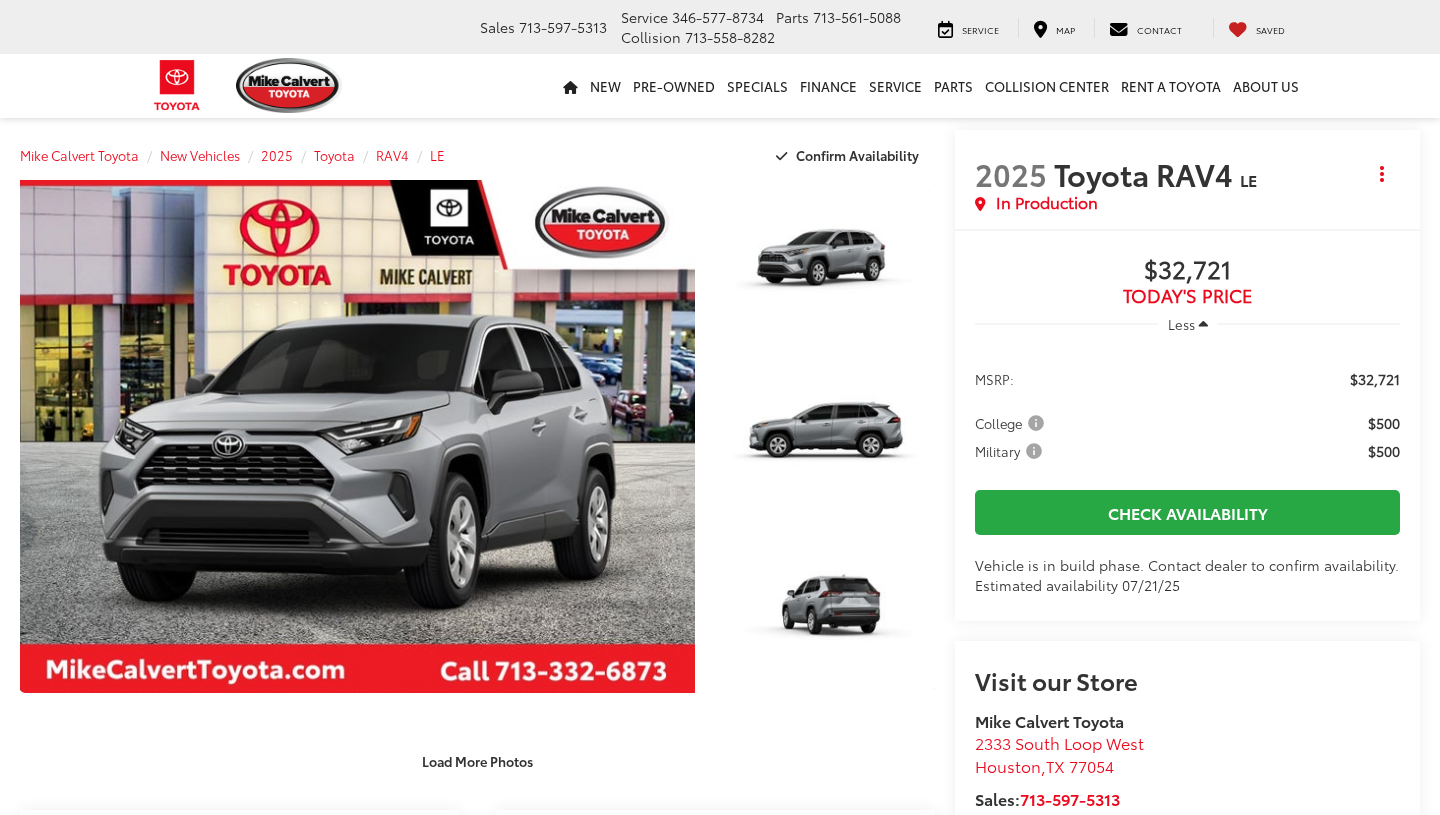 scroll, scrollTop: 0, scrollLeft: 0, axis: both 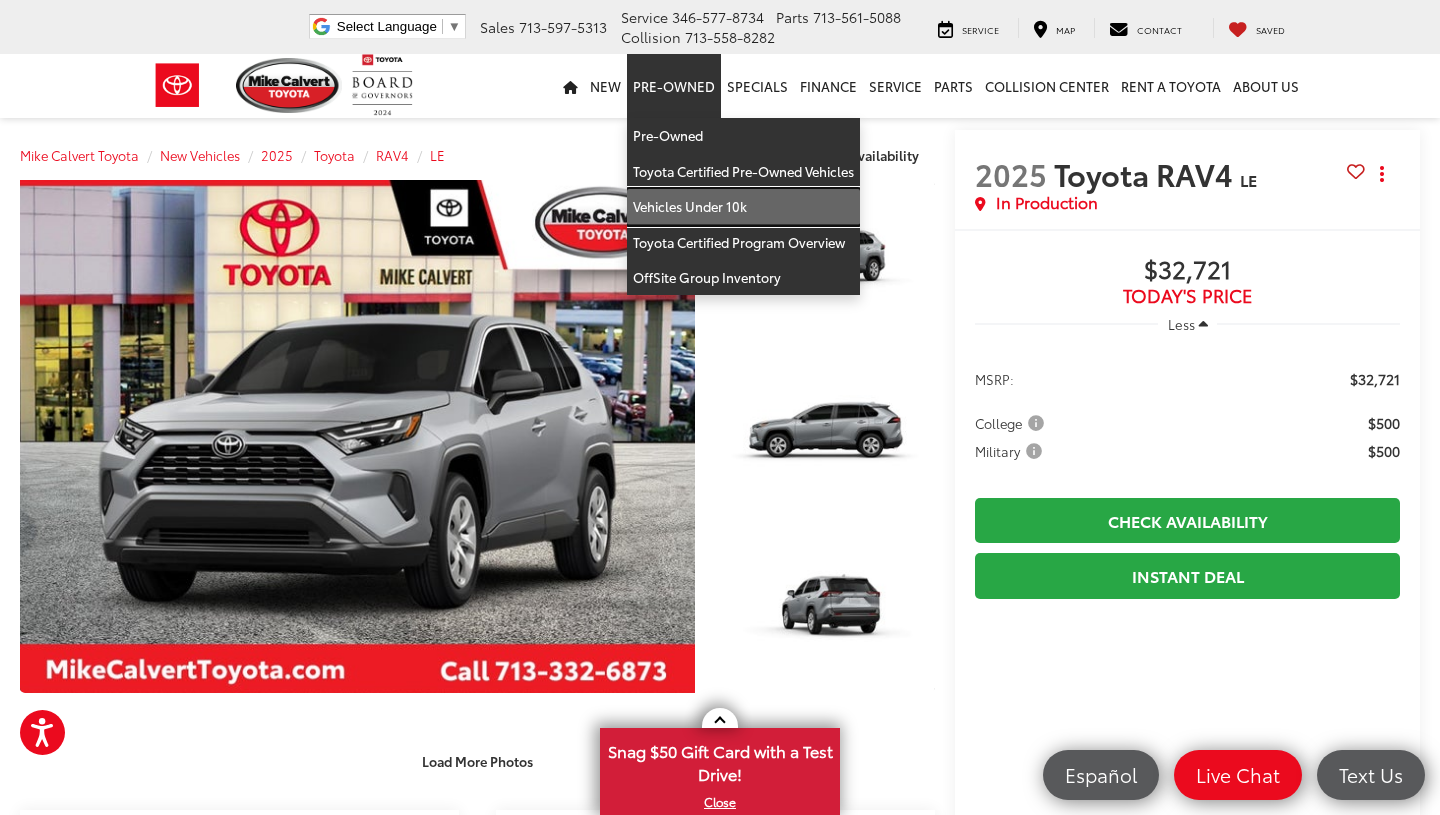 click on "Vehicles Under 10k" at bounding box center [743, 207] 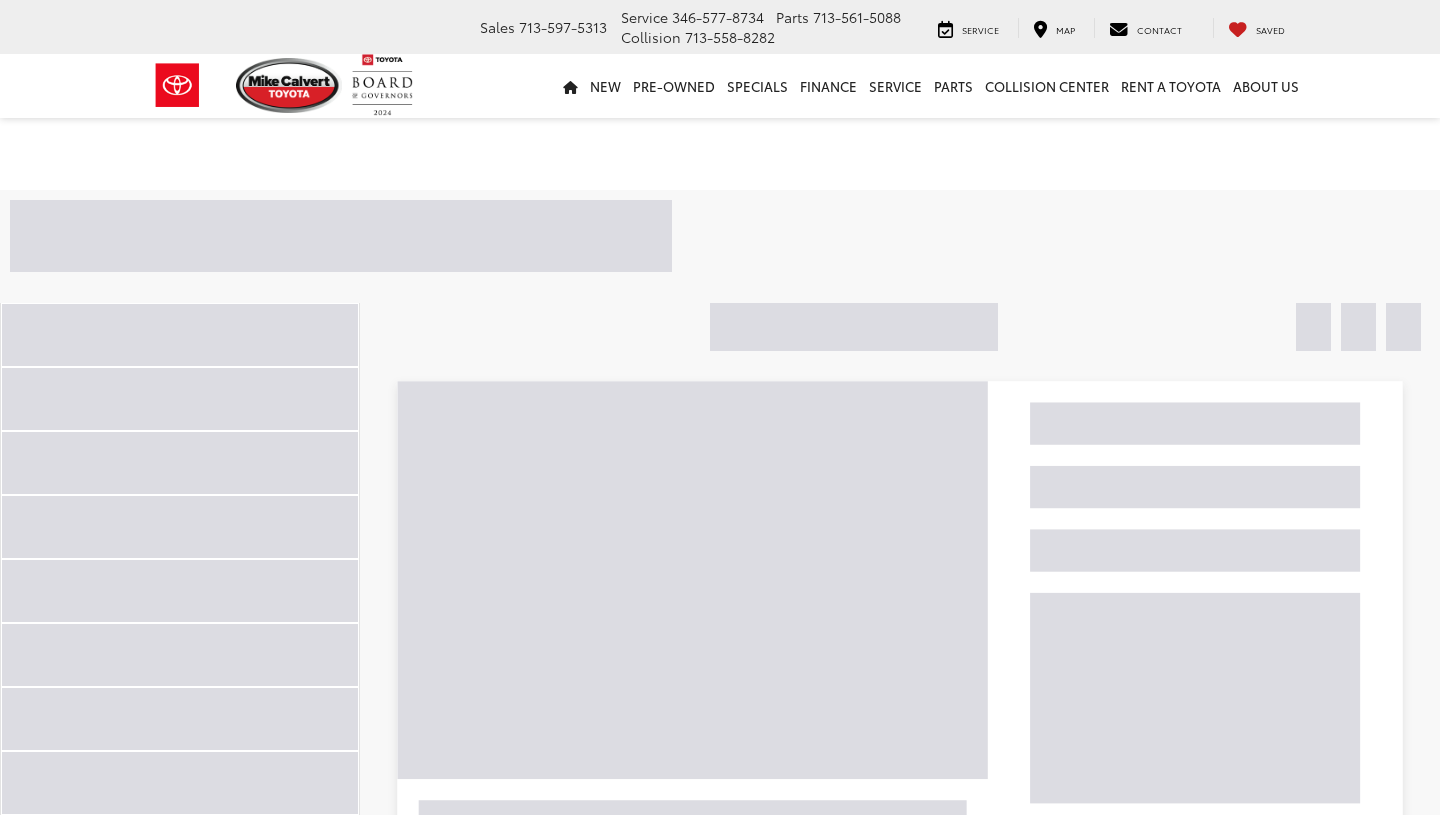 scroll, scrollTop: 0, scrollLeft: 0, axis: both 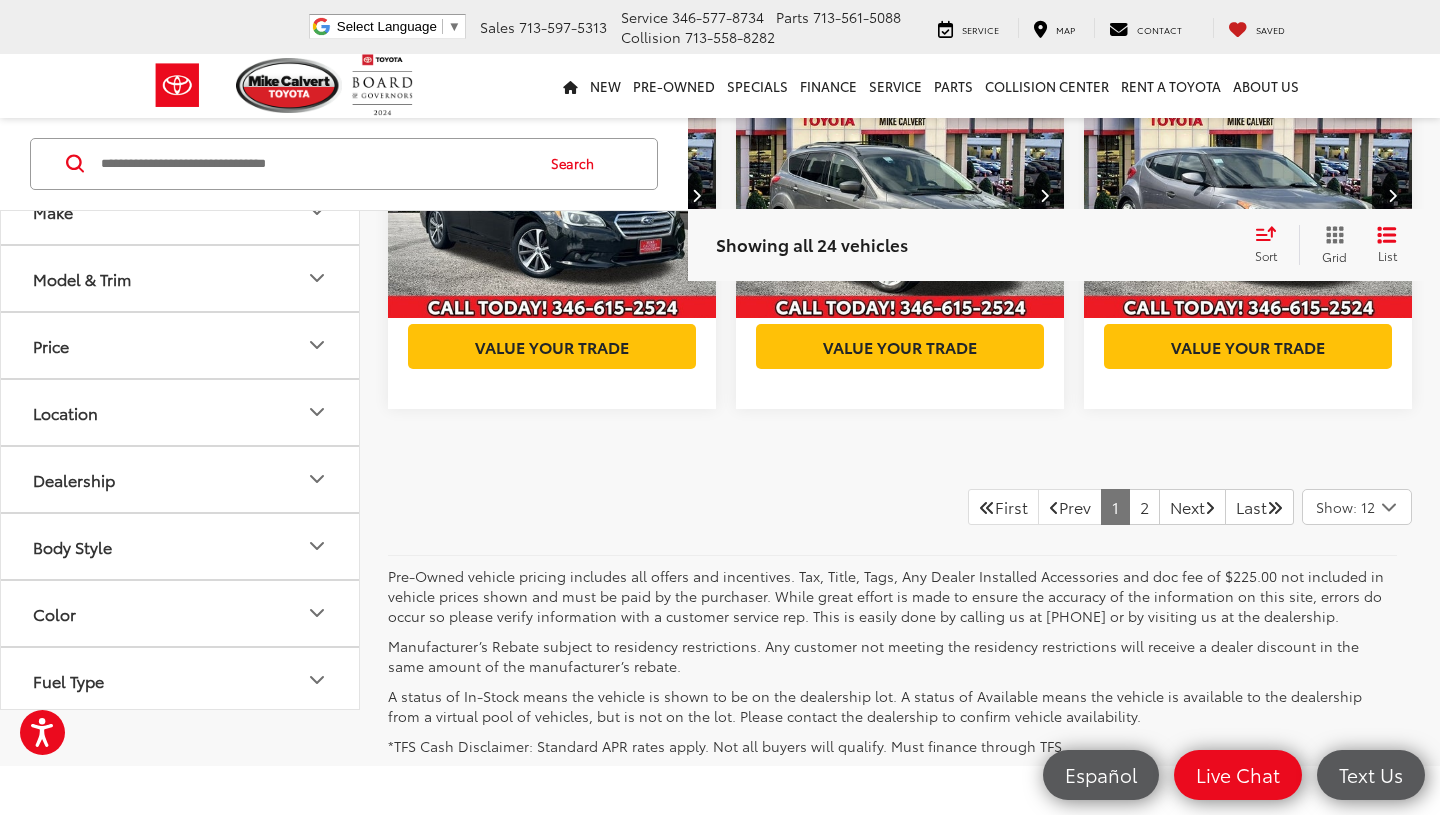 click at bounding box center (552, 196) 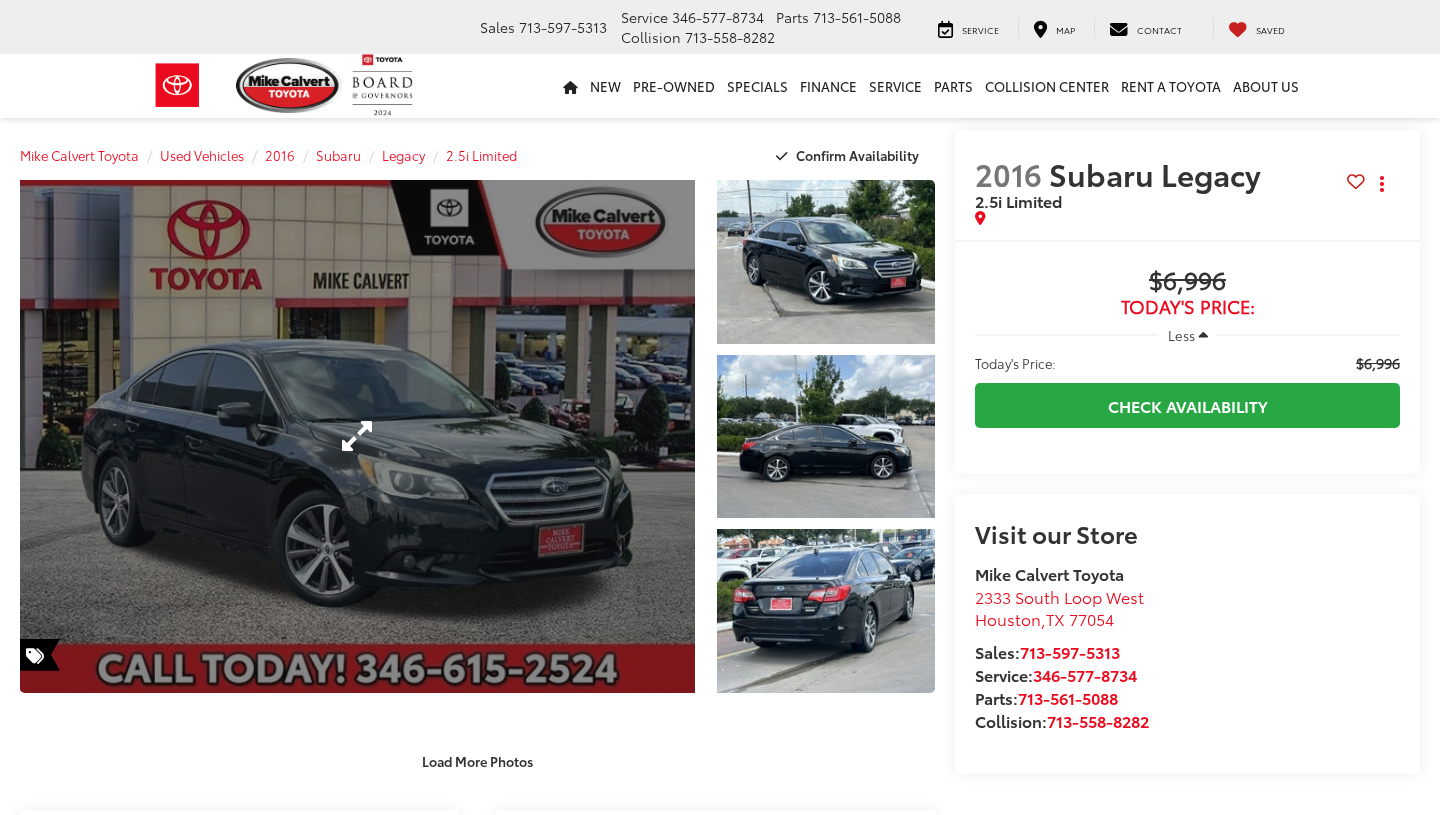 scroll, scrollTop: 0, scrollLeft: 0, axis: both 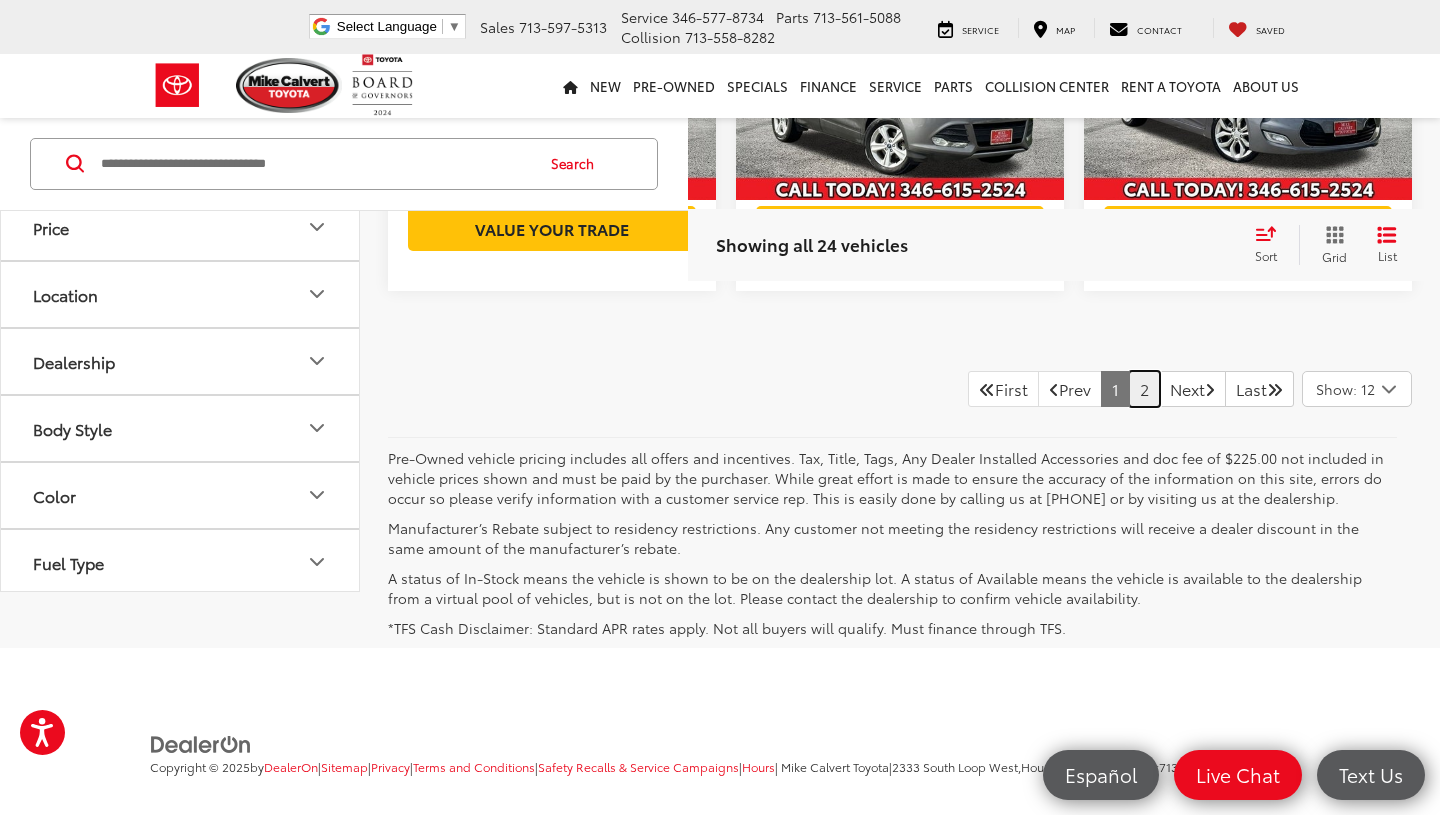 click on "2" at bounding box center [1144, 389] 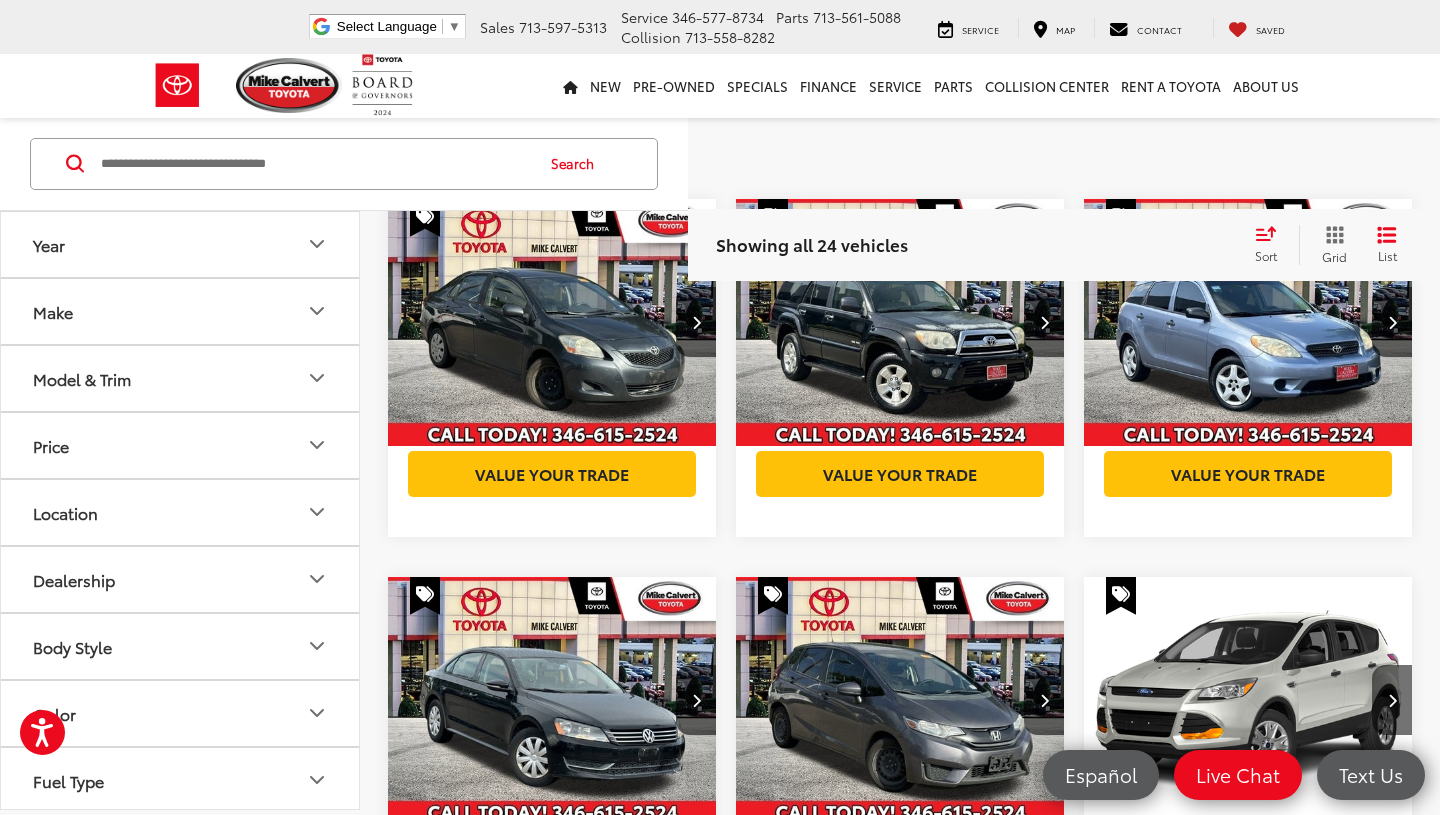 scroll, scrollTop: 140, scrollLeft: 0, axis: vertical 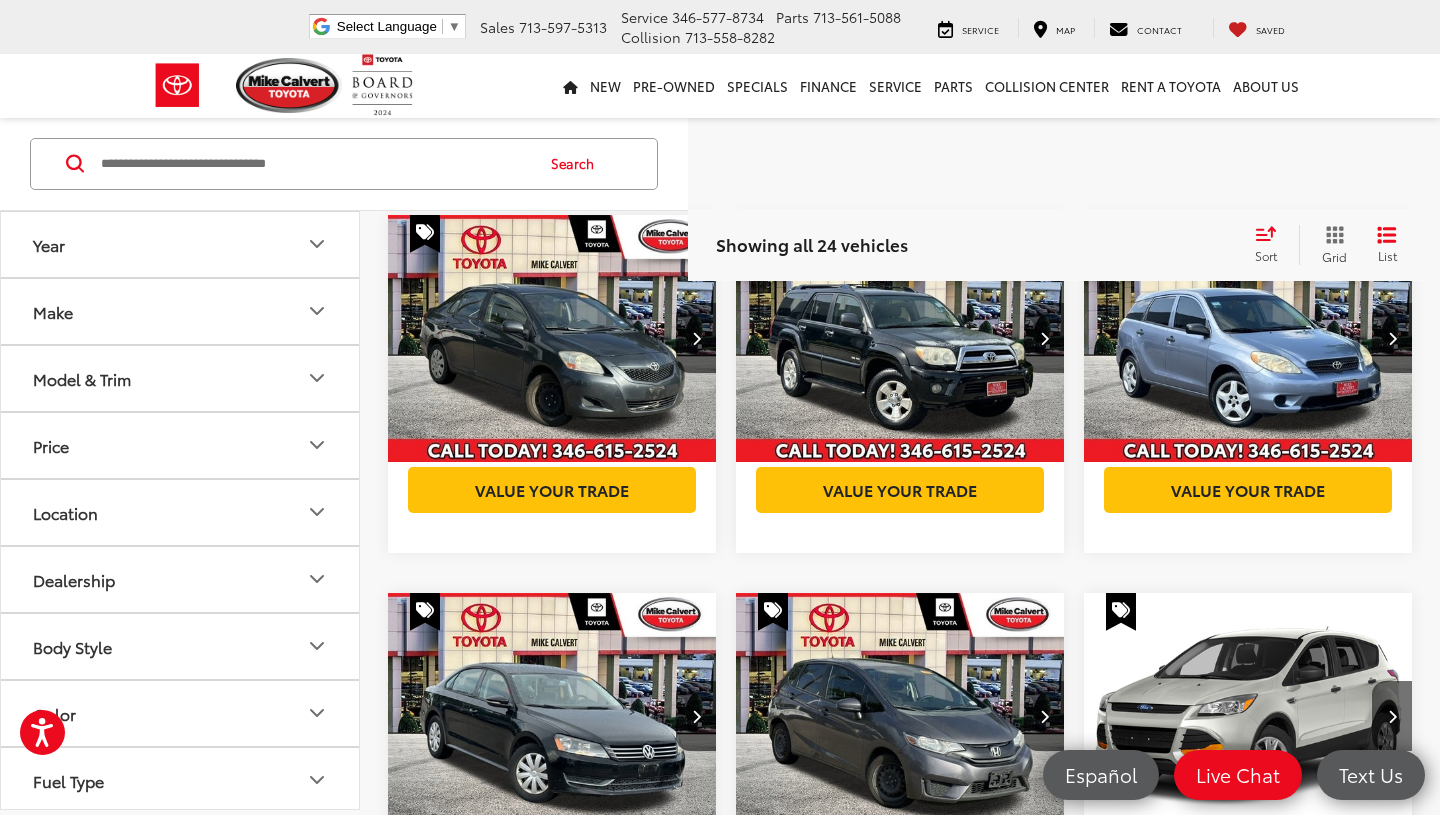 click on "Grid" at bounding box center [1334, 256] 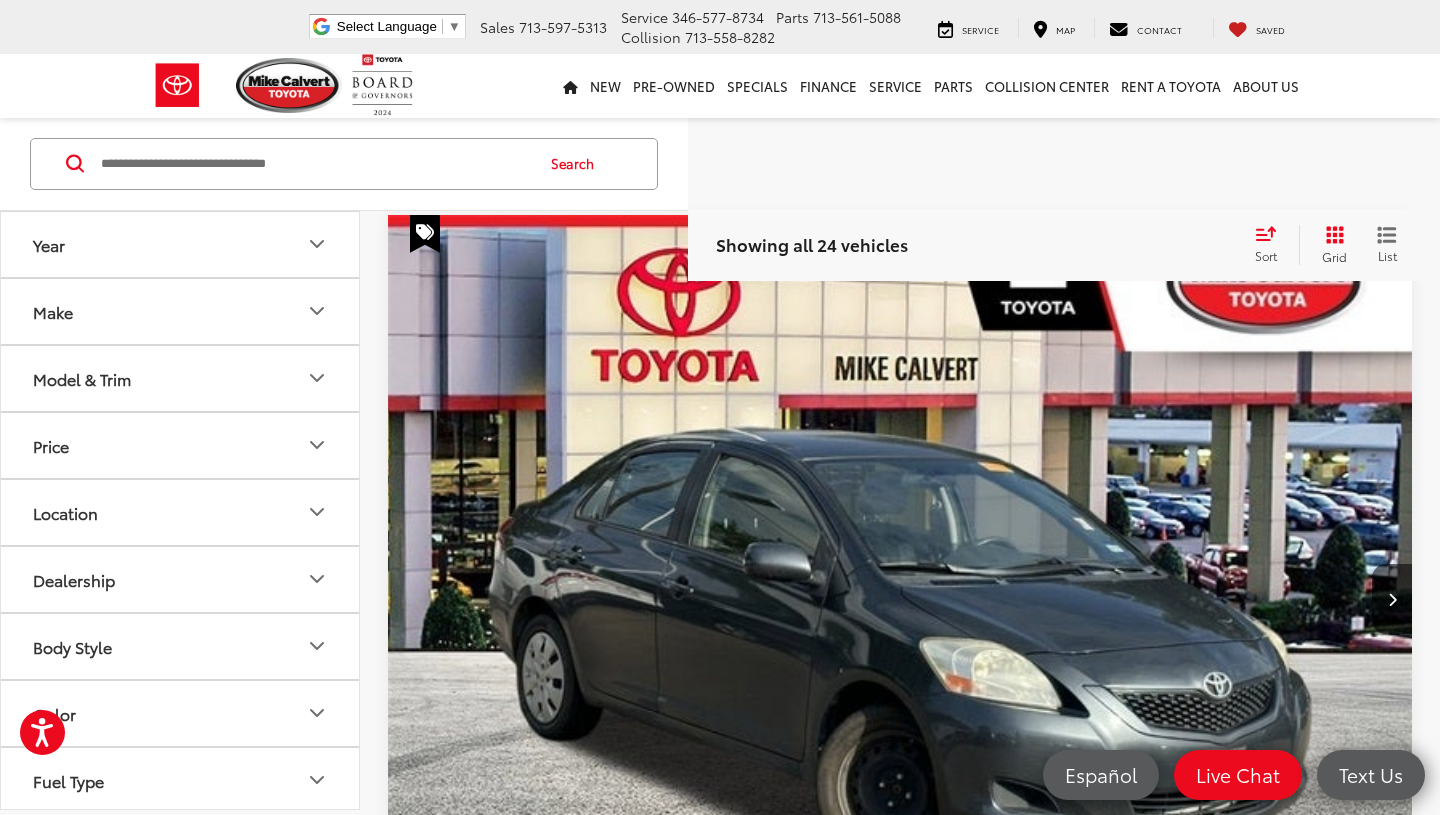 scroll, scrollTop: 0, scrollLeft: 0, axis: both 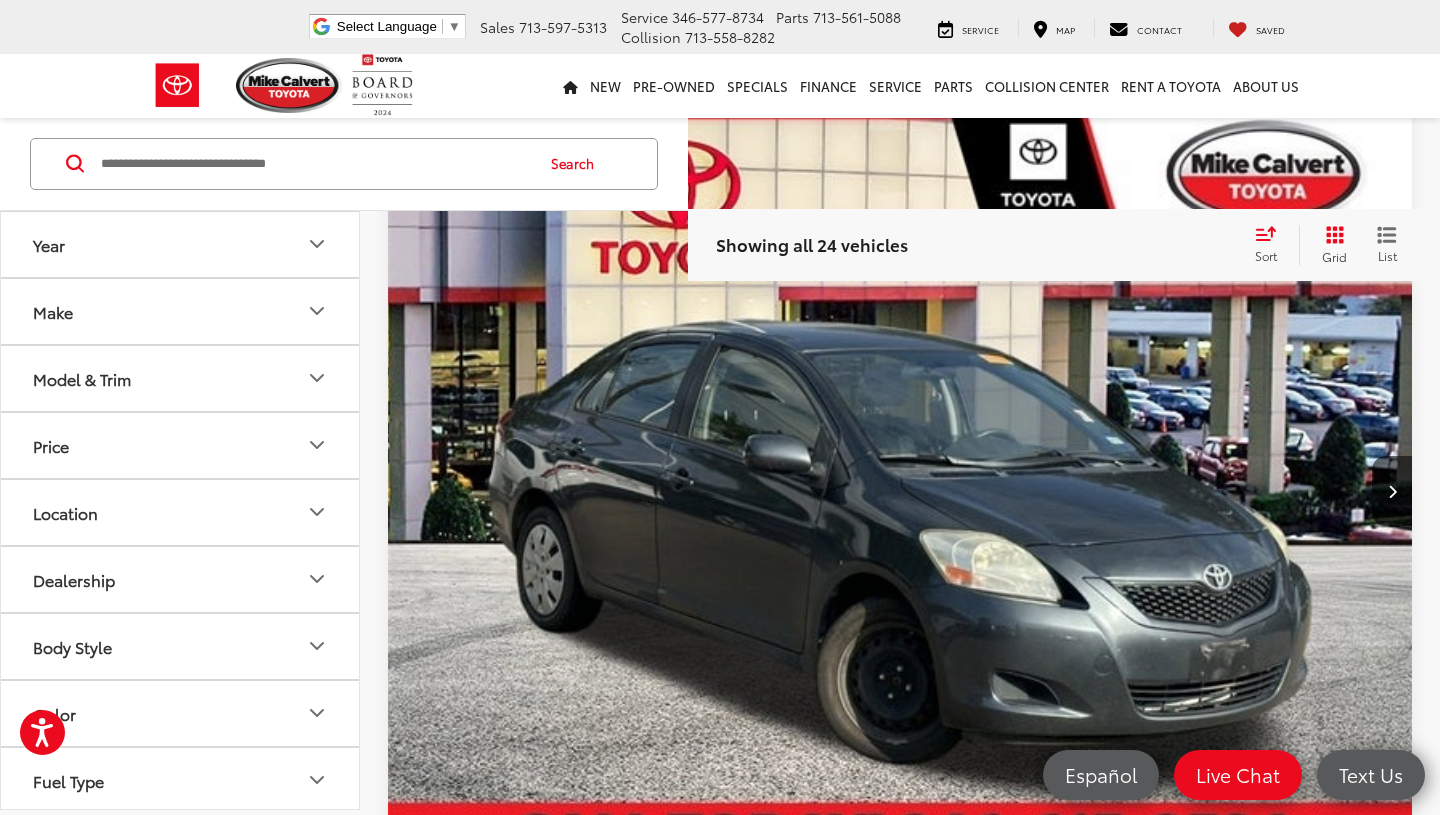 click 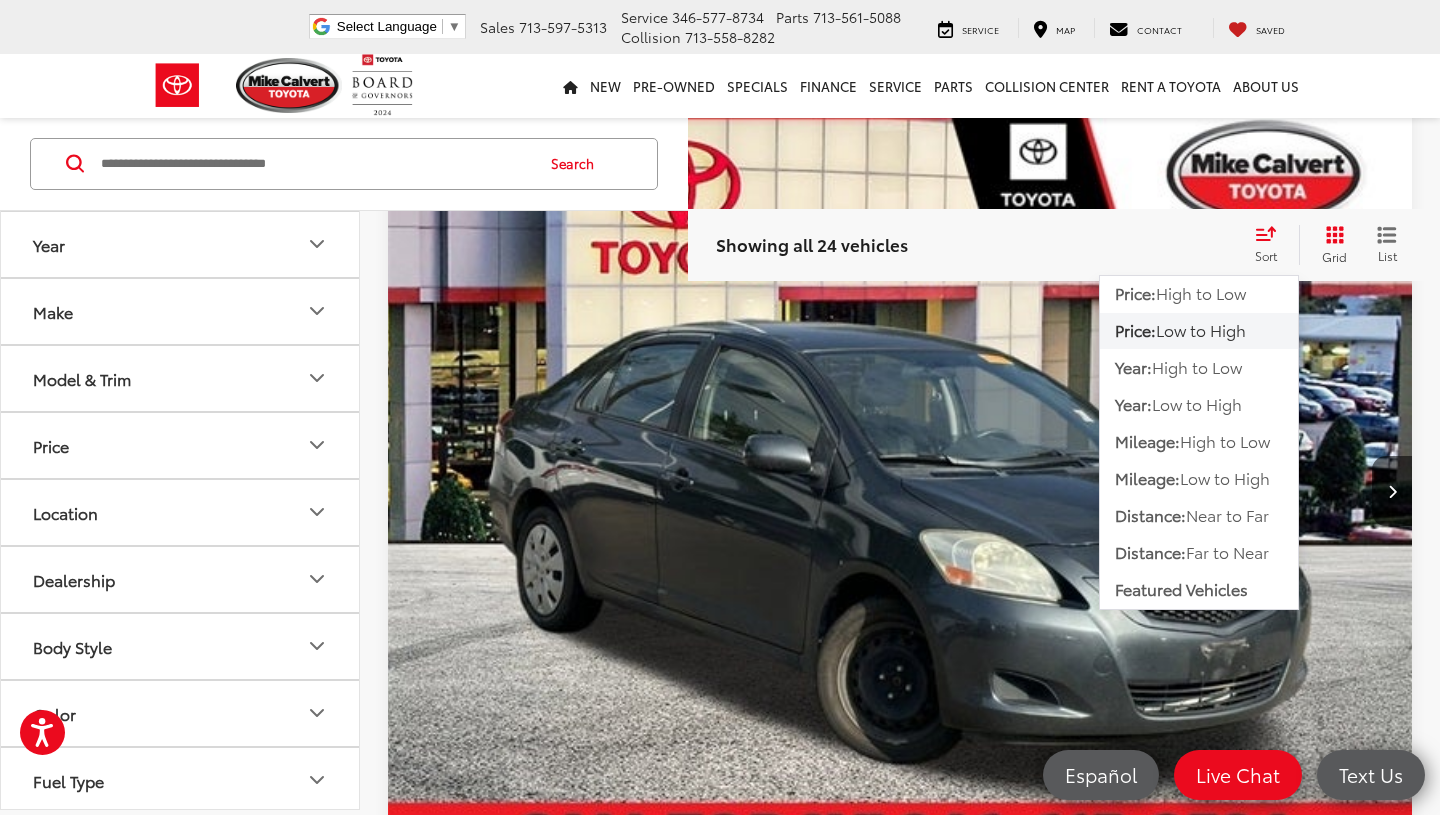 click on "Low to High" at bounding box center [1201, 330] 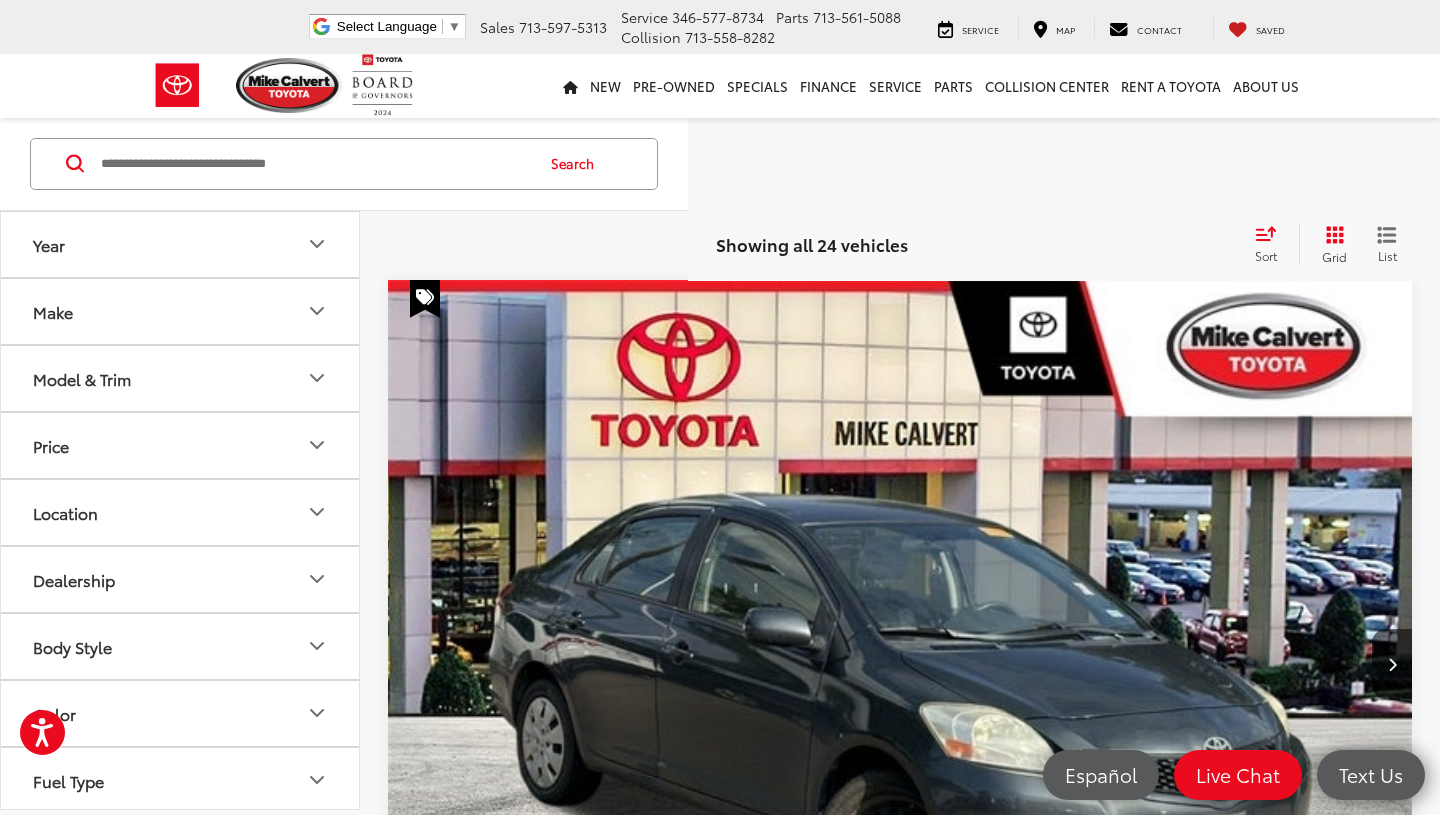 scroll, scrollTop: 72, scrollLeft: 0, axis: vertical 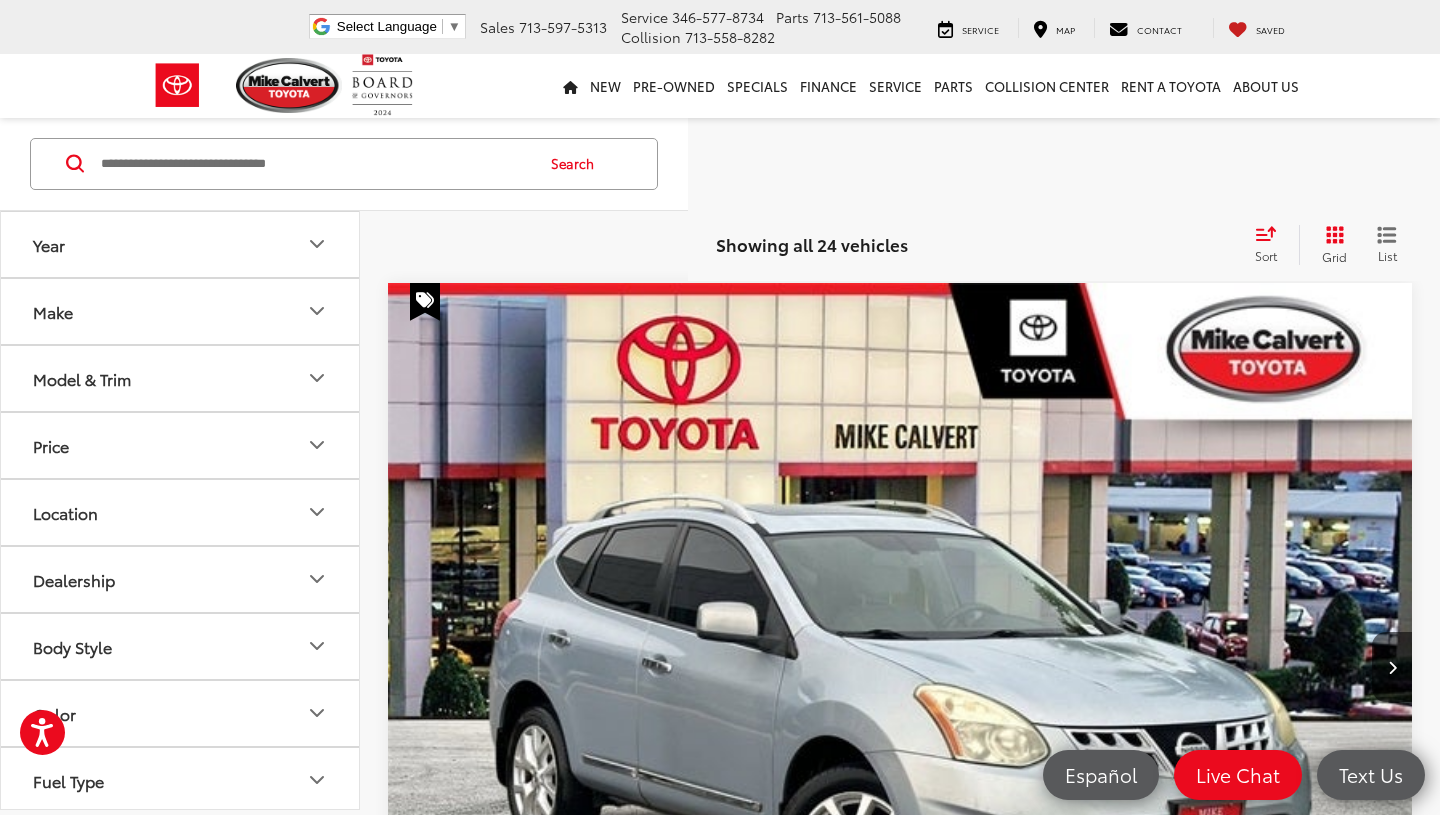 click on "Grid" at bounding box center (1330, 245) 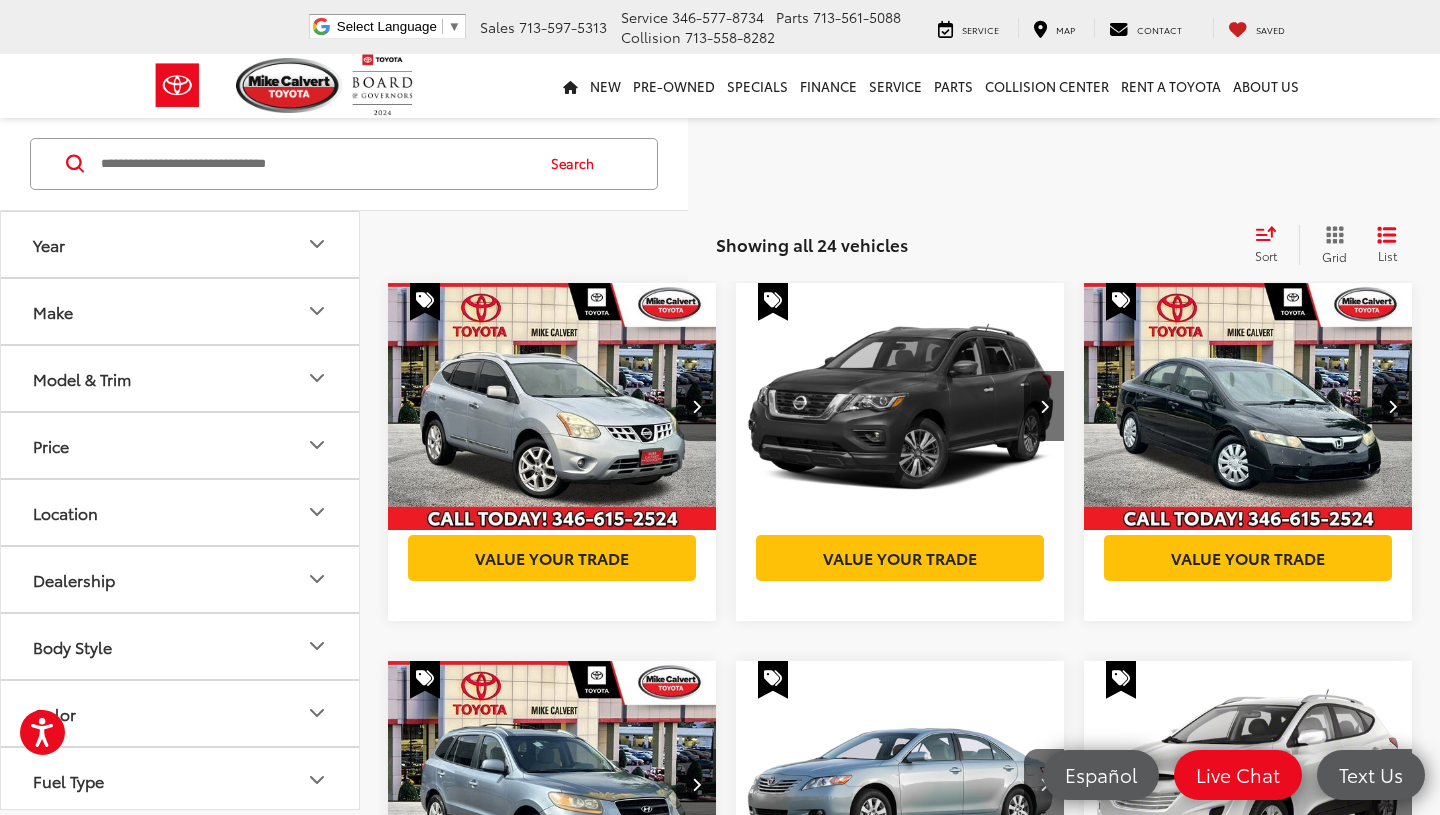 scroll, scrollTop: 0, scrollLeft: 0, axis: both 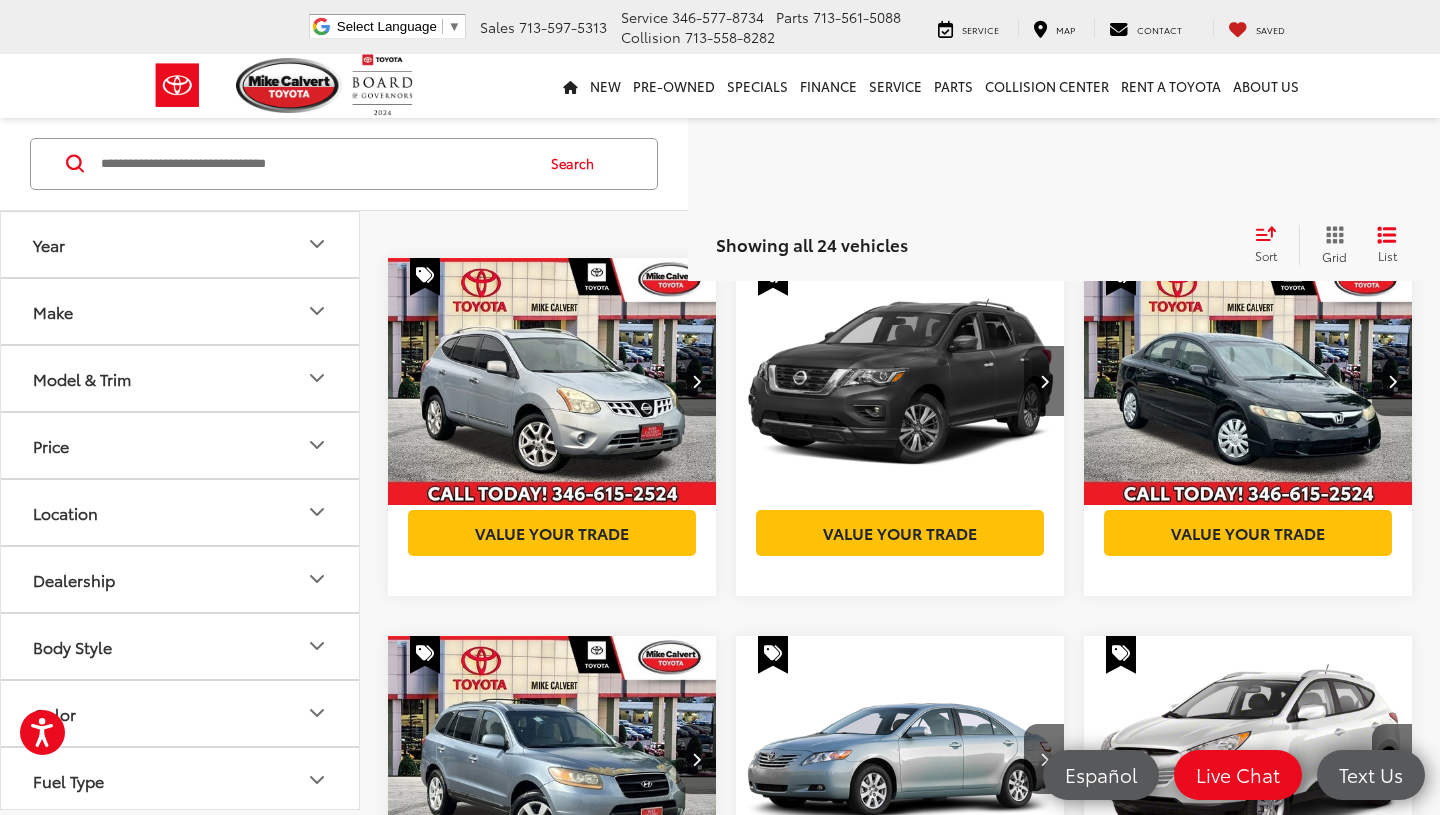 click at bounding box center (1248, 382) 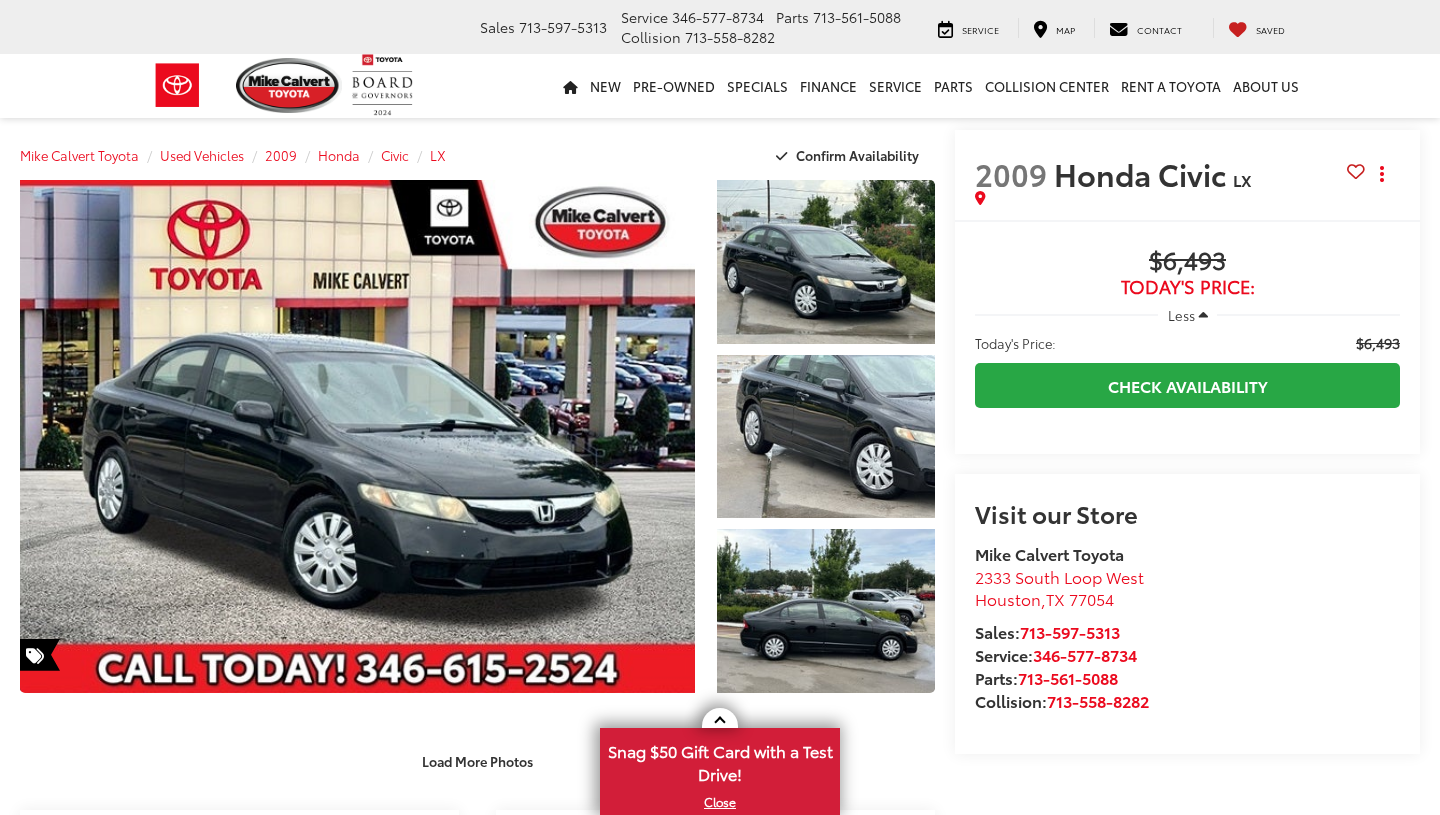 scroll, scrollTop: 490, scrollLeft: 0, axis: vertical 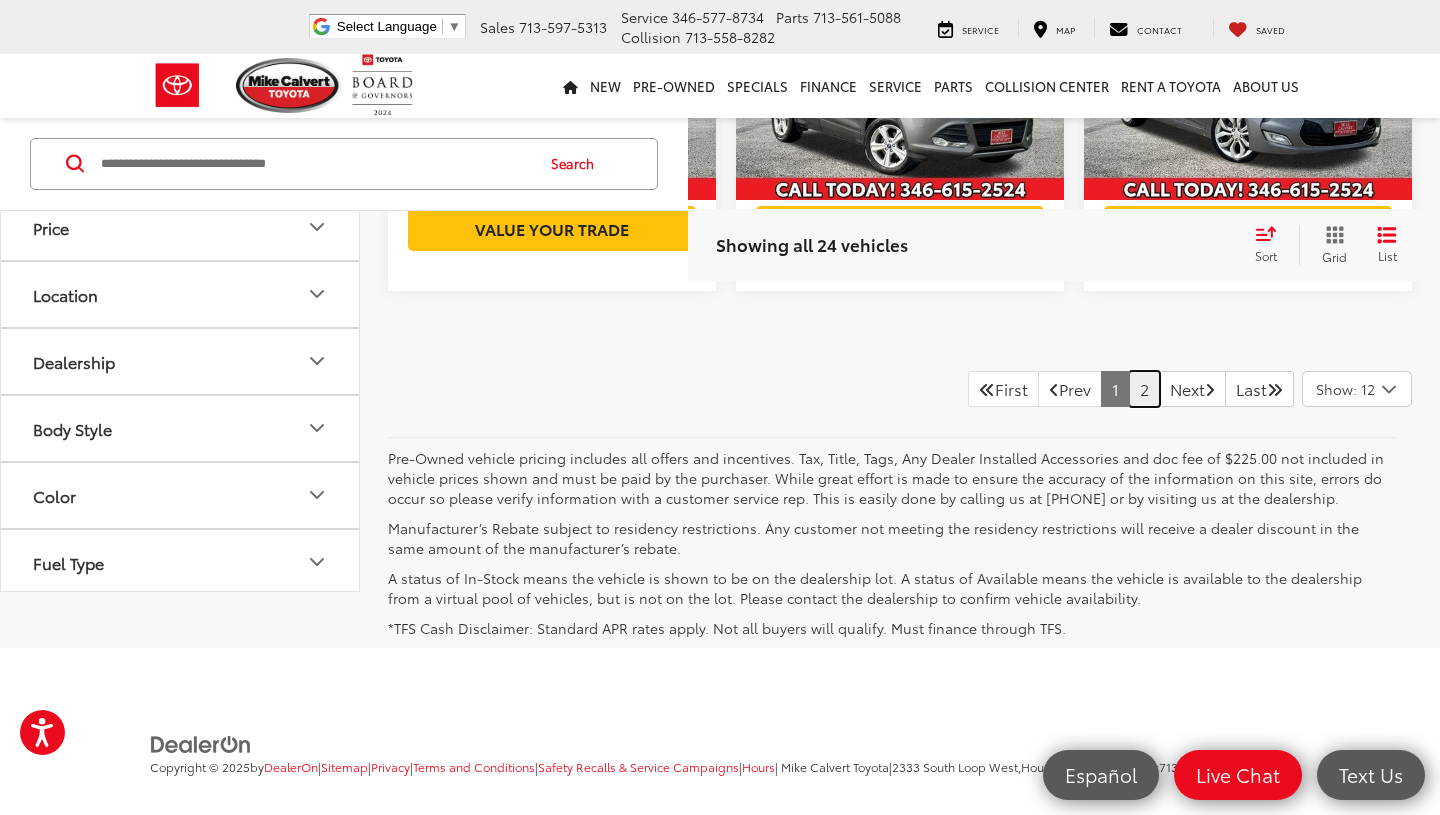 click on "2" at bounding box center (1144, 389) 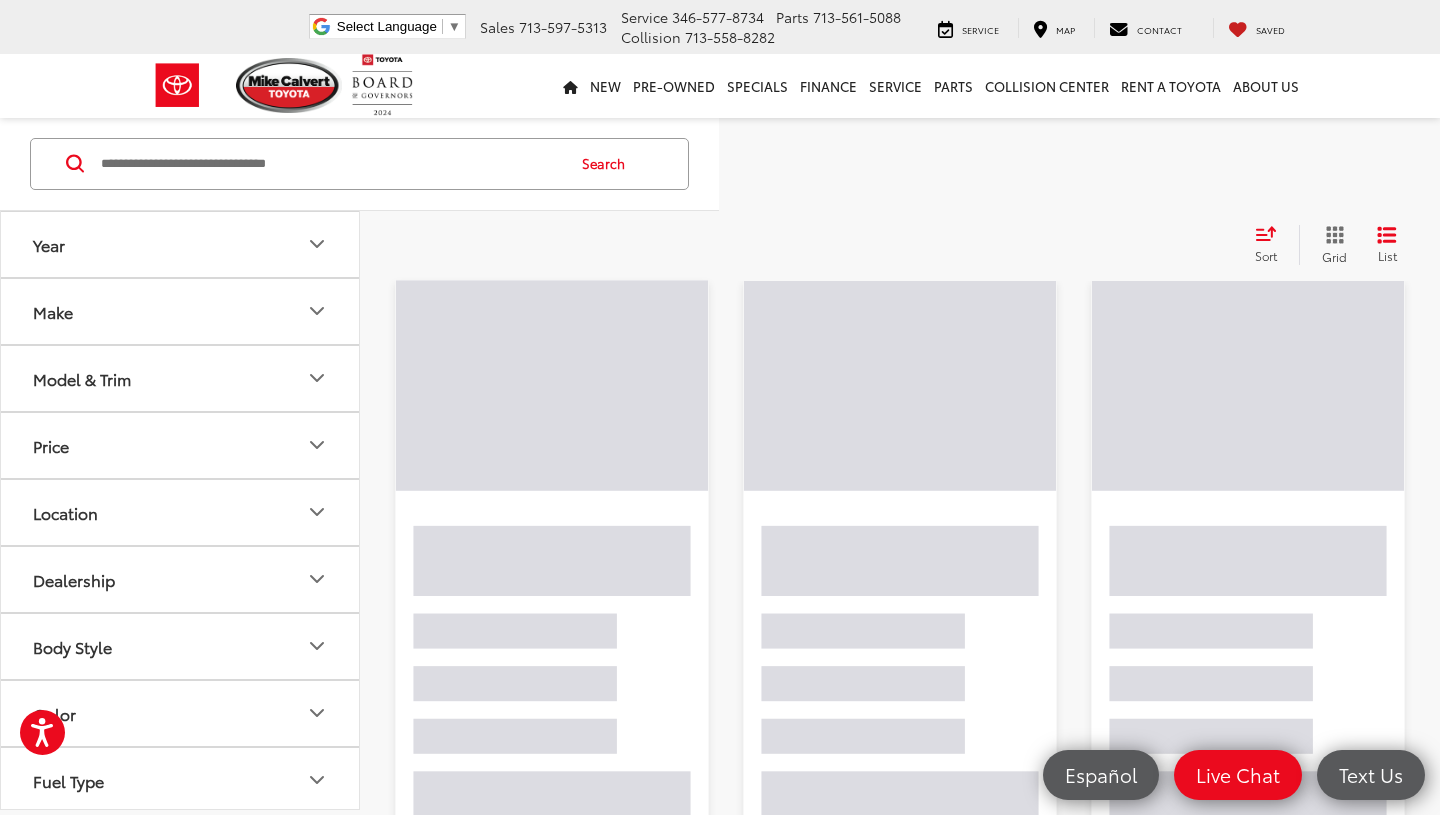 scroll, scrollTop: 72, scrollLeft: 0, axis: vertical 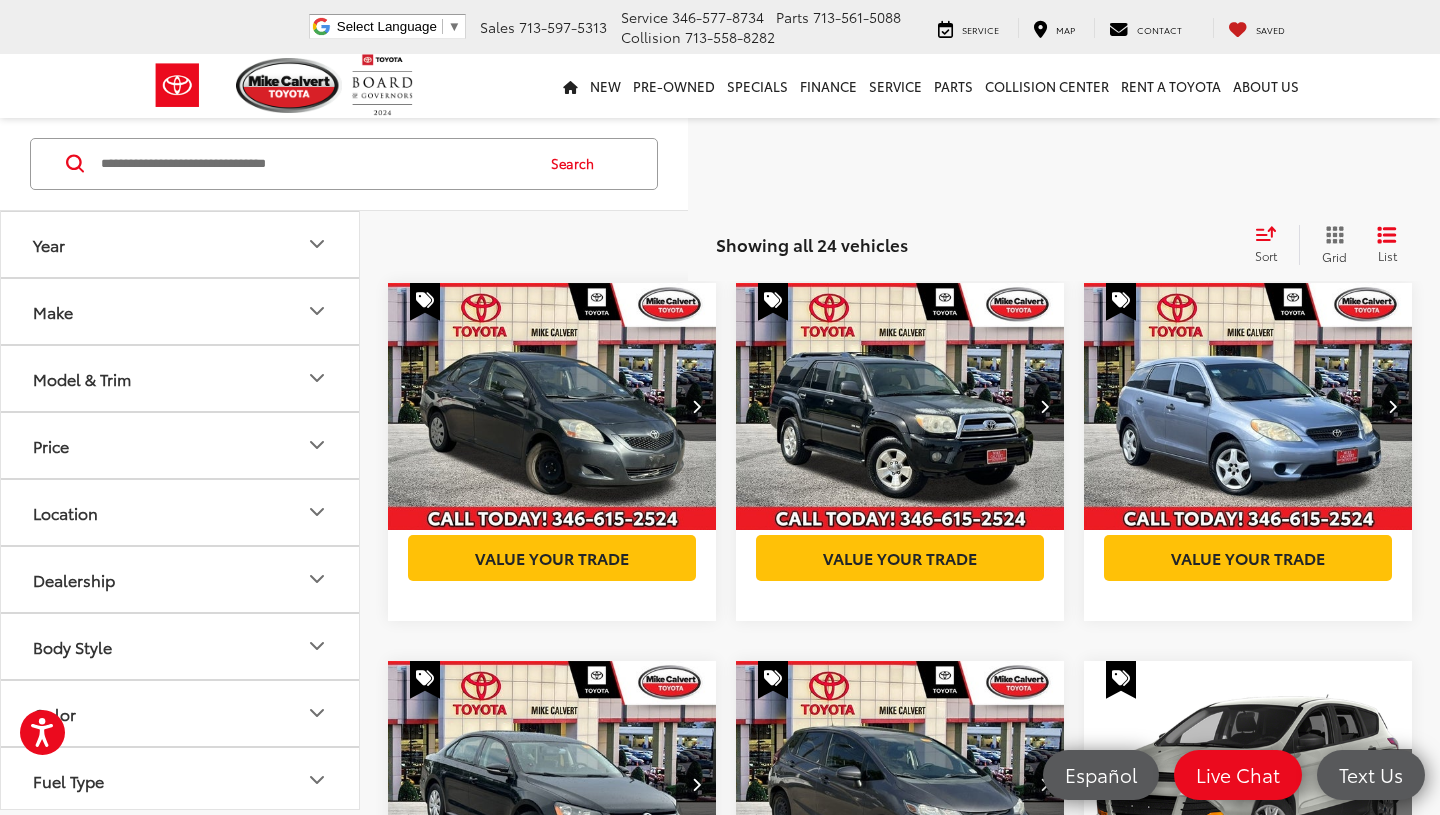 click at bounding box center (900, 407) 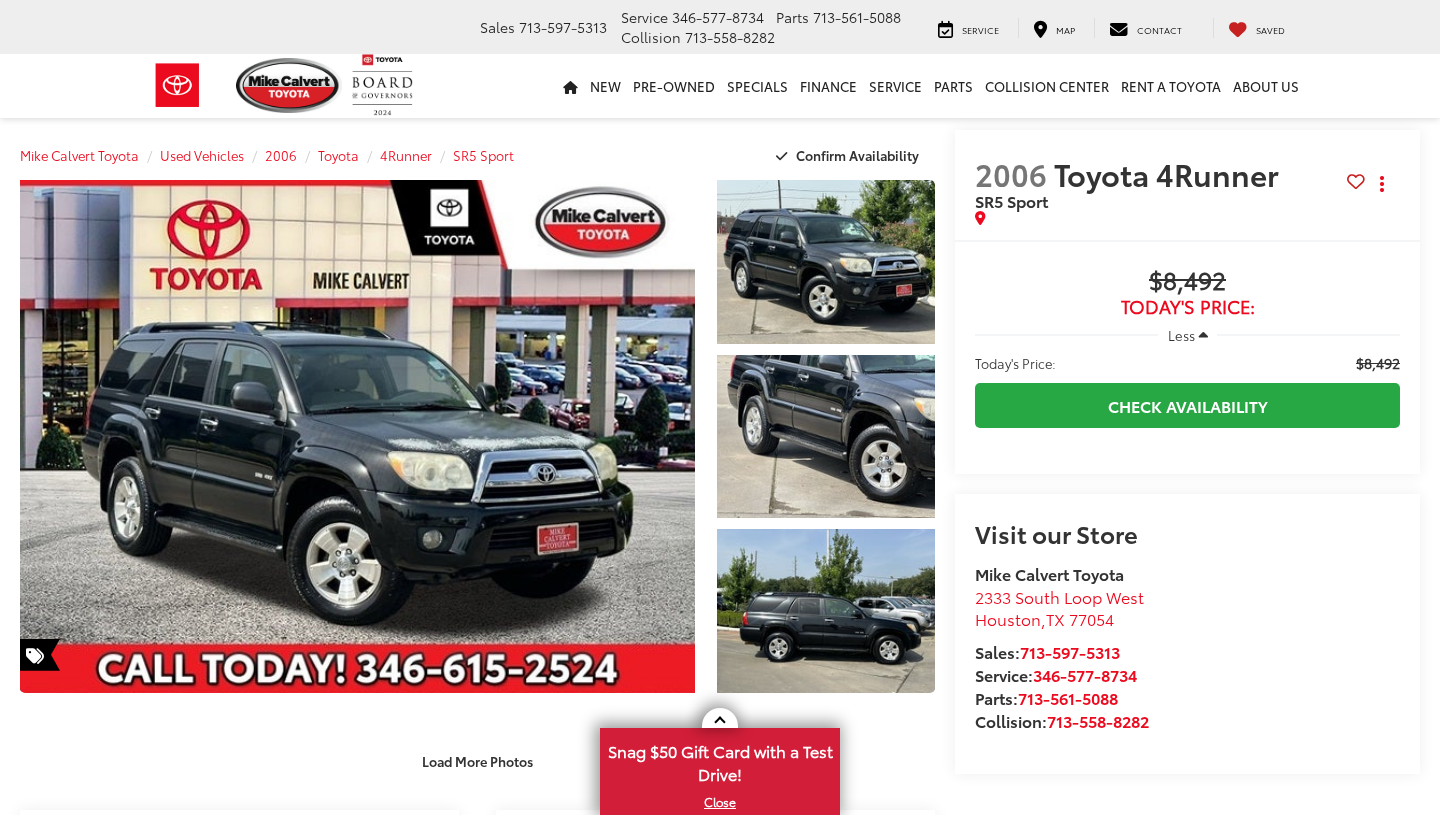 scroll, scrollTop: 0, scrollLeft: 0, axis: both 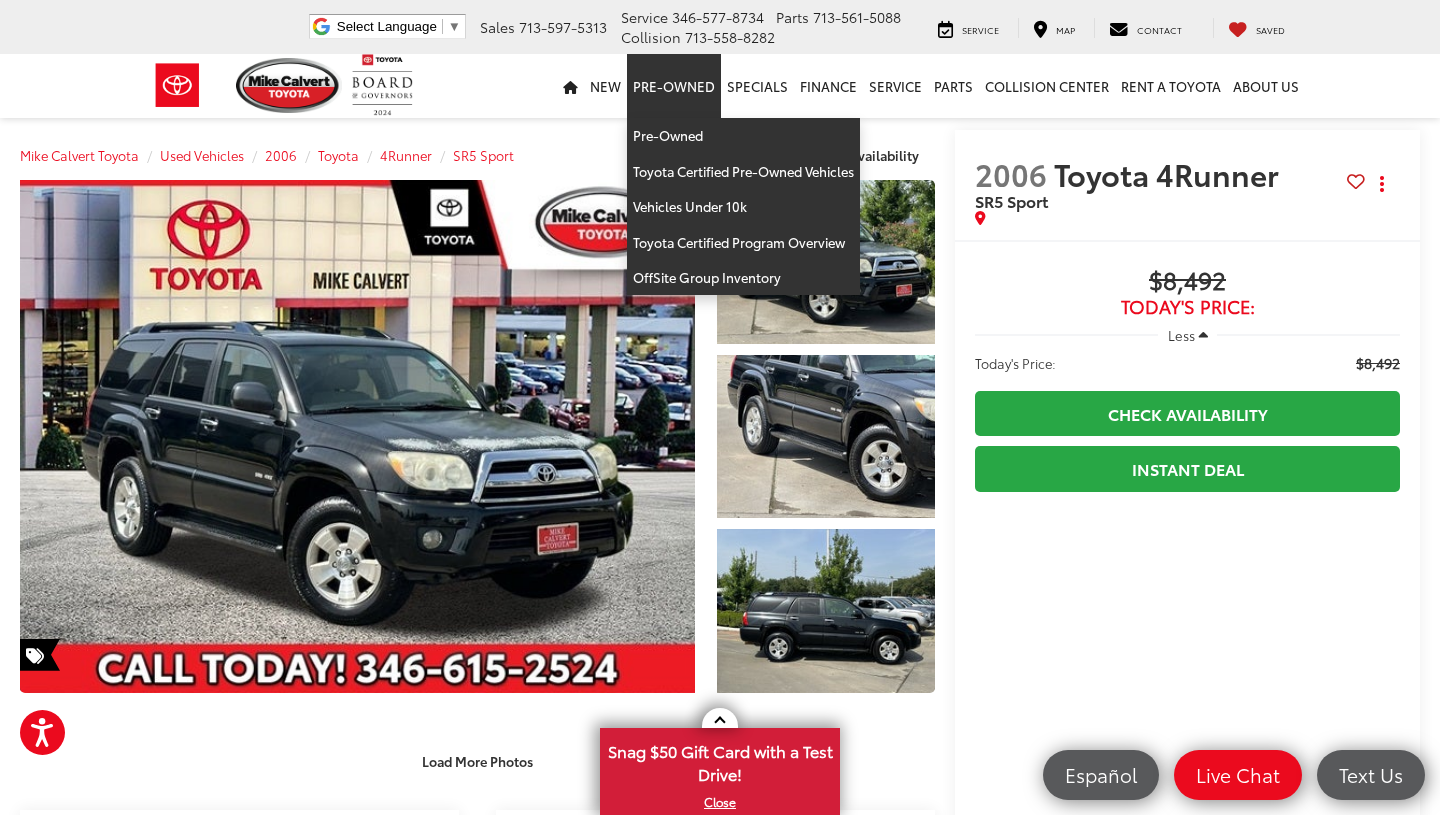 click on "Pre-Owned" at bounding box center (674, 86) 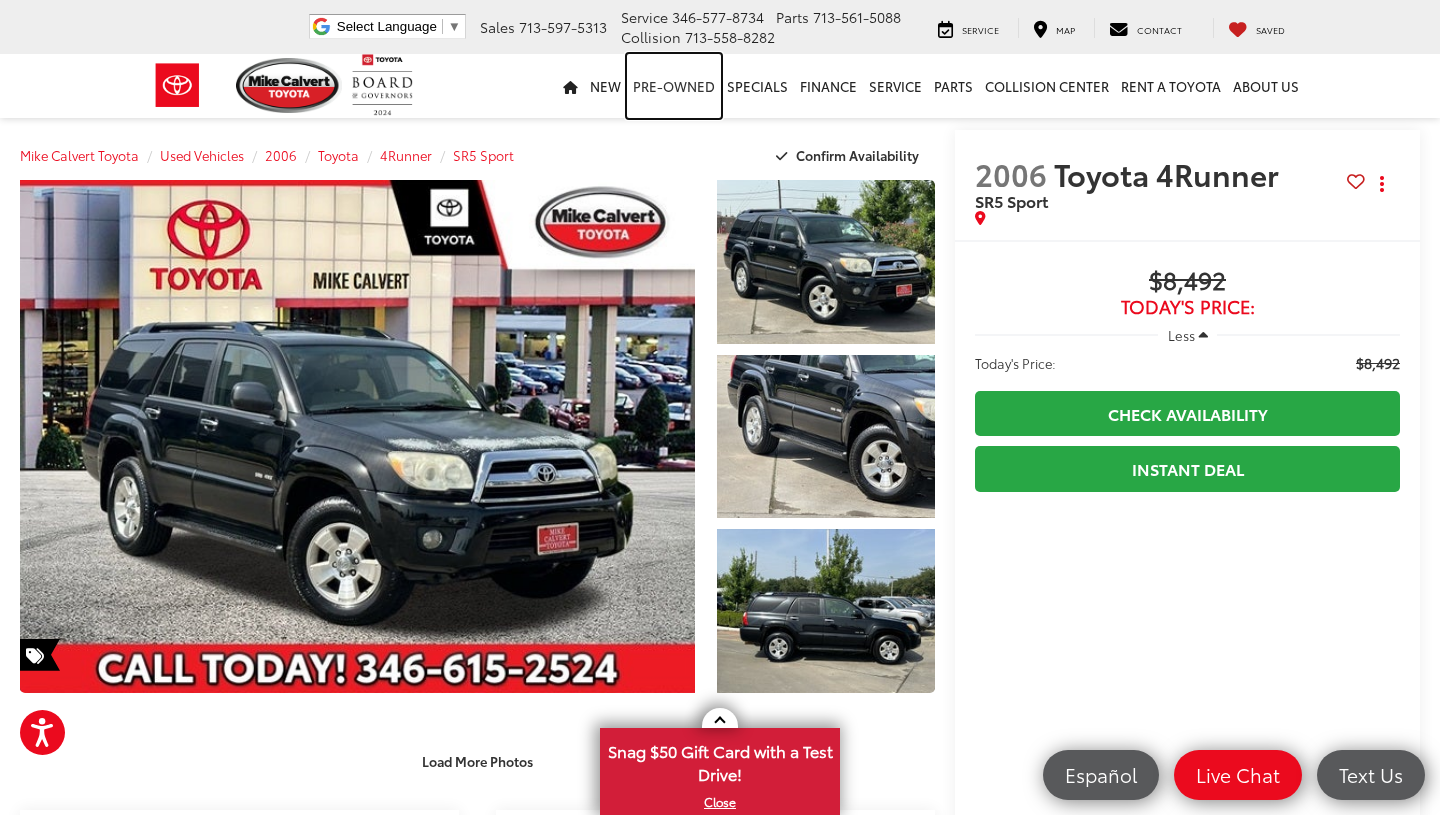 click on "Pre-Owned" at bounding box center [674, 86] 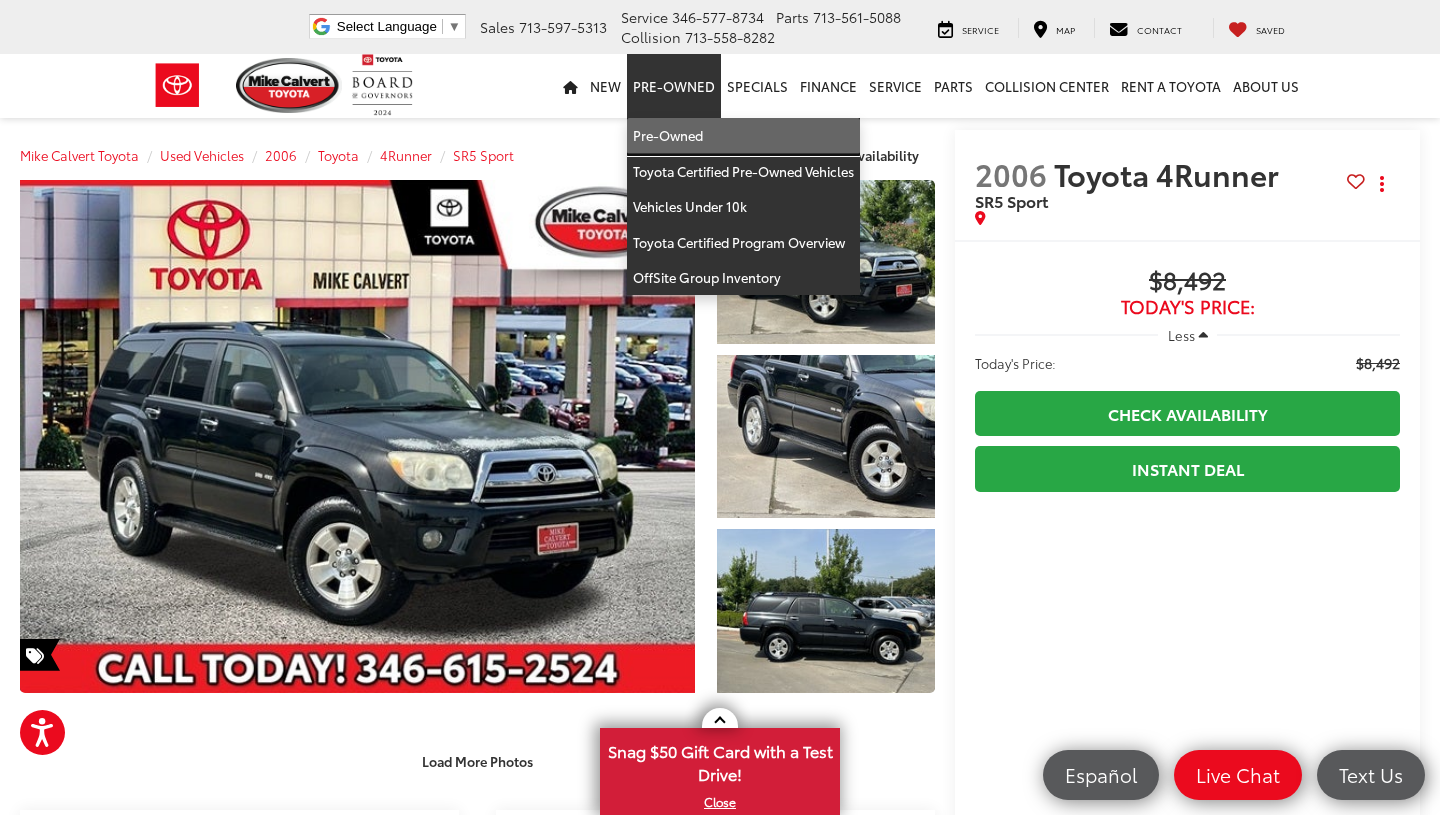 click on "Pre-Owned" at bounding box center (743, 136) 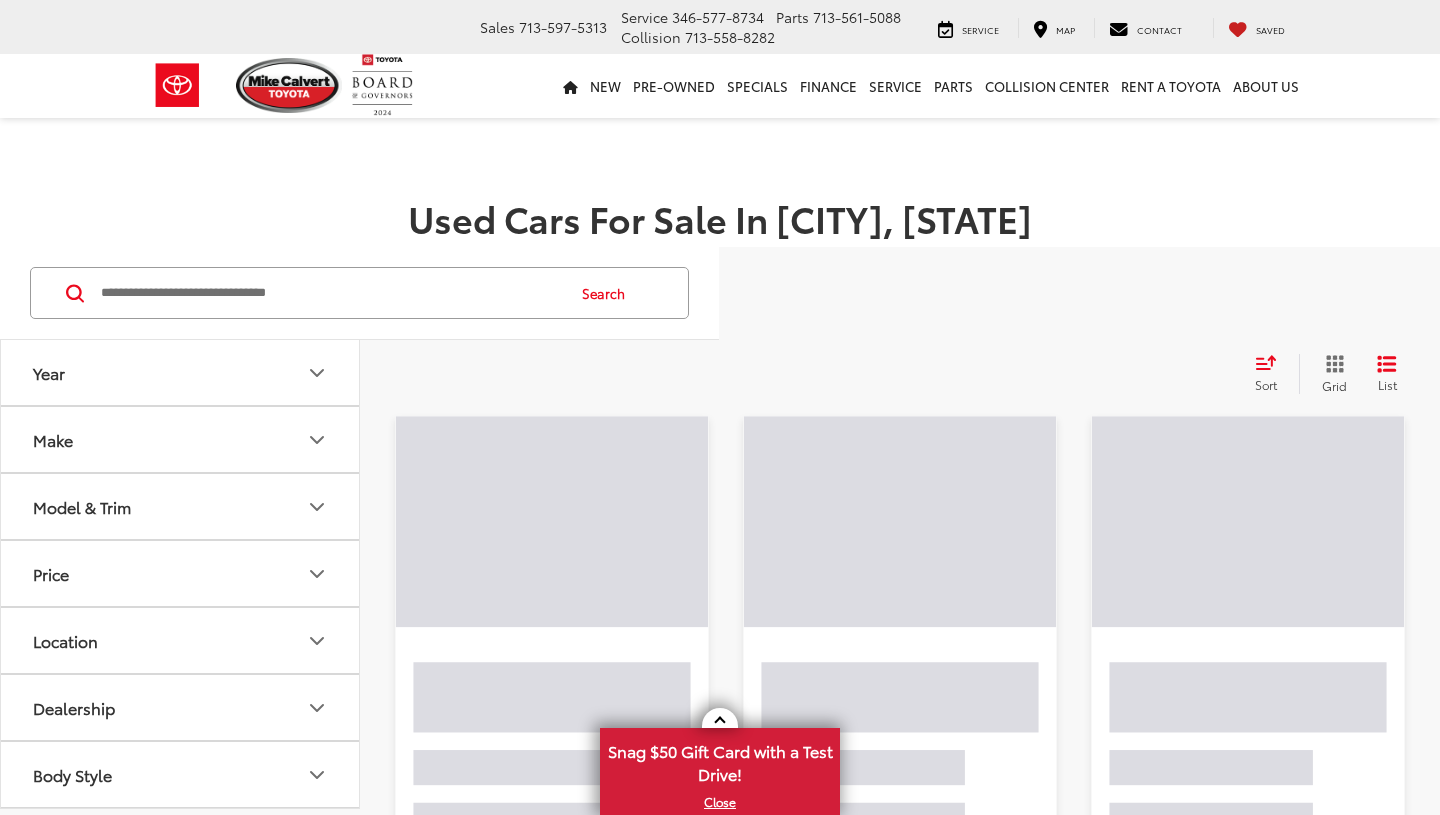 scroll, scrollTop: 0, scrollLeft: 0, axis: both 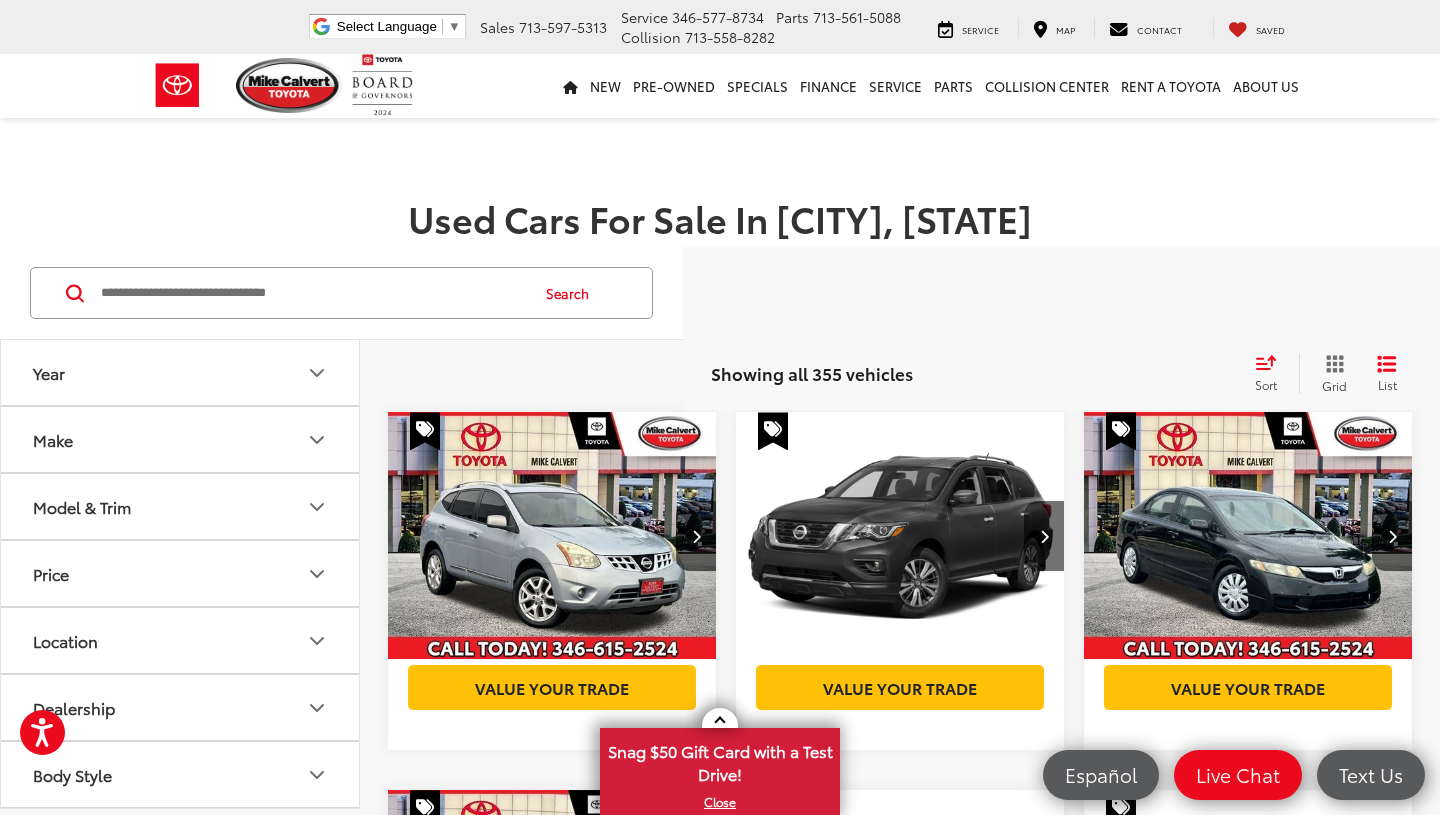 click 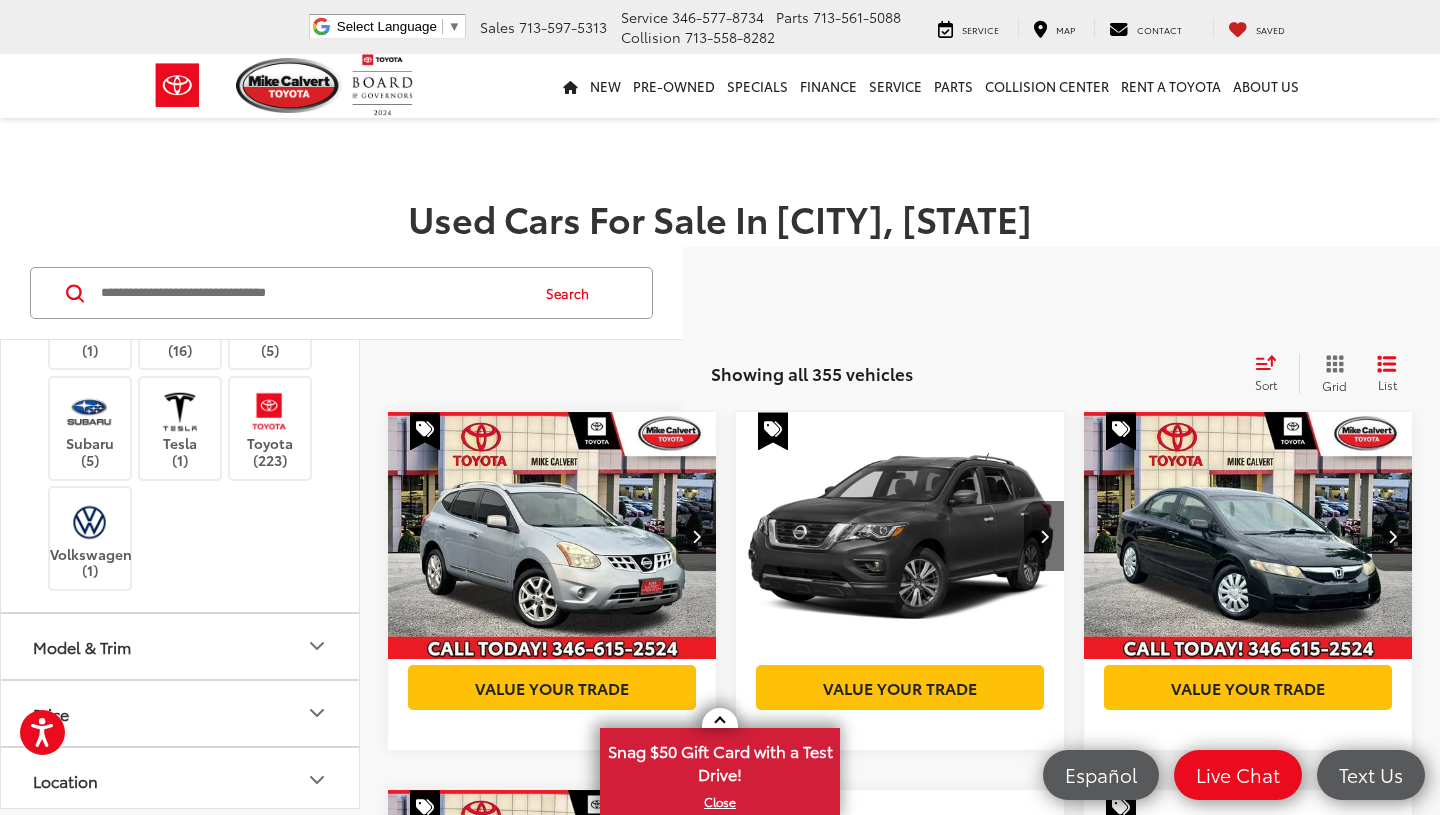scroll, scrollTop: 627, scrollLeft: 0, axis: vertical 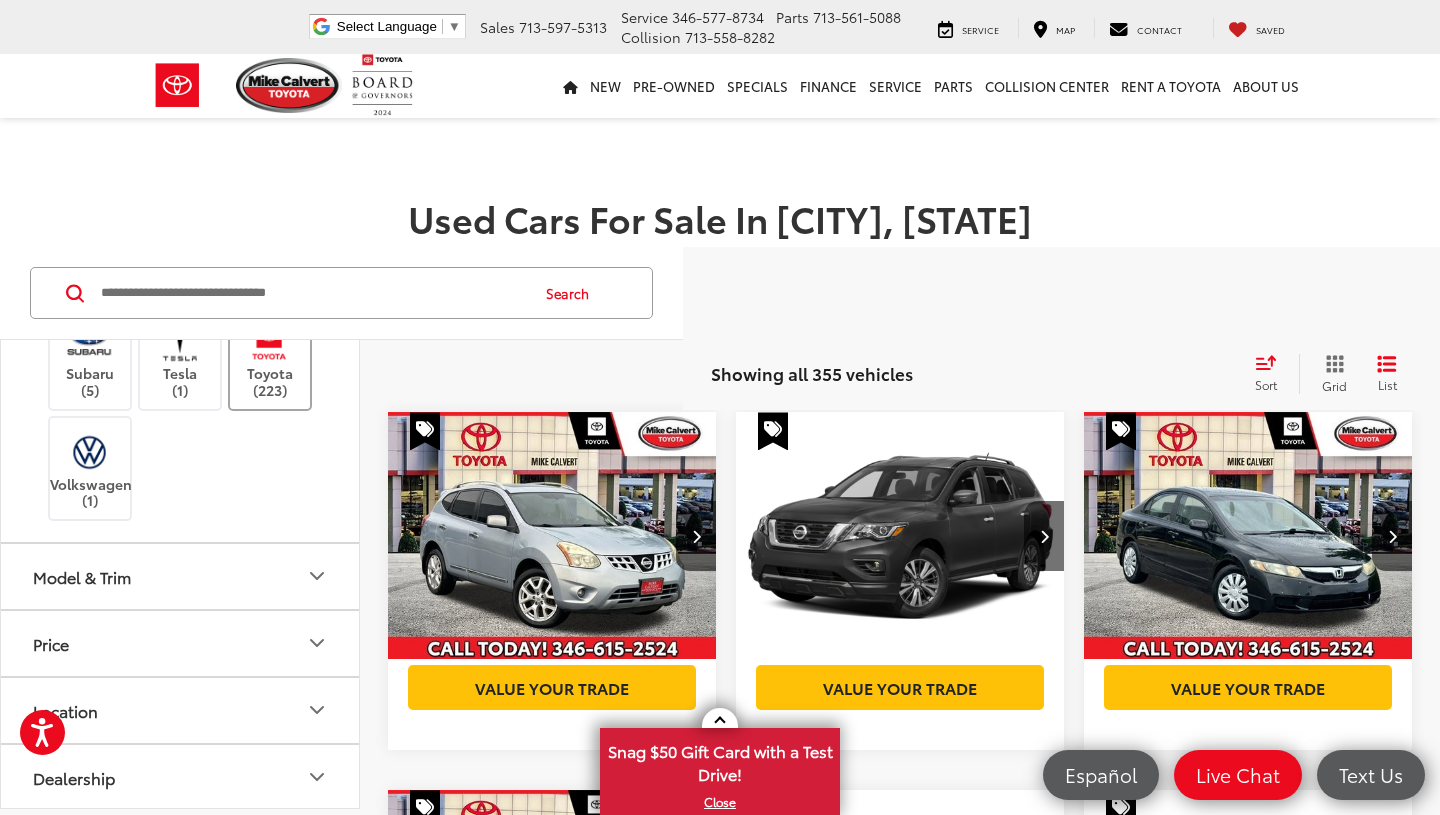 click at bounding box center [269, 341] 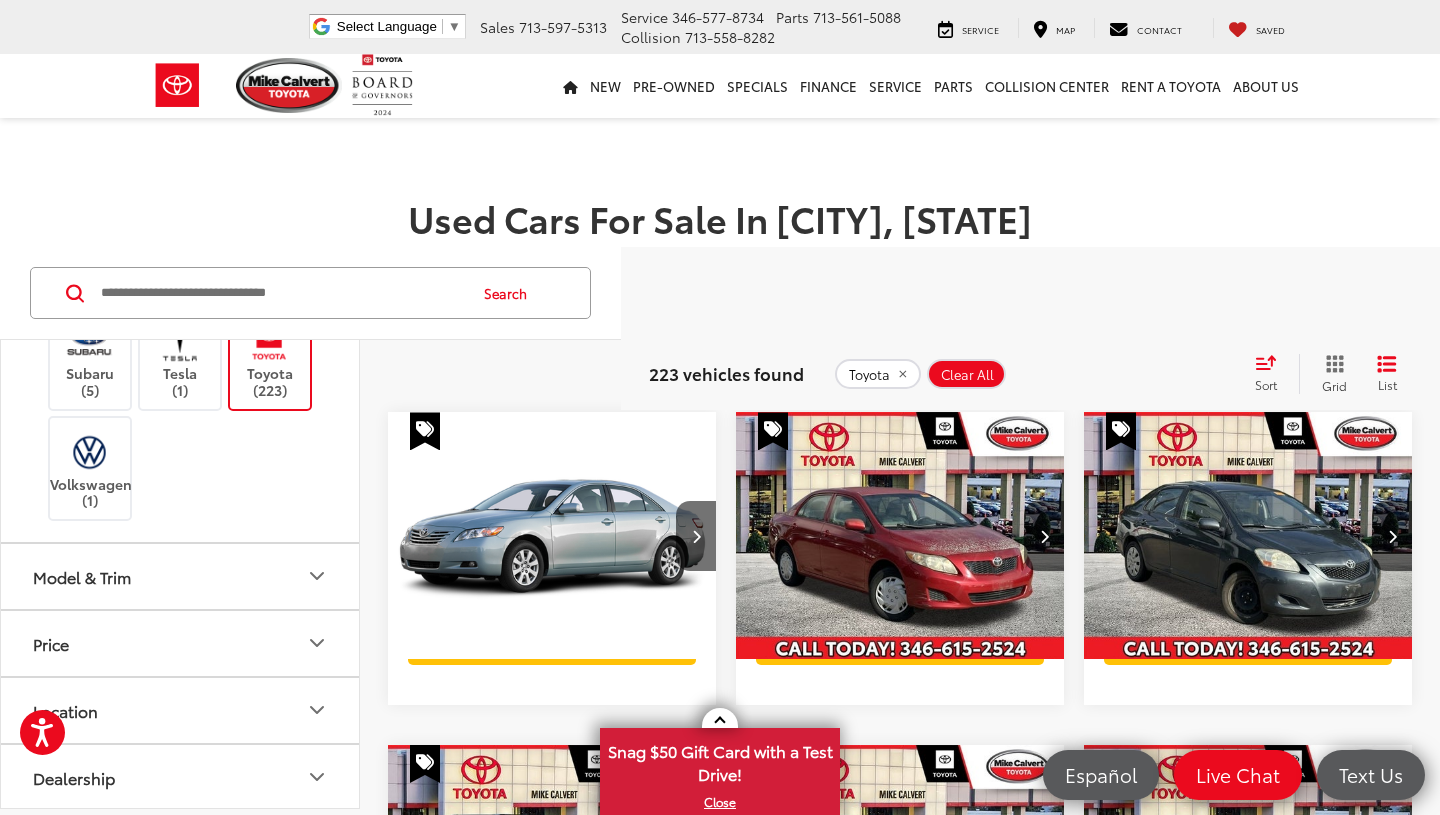 scroll, scrollTop: 0, scrollLeft: 0, axis: both 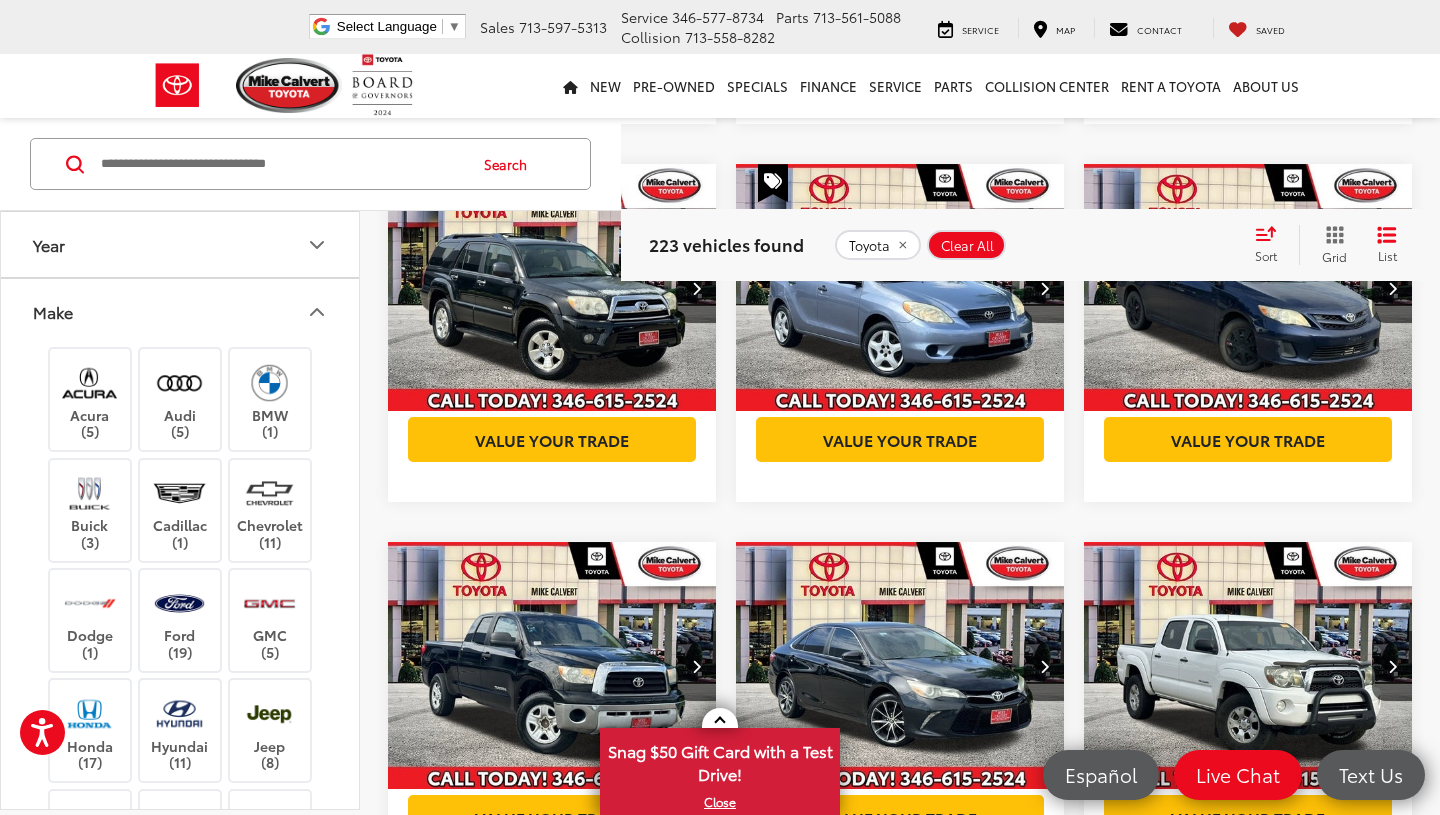 click 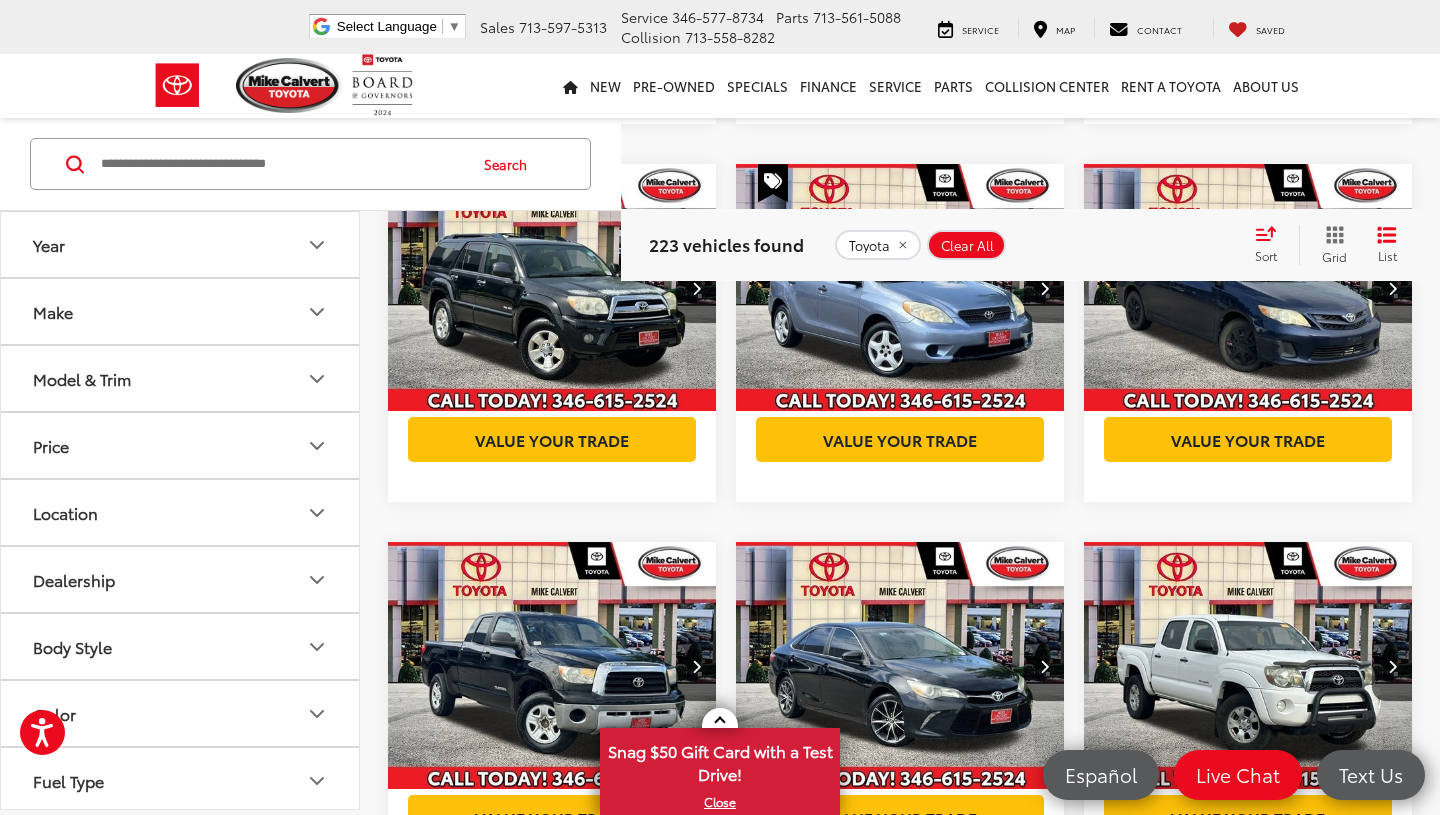 click 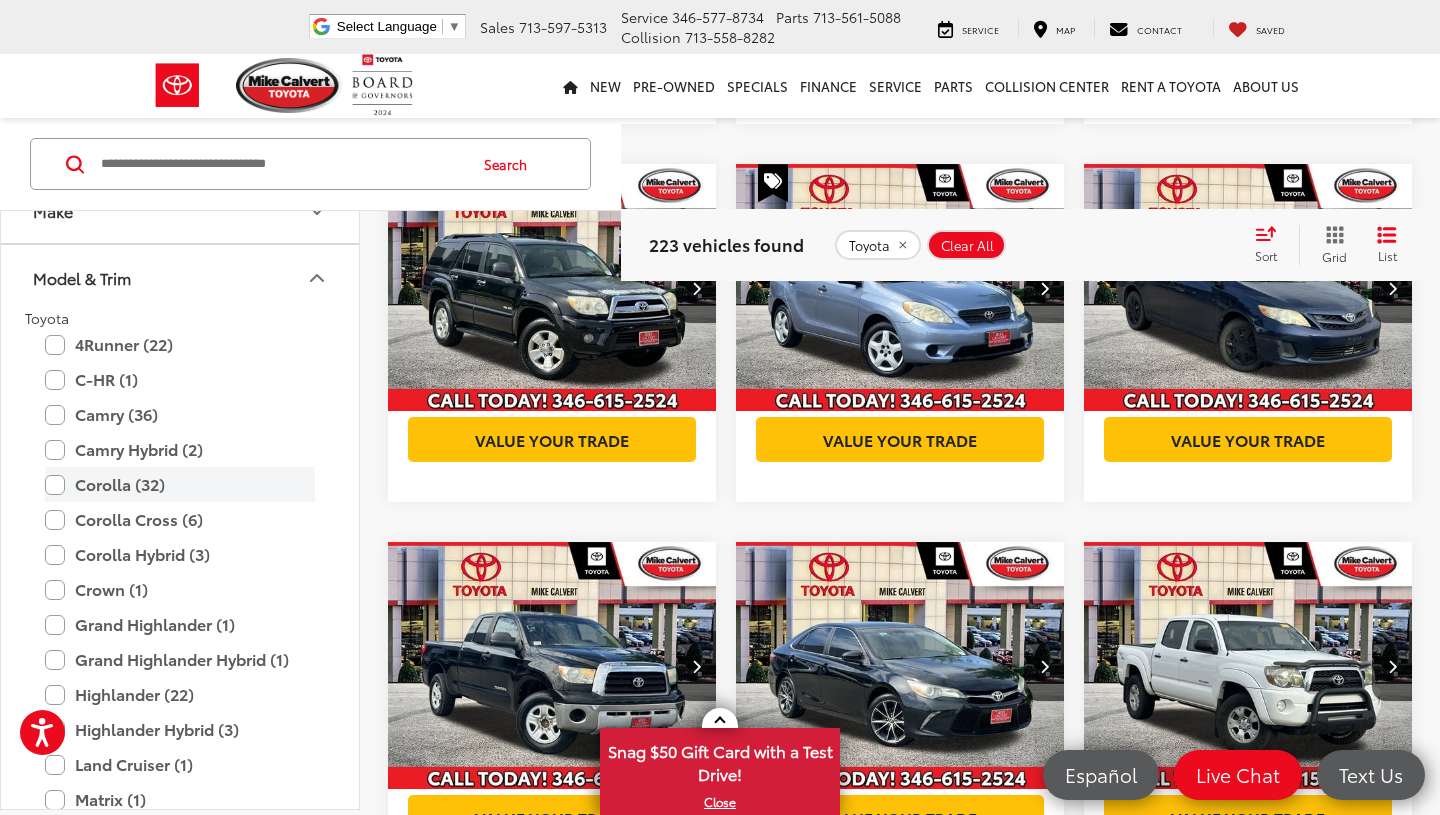 scroll, scrollTop: 107, scrollLeft: 0, axis: vertical 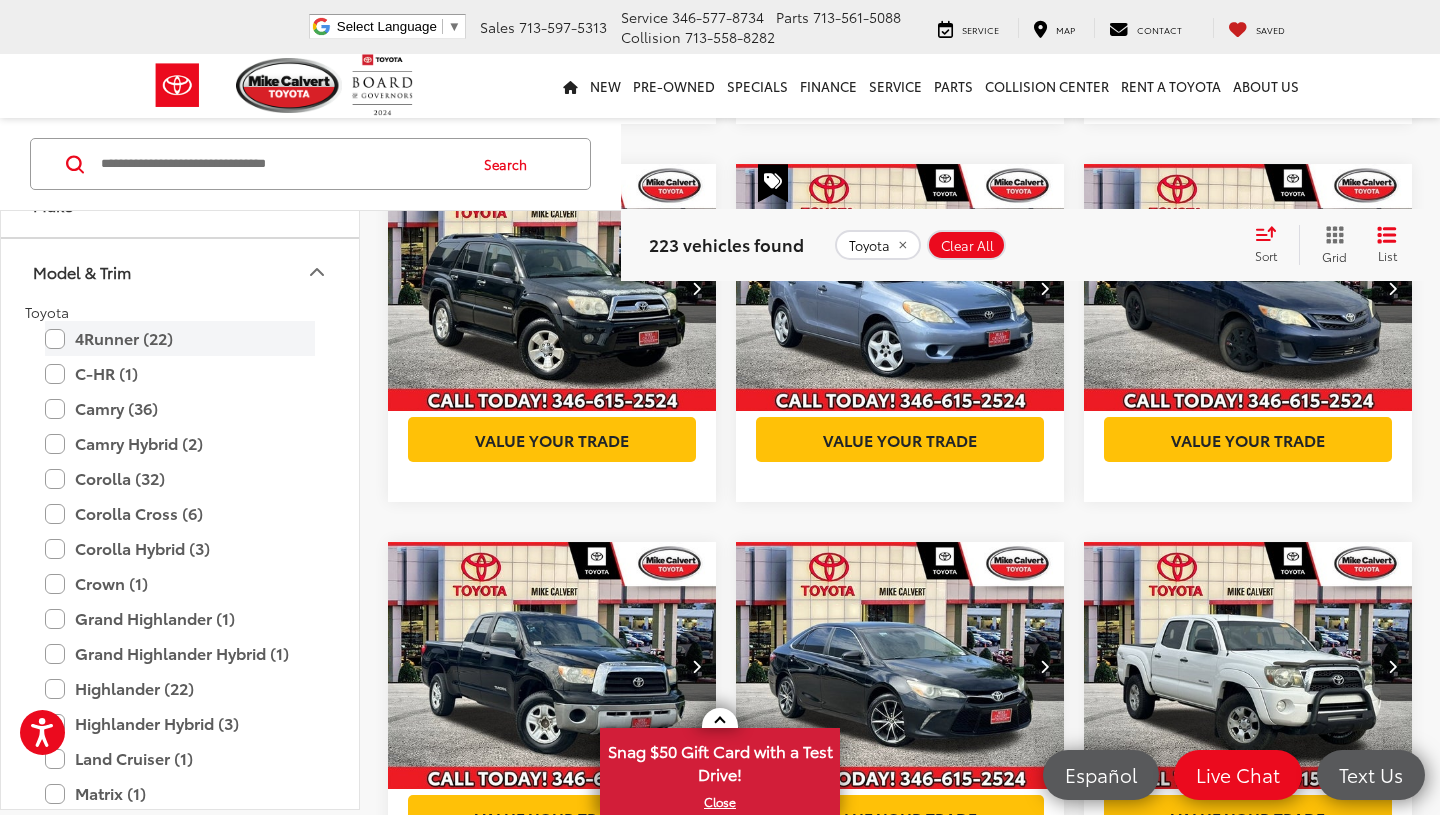 click on "4Runner (22)" at bounding box center [180, 338] 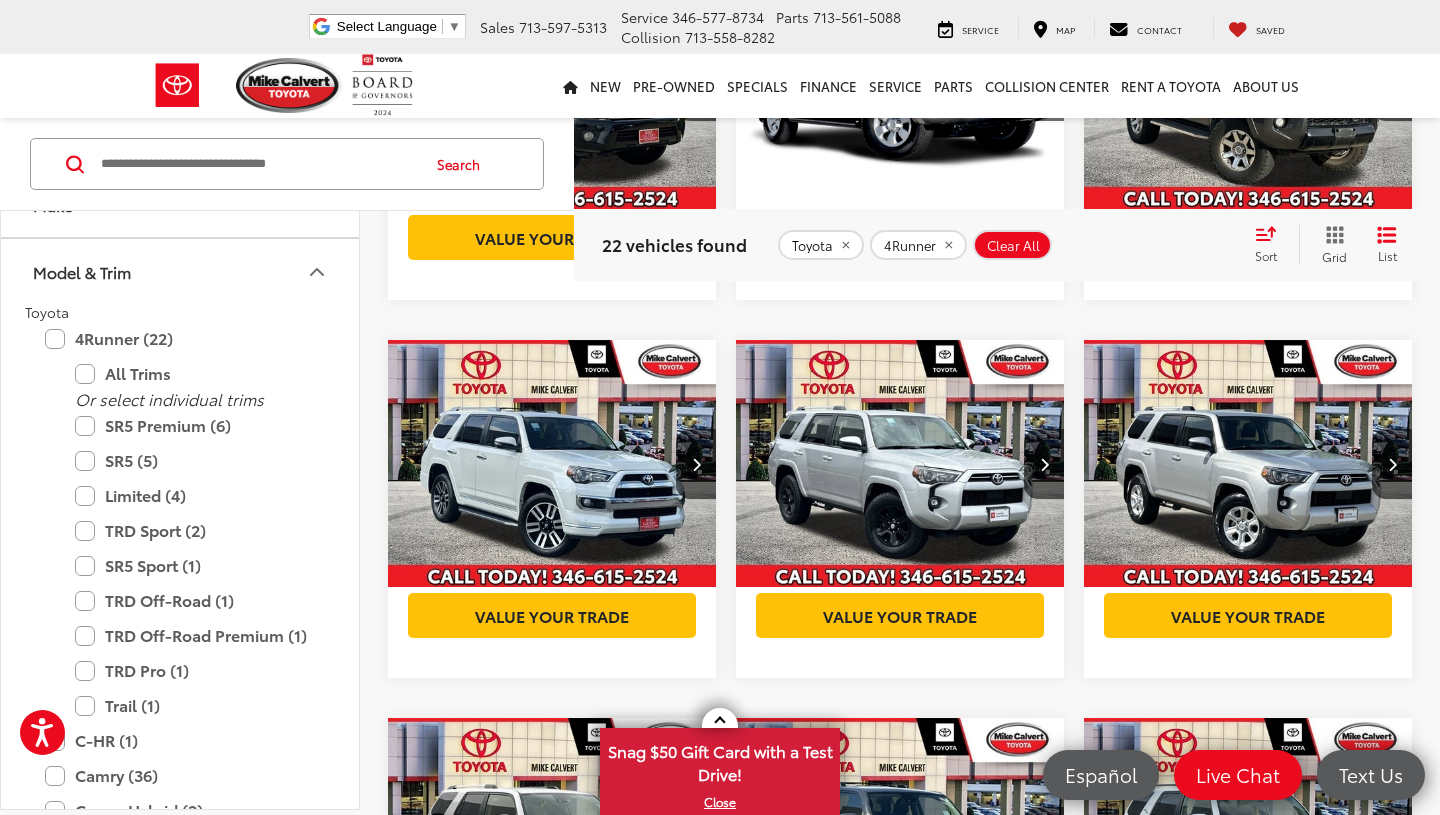 scroll, scrollTop: 533, scrollLeft: 0, axis: vertical 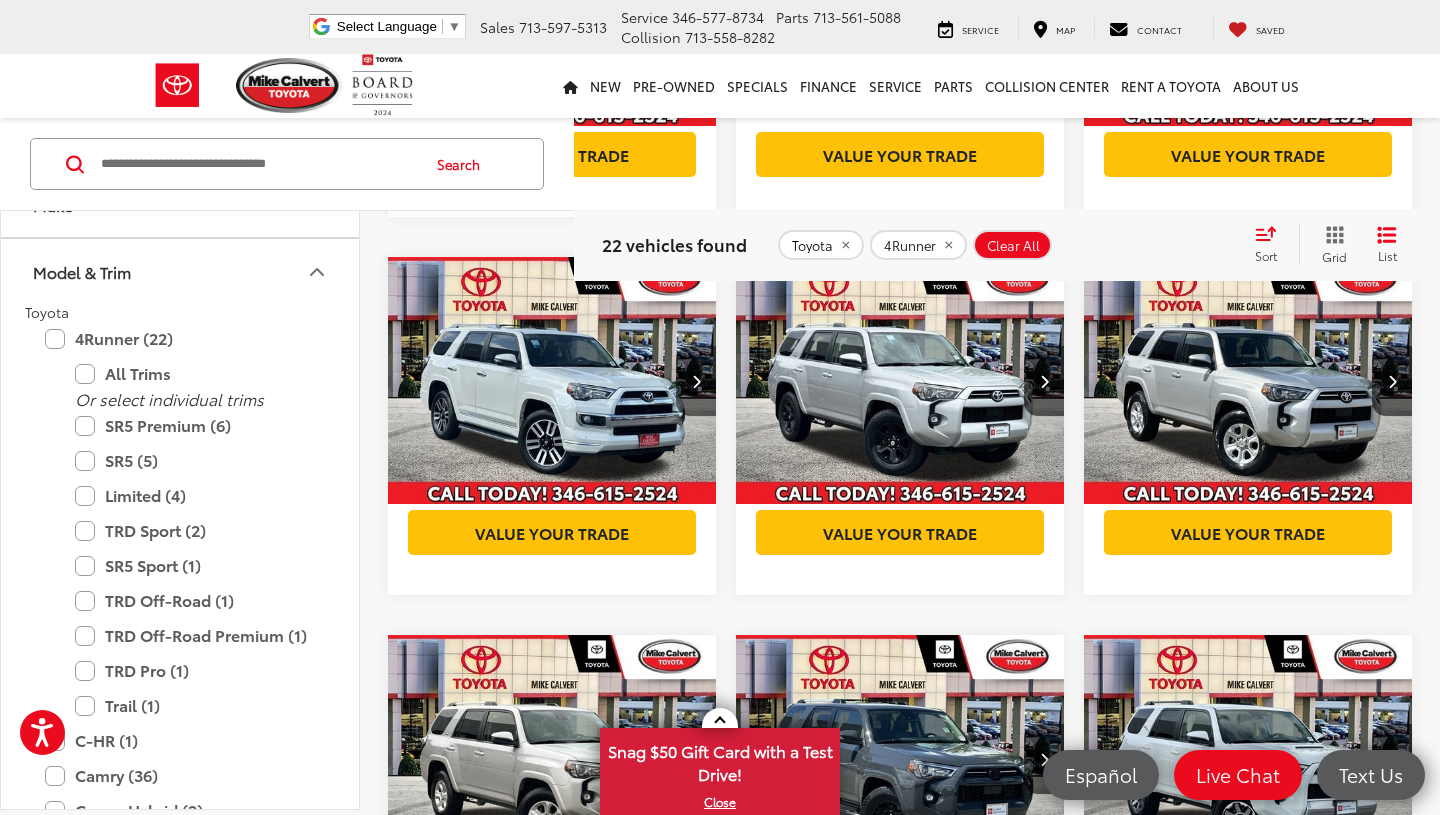 click at bounding box center [696, 381] 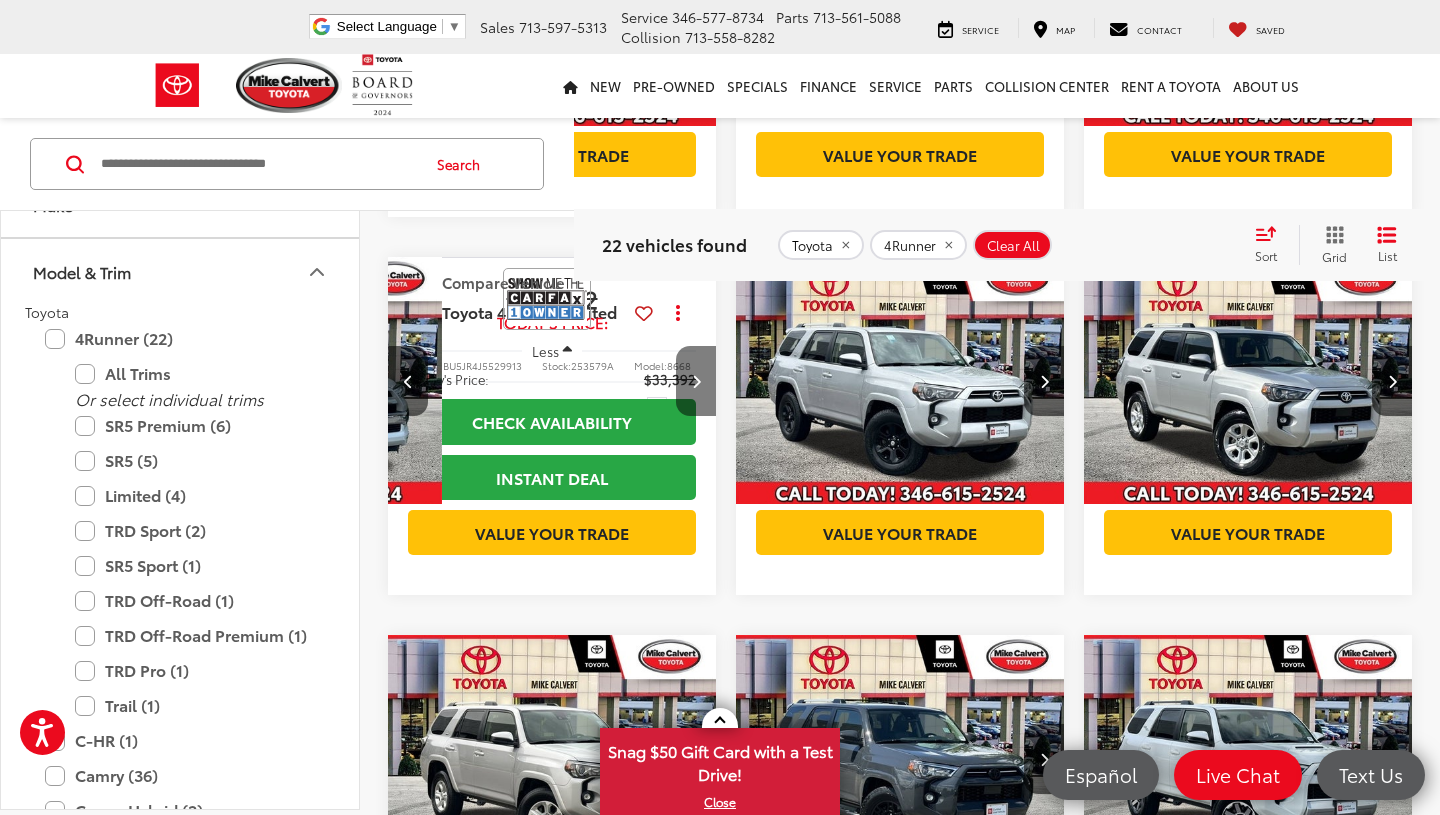 scroll, scrollTop: 0, scrollLeft: 331, axis: horizontal 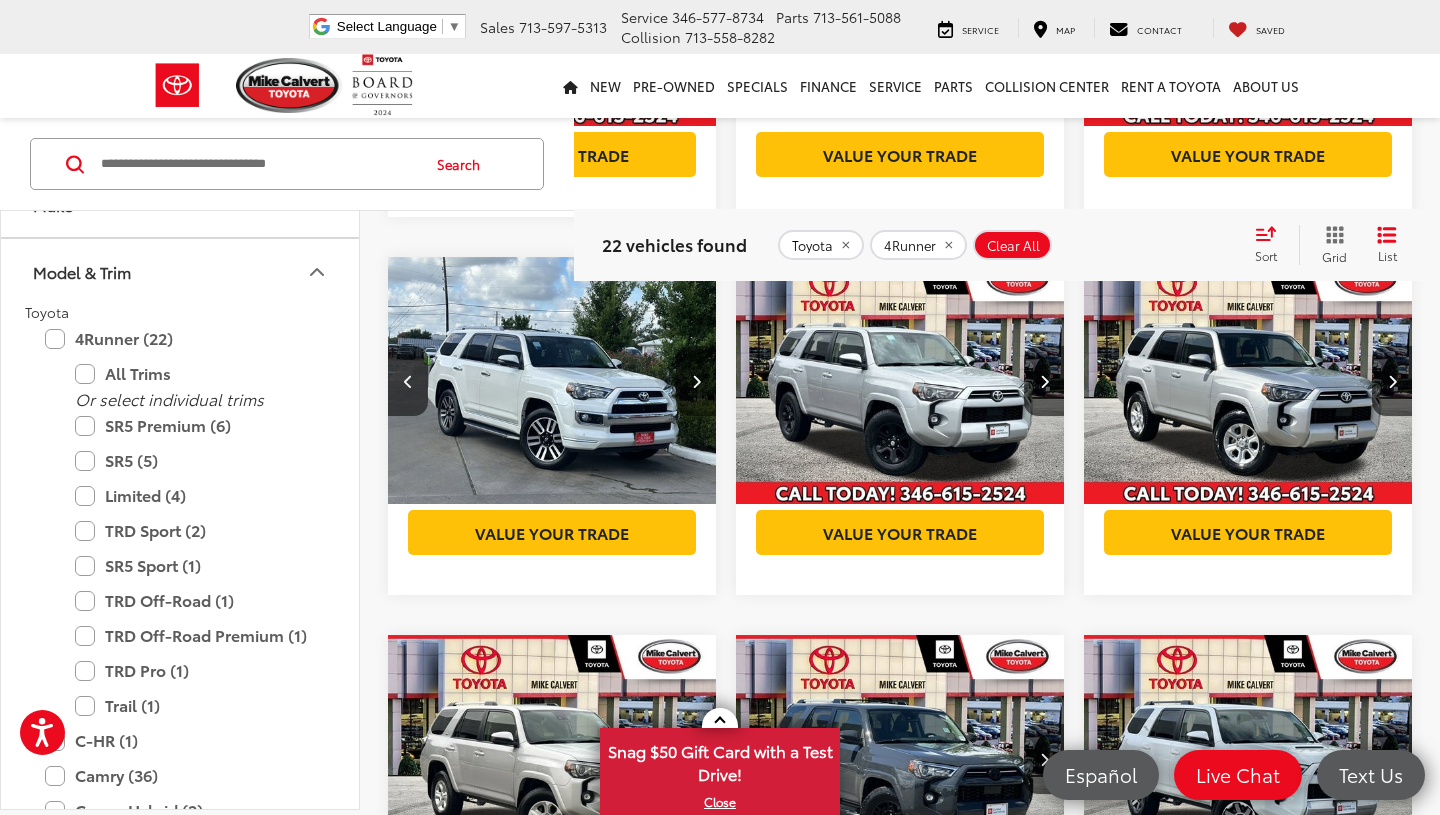click at bounding box center [696, 381] 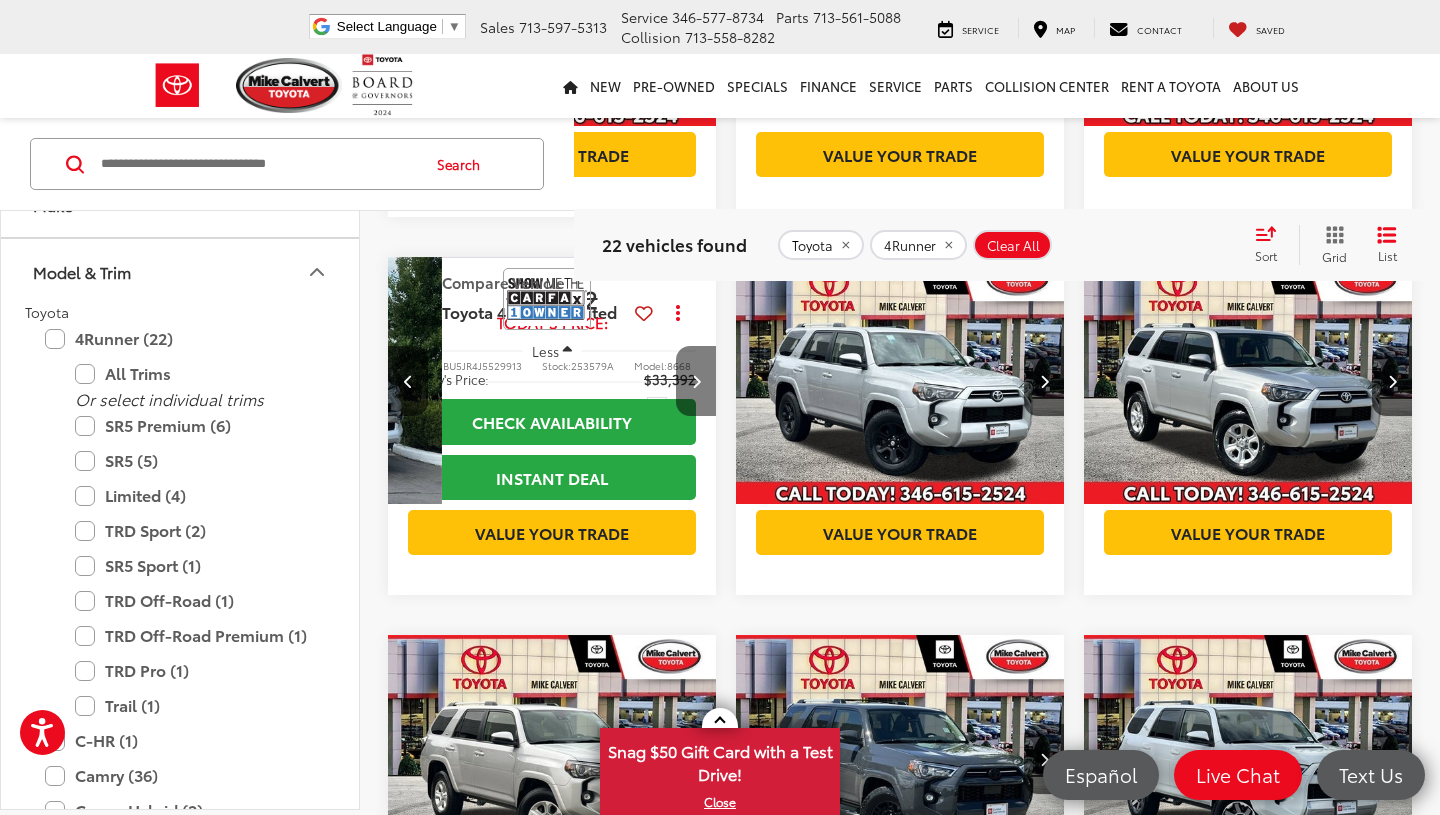 scroll, scrollTop: 0, scrollLeft: 662, axis: horizontal 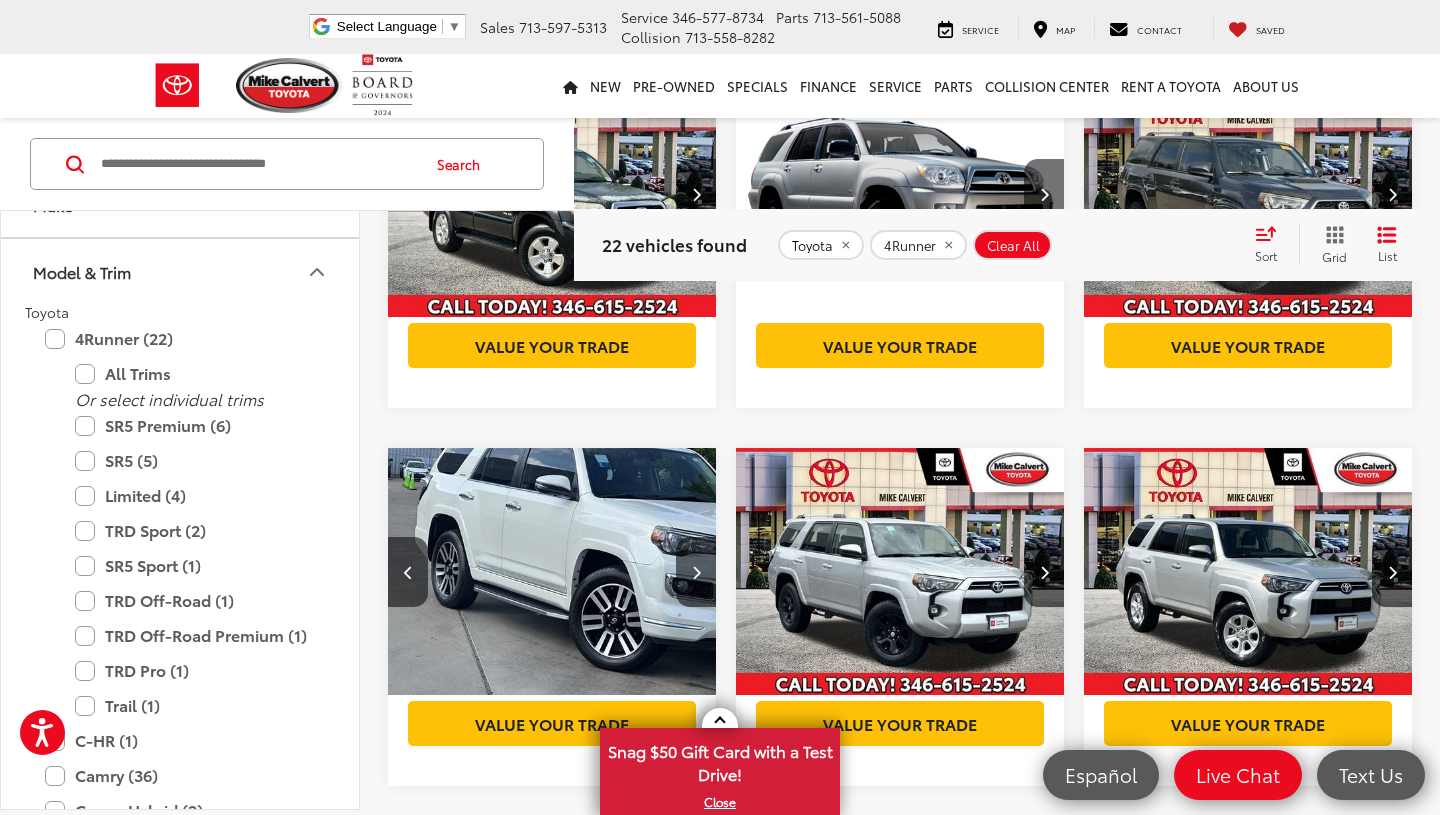 click at bounding box center [552, 572] 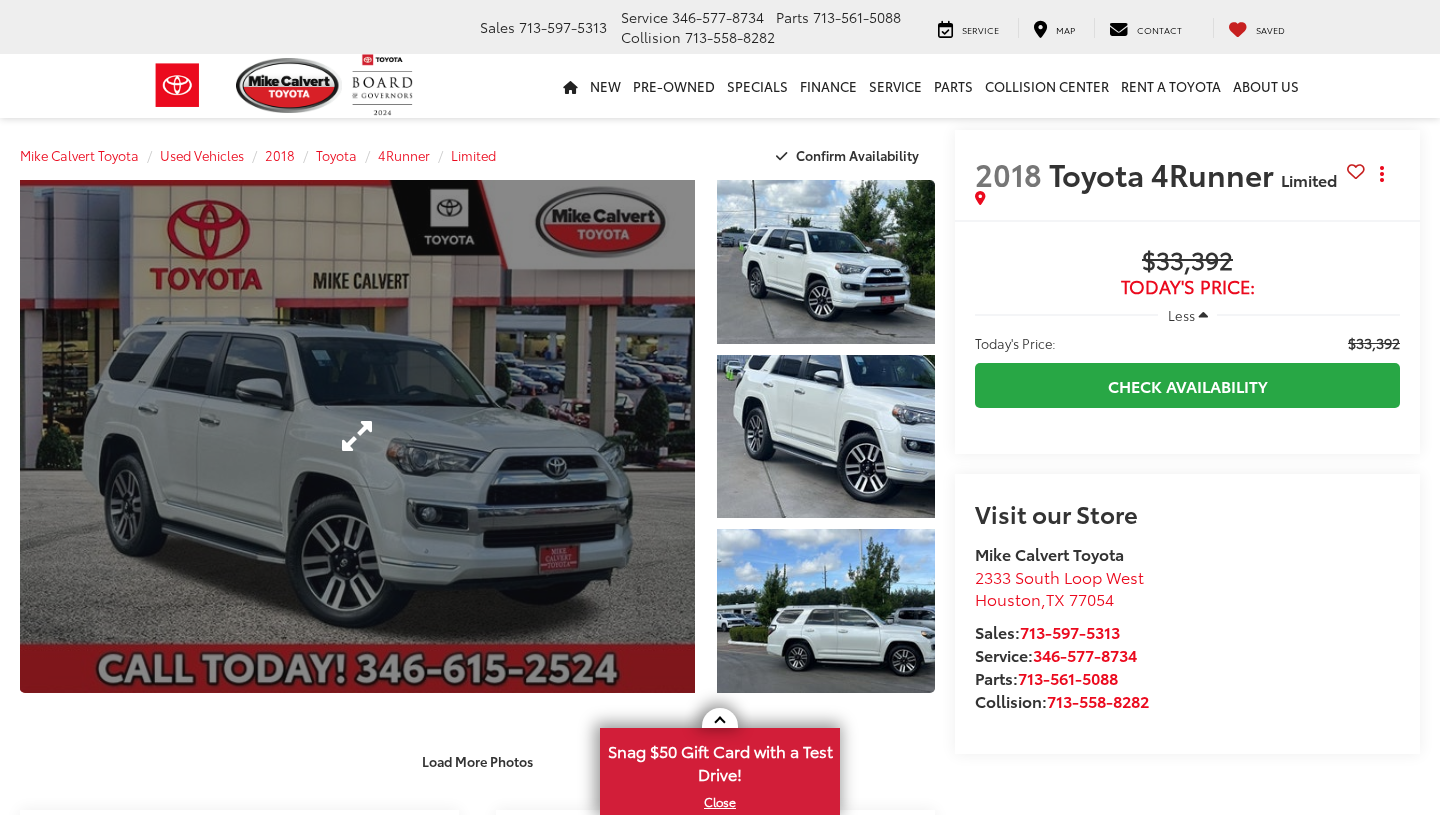 scroll, scrollTop: 497, scrollLeft: 0, axis: vertical 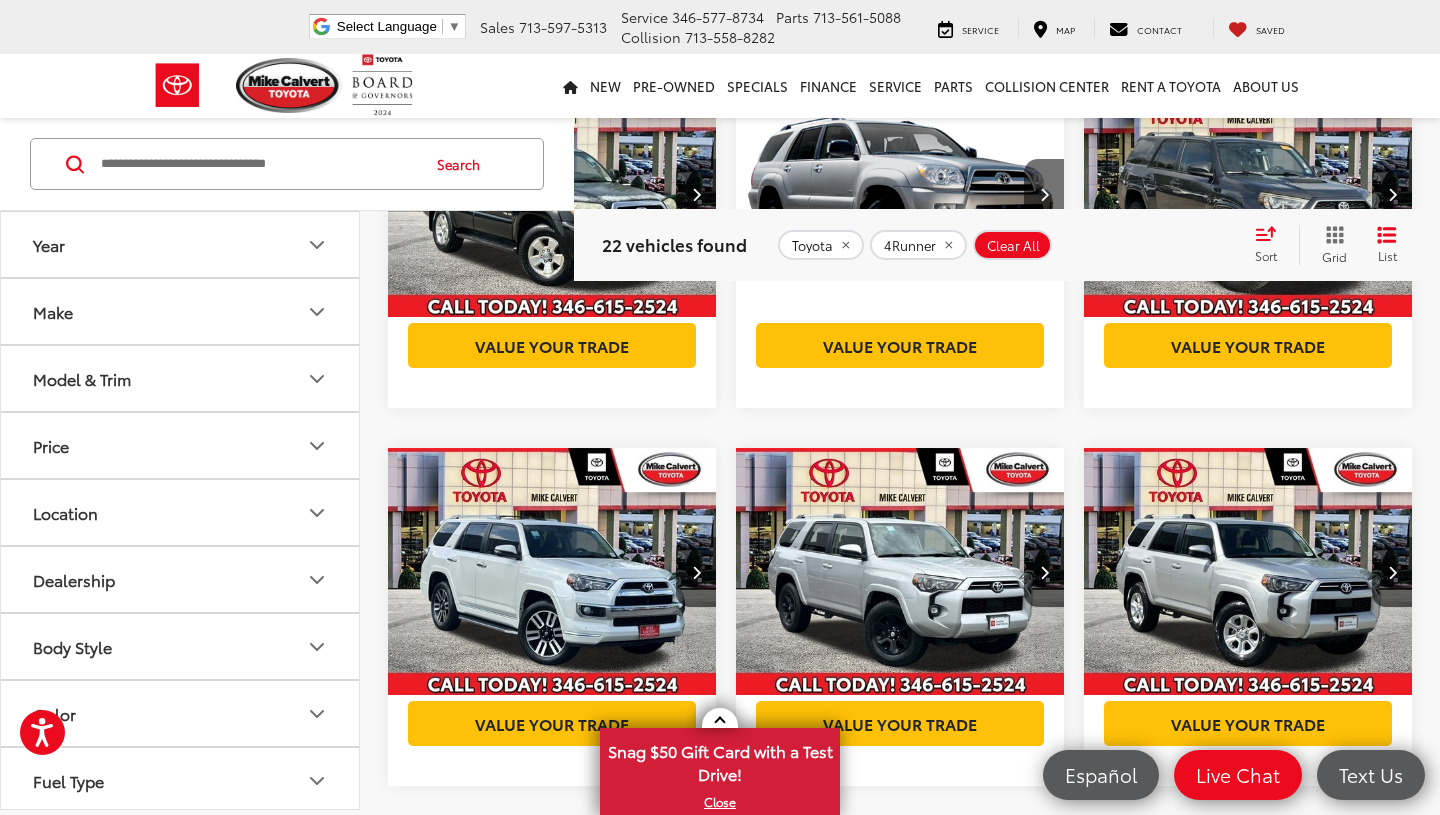 click on "2006 Toyota 4Runner SR5 Sport
Copy Link Share Print View Details VIN: [VIN] Stock: 253317B Model: 8666 267,840 mi Ext. Int. Features Bluetooth® 4WD/AWD Keyless Entry Emergency Brake Assist Sunroof/Moonroof Tow Hitch/Tow Package Disclaimer More Details Comments Dealer Comments Mike Calvert Toyota has been here in [CITY] for 35 years. Family owned and operated we have again been Nationally Recognized for outstanding Customer Service, Sales and Service. From the moment you contact us, you'll know our commitment to Customer Service is second to none. We strive to make your experience with Mike Calvert Toyota a good one - for the life of your vehicle. Whether you need to Purchase, Finance, or Service a New or Pre-Owned car, you've come to the right place. It will be a pleasure to serve you. Awards: * 2006 KBB.com 10 Best Used Midsize SUVs Under $10,000 More...
$8,492
Today's Price:" at bounding box center (900, 884) 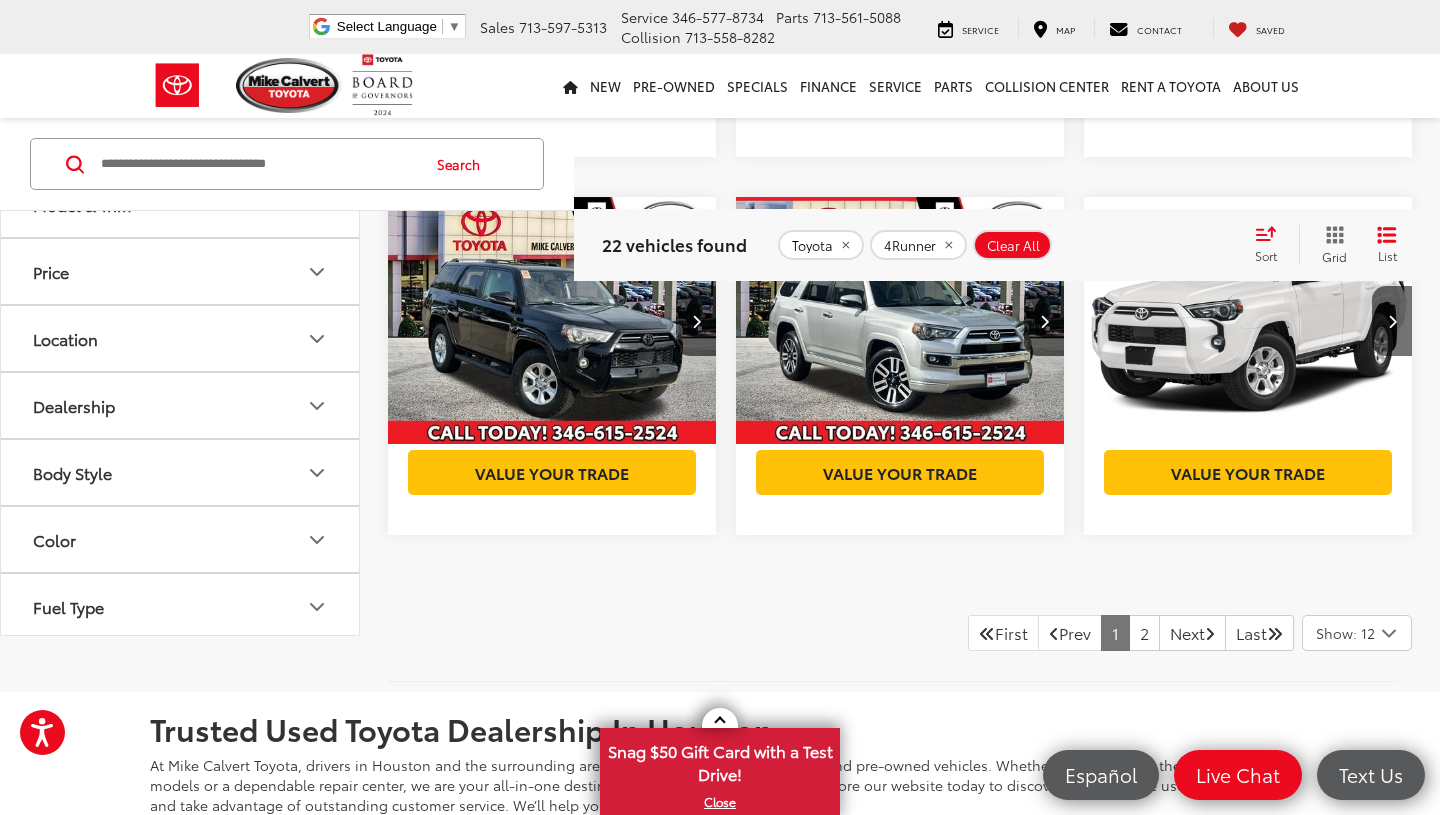 scroll, scrollTop: 1350, scrollLeft: 0, axis: vertical 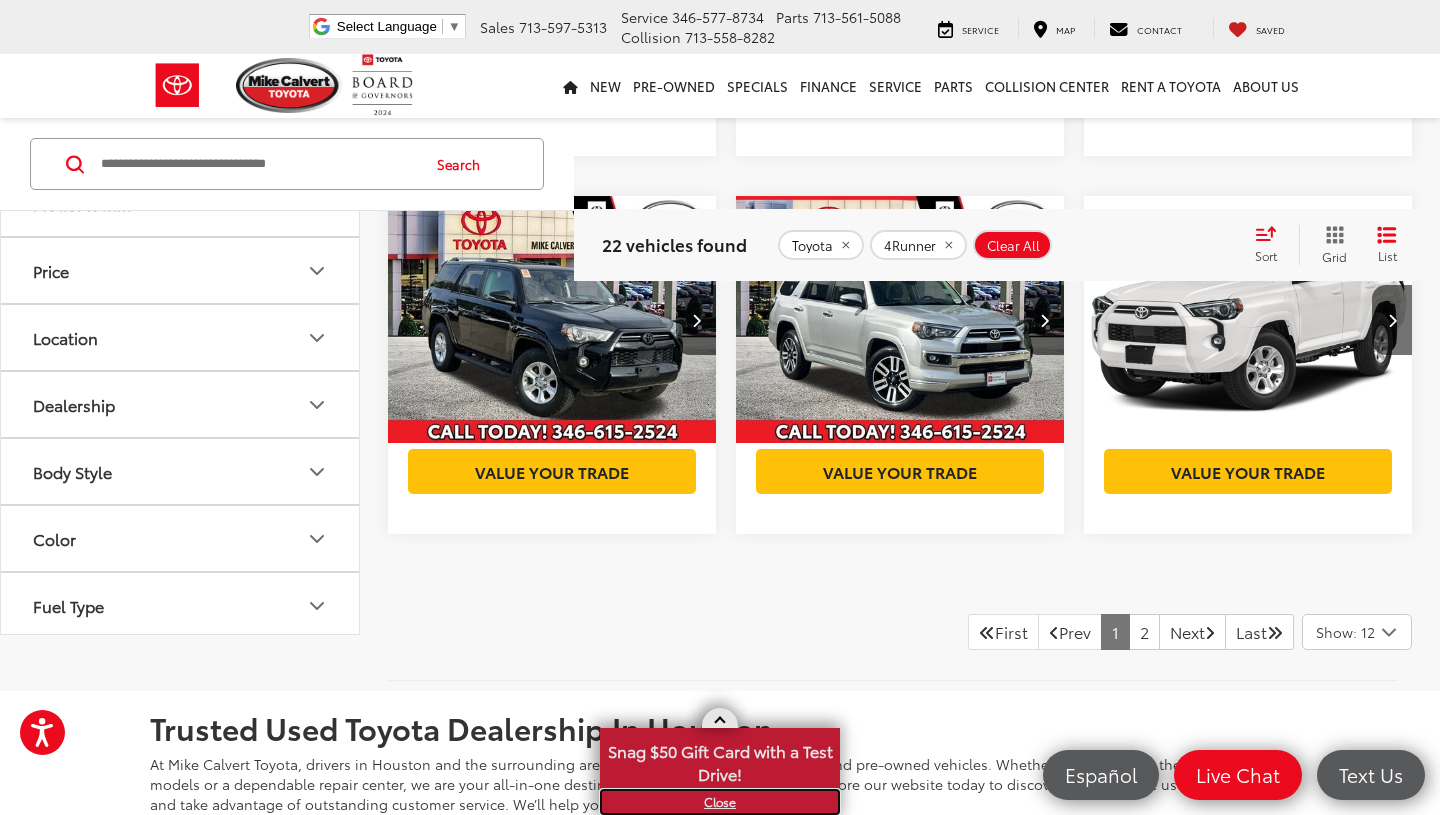 click on "X" at bounding box center [720, 802] 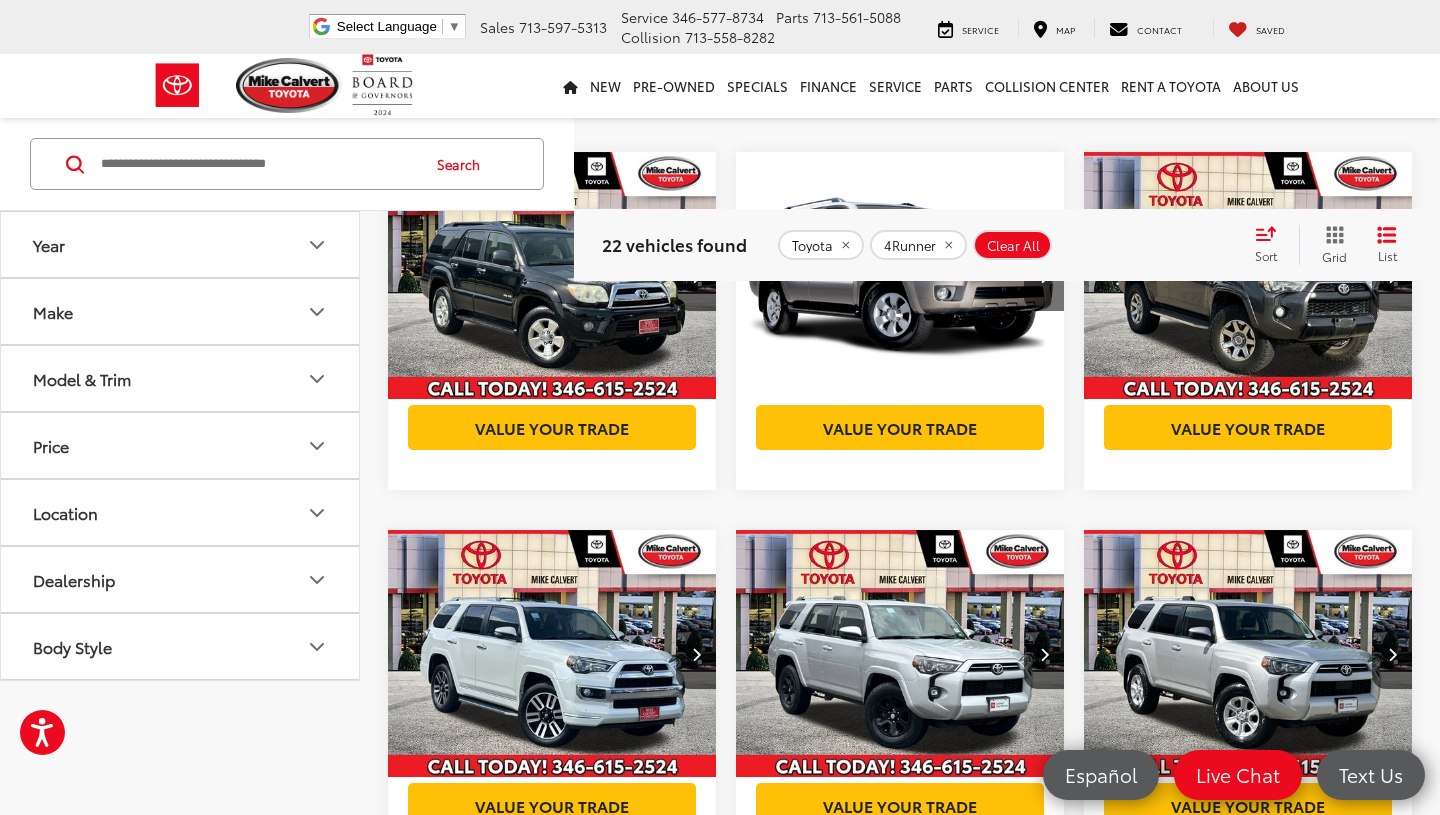 scroll, scrollTop: 0, scrollLeft: 0, axis: both 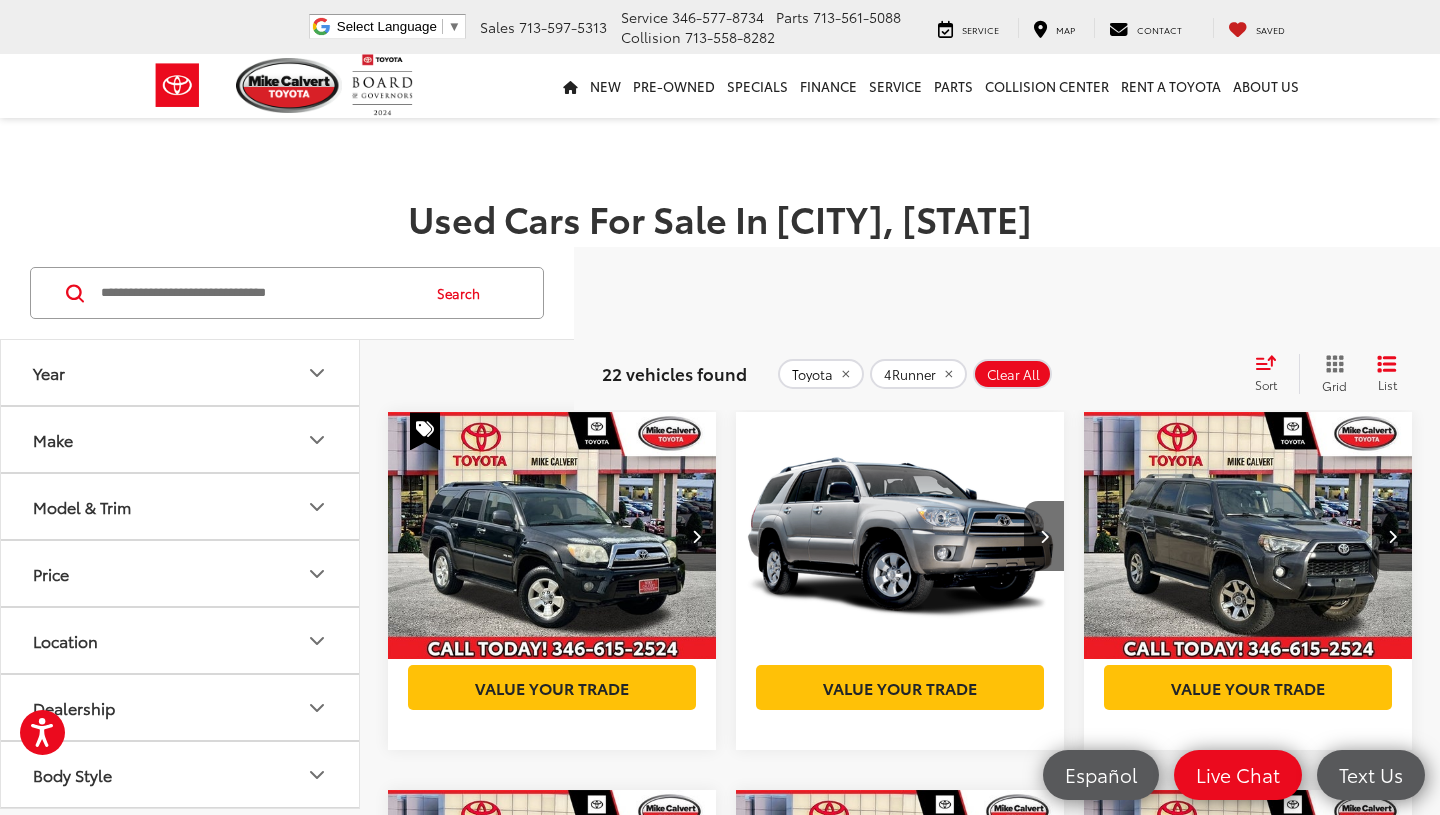 click on "Sort" at bounding box center (1272, 374) 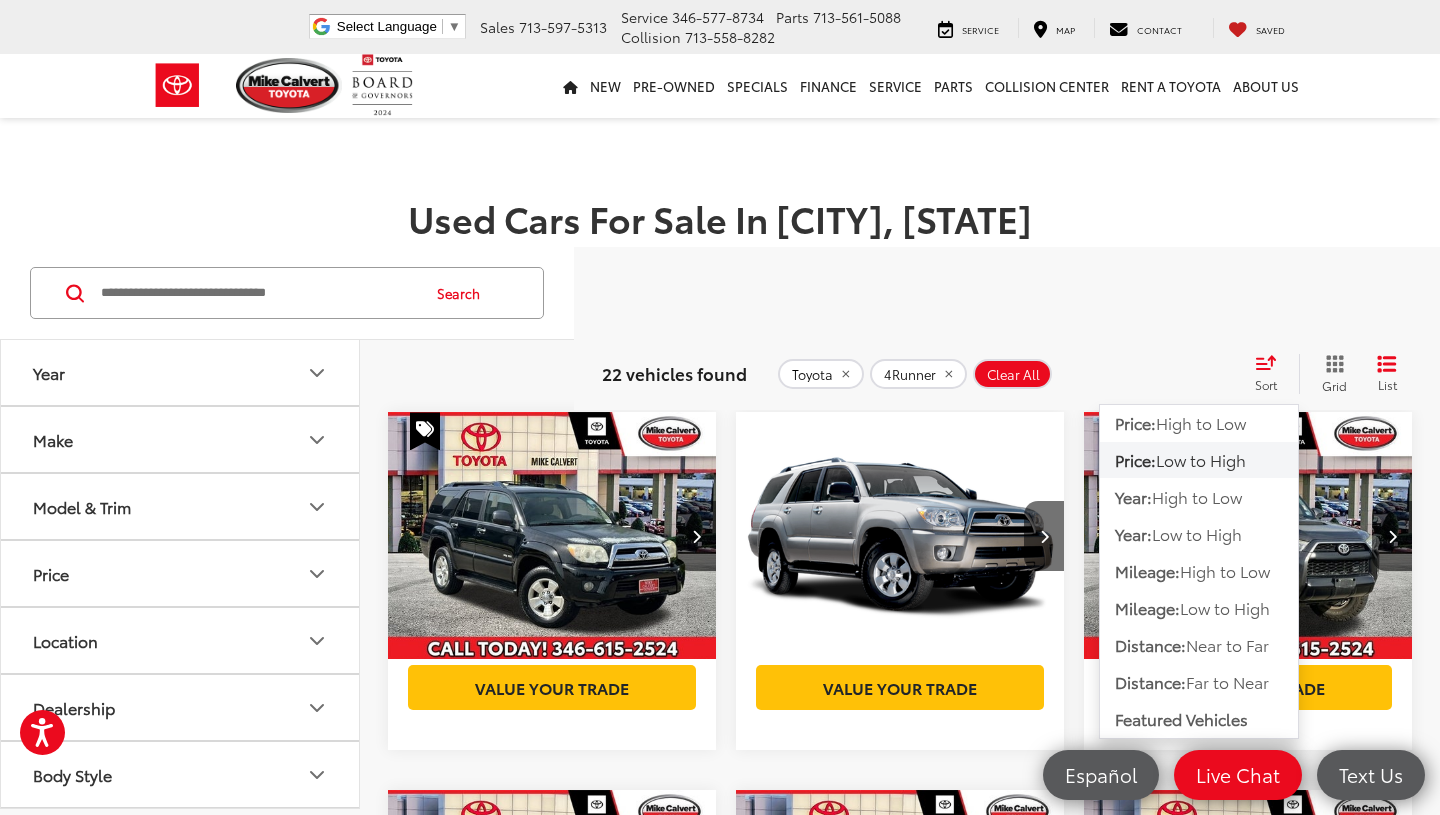 click on "Year Make Model & Trim Price     ***** — ****** 5000 61000 Special Offers Only  Only show vehicles with special offers Location Dealership Body Style Color Fuel Type Cylinder Drivetrain Vehicle Condition Body Type  SUV   (22)   Convertible   (0)   Coupe   (0)   Hatchback   (0)   Sedan   (0)   Truck - Crew Cab   (0)   Truck - Extended Cab   (0)   Van   (0)   Wagon   (0)  Availability
Search
22 vehicles found Toyota 4Runner Clear All + 0 test Sort Price:  High to Low Price:  Low to High Year:  High to Low Year:  Low to High Mileage:  High to Low Mileage:  Low to High Distance:  Near to Far Distance:  Far to Near Featured Vehicles Grid List
2006  Toyota 4Runner  SR5 Sport
Copy Link Share Print View Details VIN:  JTEBU14R268075705 Stock:  253317B Model:  8666 267,840 mi Ext. Int. Features Bluetooth® 4WD/AWD Keyless Entry Emergency Brake Assist Sunroof/Moonroof Tow Hitch/Tow Package Disclaimer More Details Comments Dealer Comments Awards: More..." at bounding box center (720, 1144) 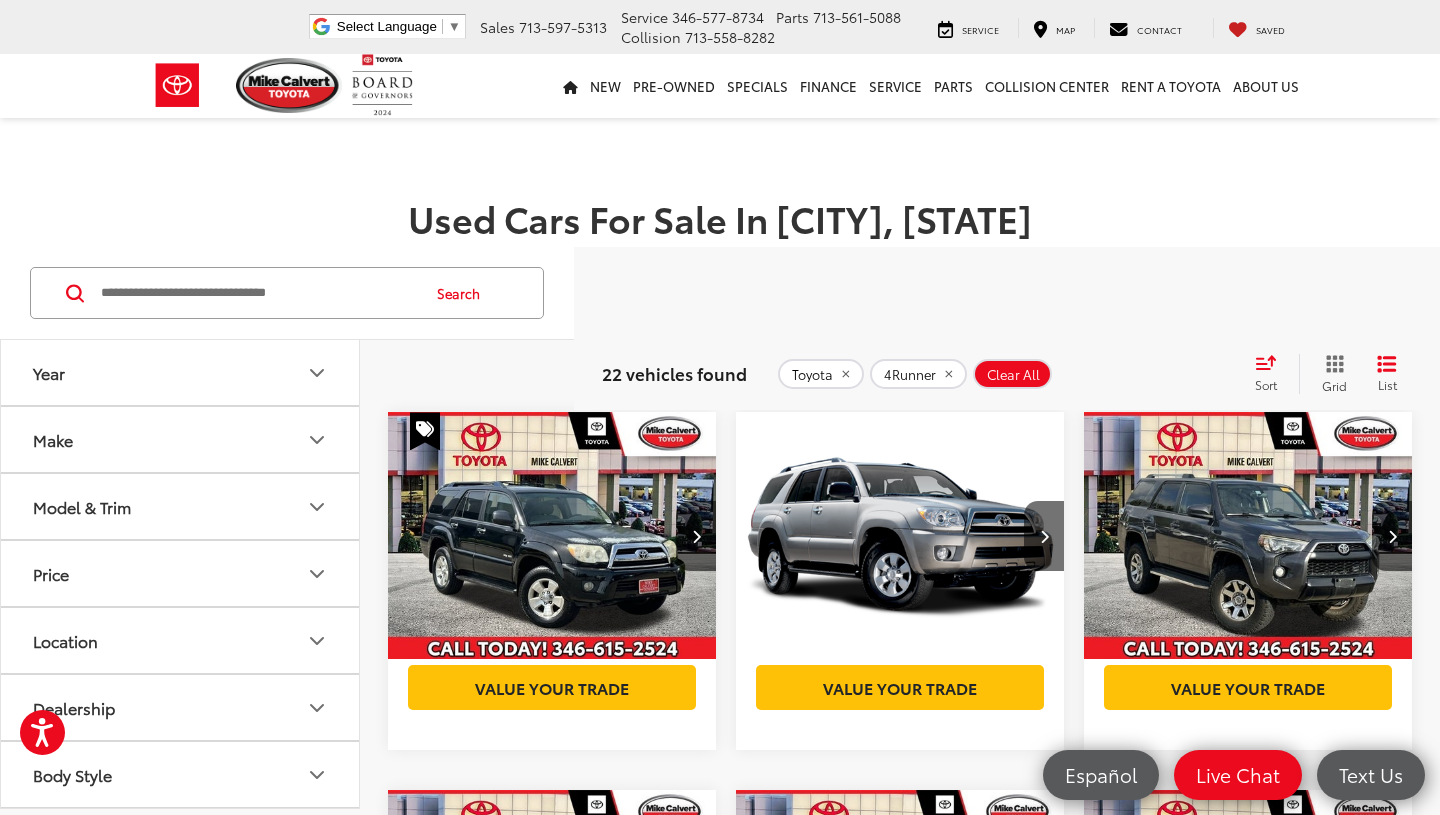 click 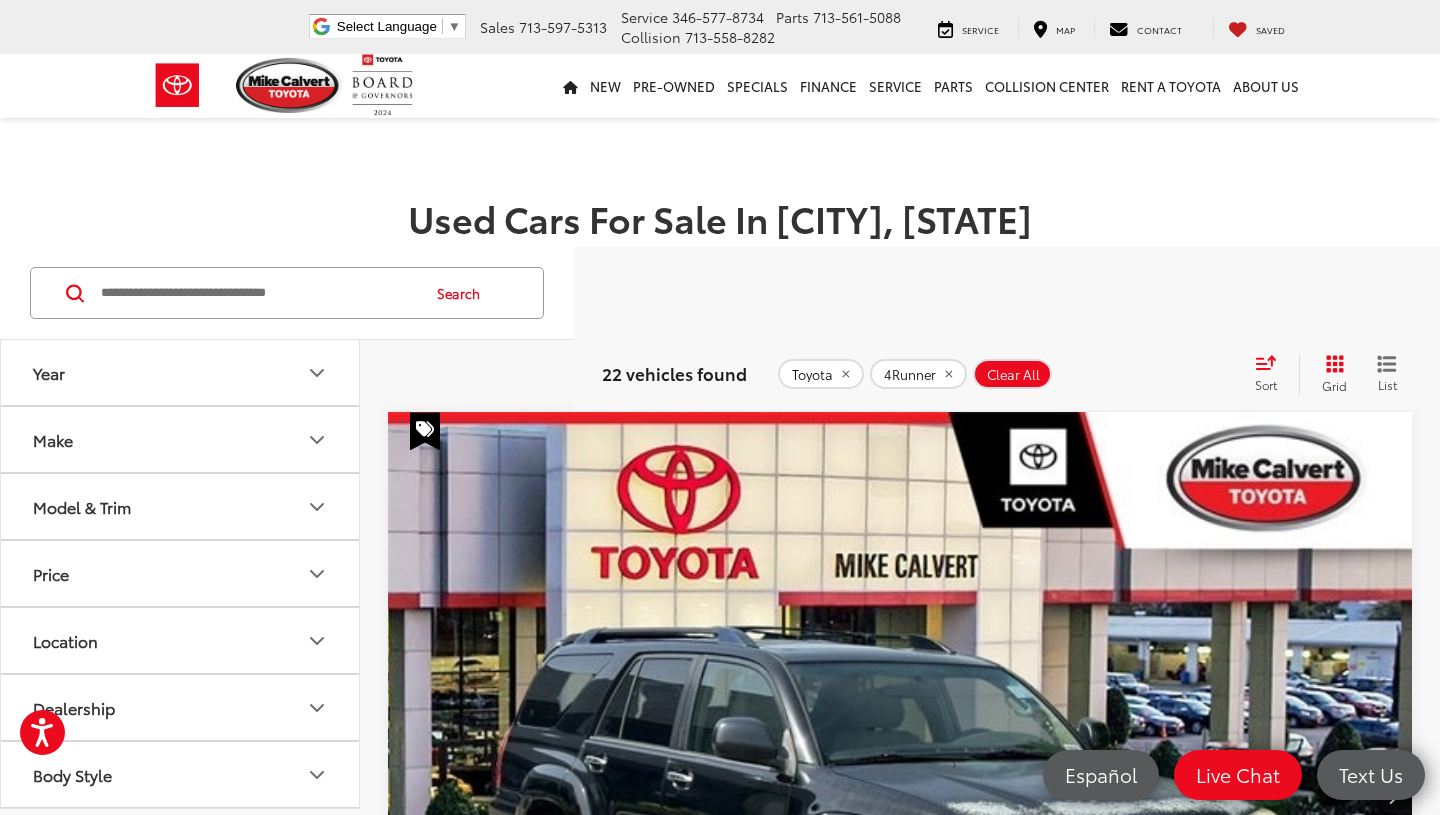 scroll, scrollTop: 0, scrollLeft: 0, axis: both 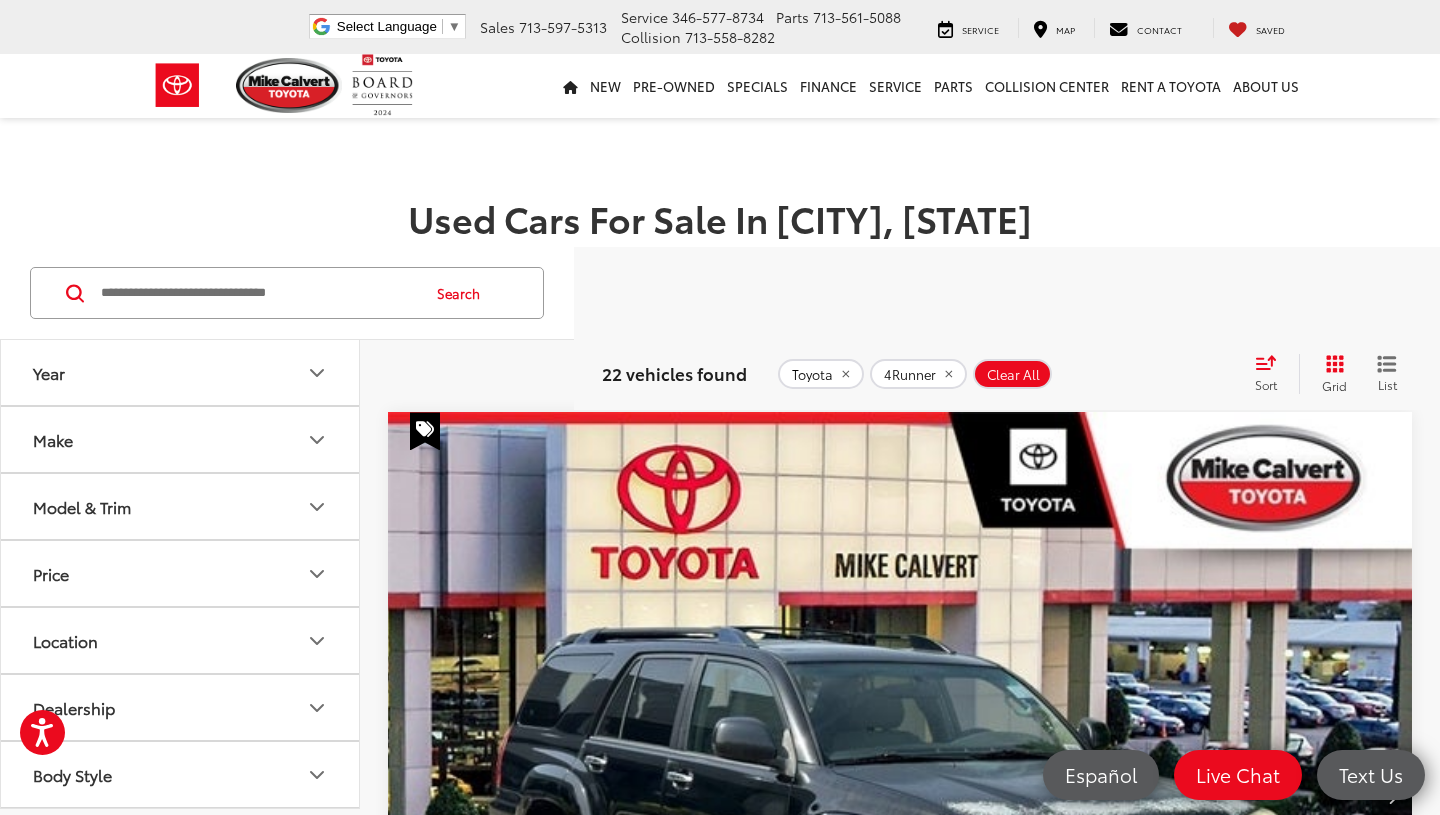 click 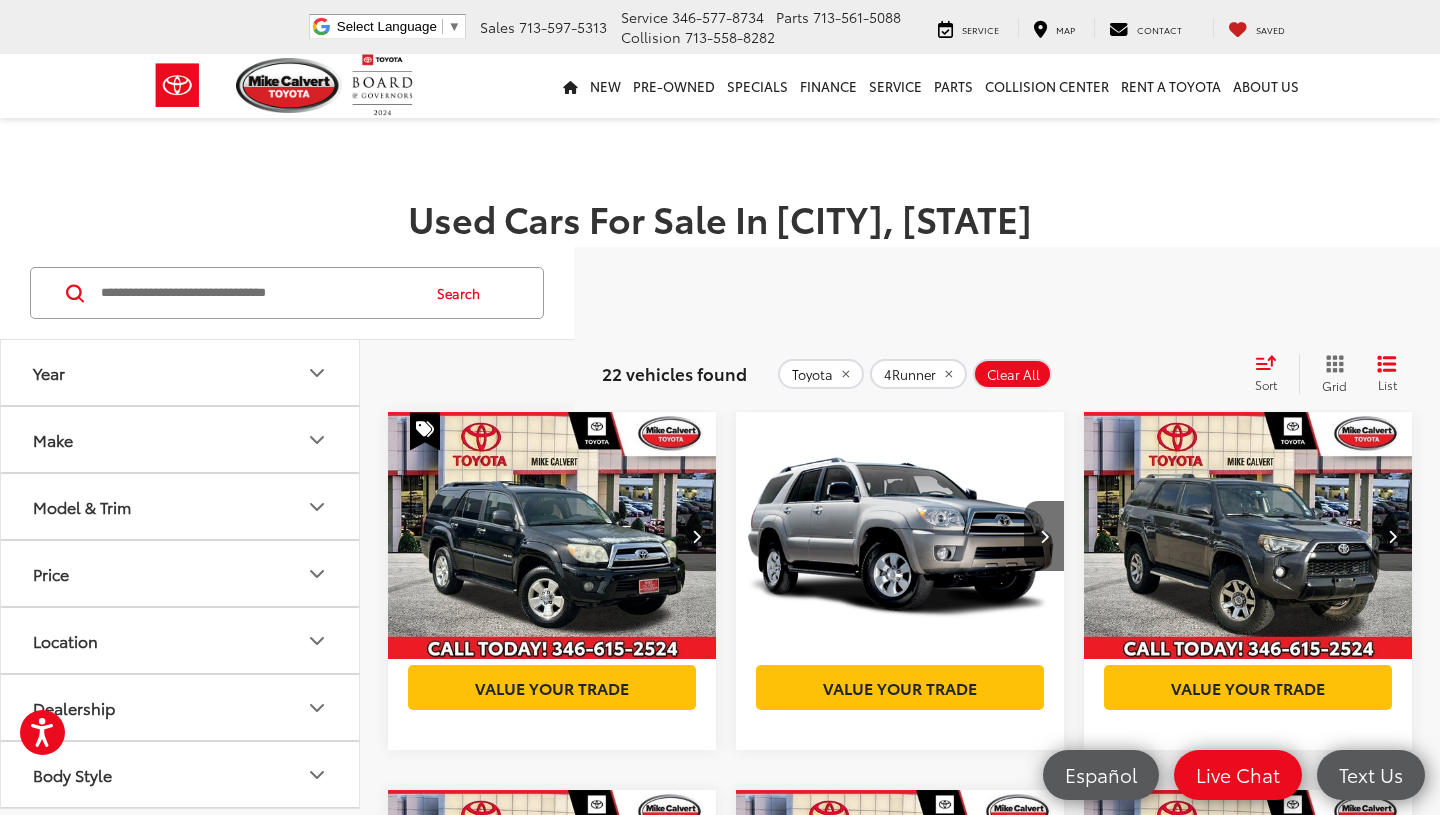 scroll, scrollTop: 0, scrollLeft: 0, axis: both 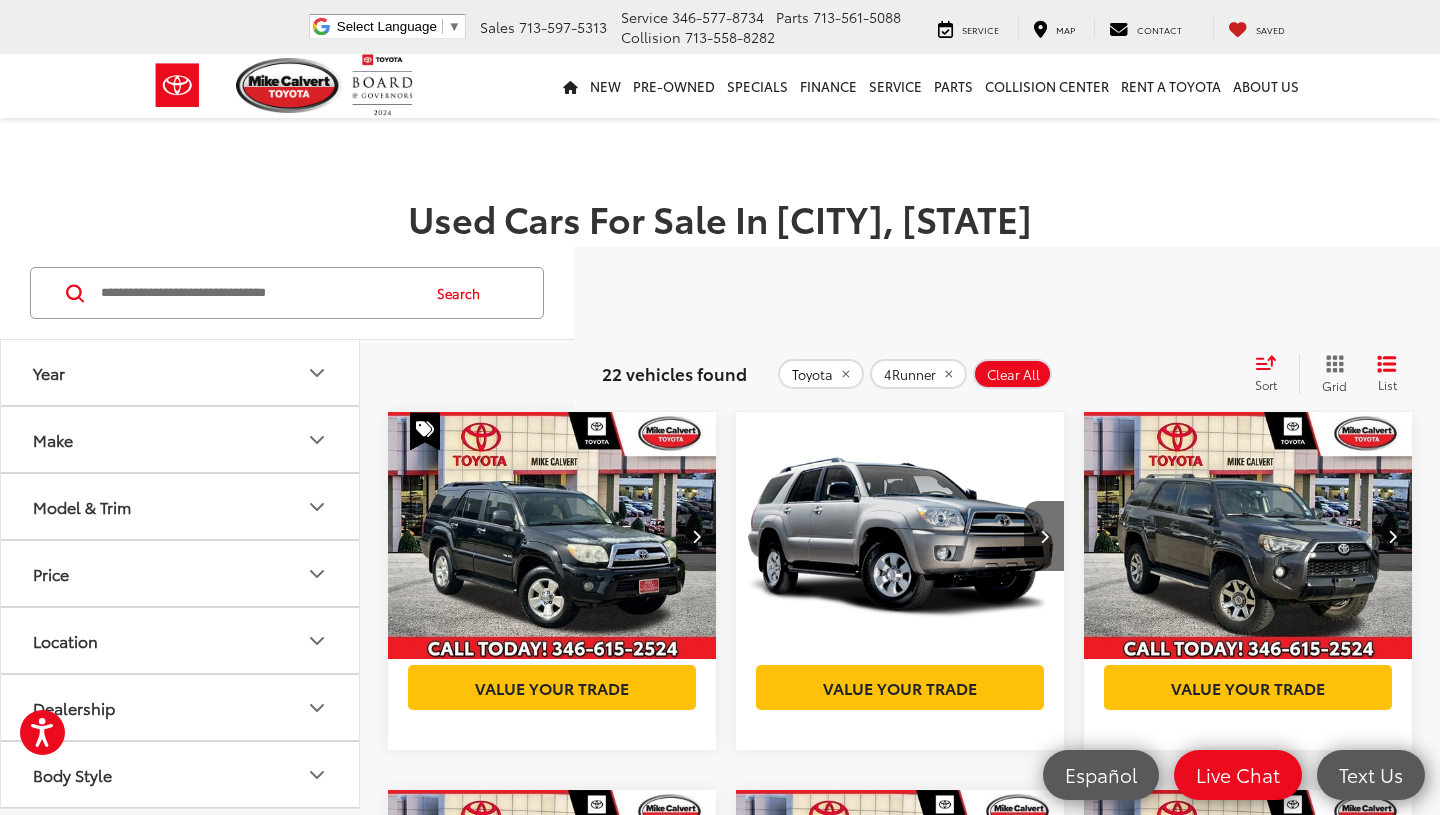 click at bounding box center [900, 536] 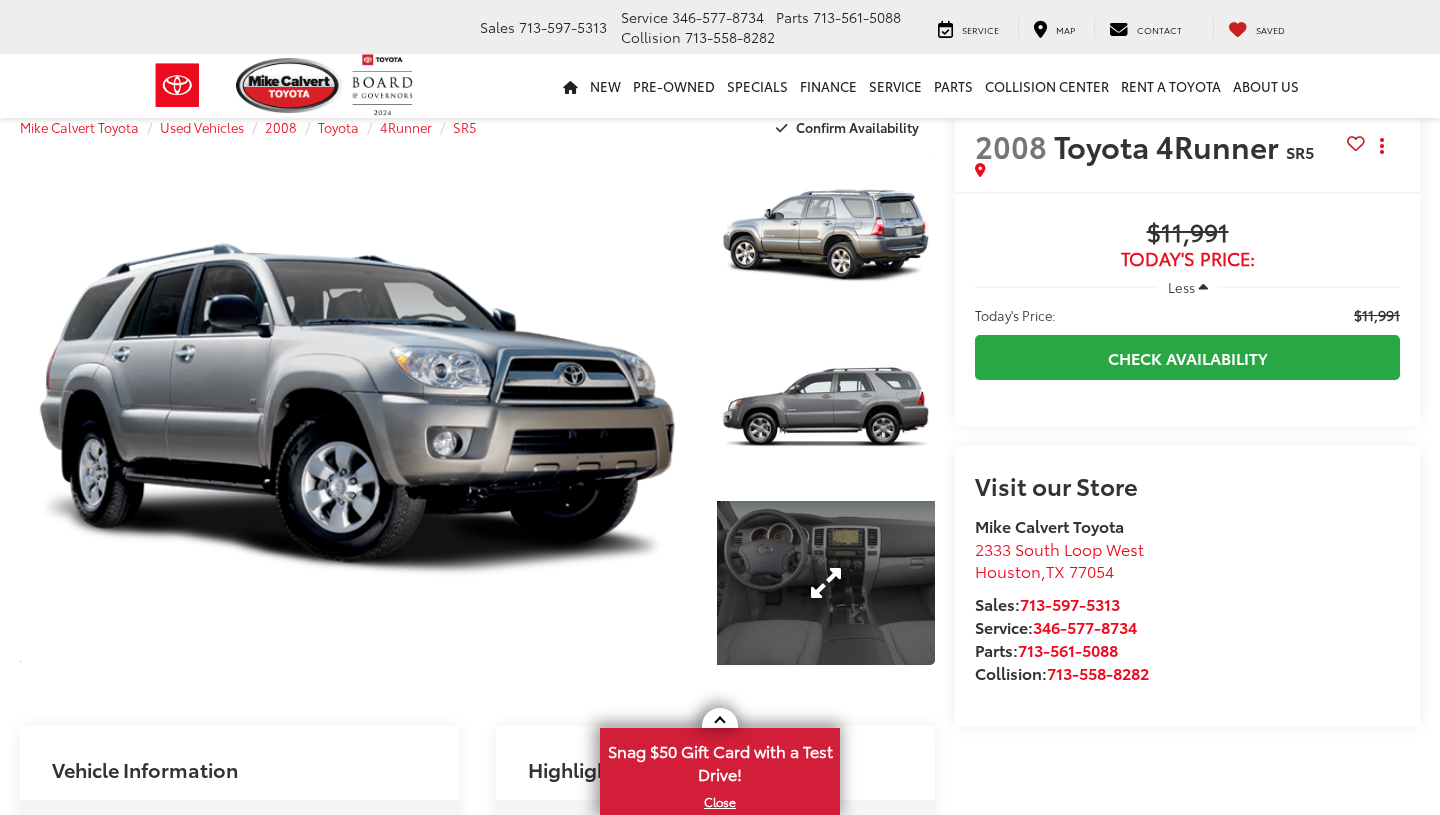 scroll, scrollTop: 590, scrollLeft: 0, axis: vertical 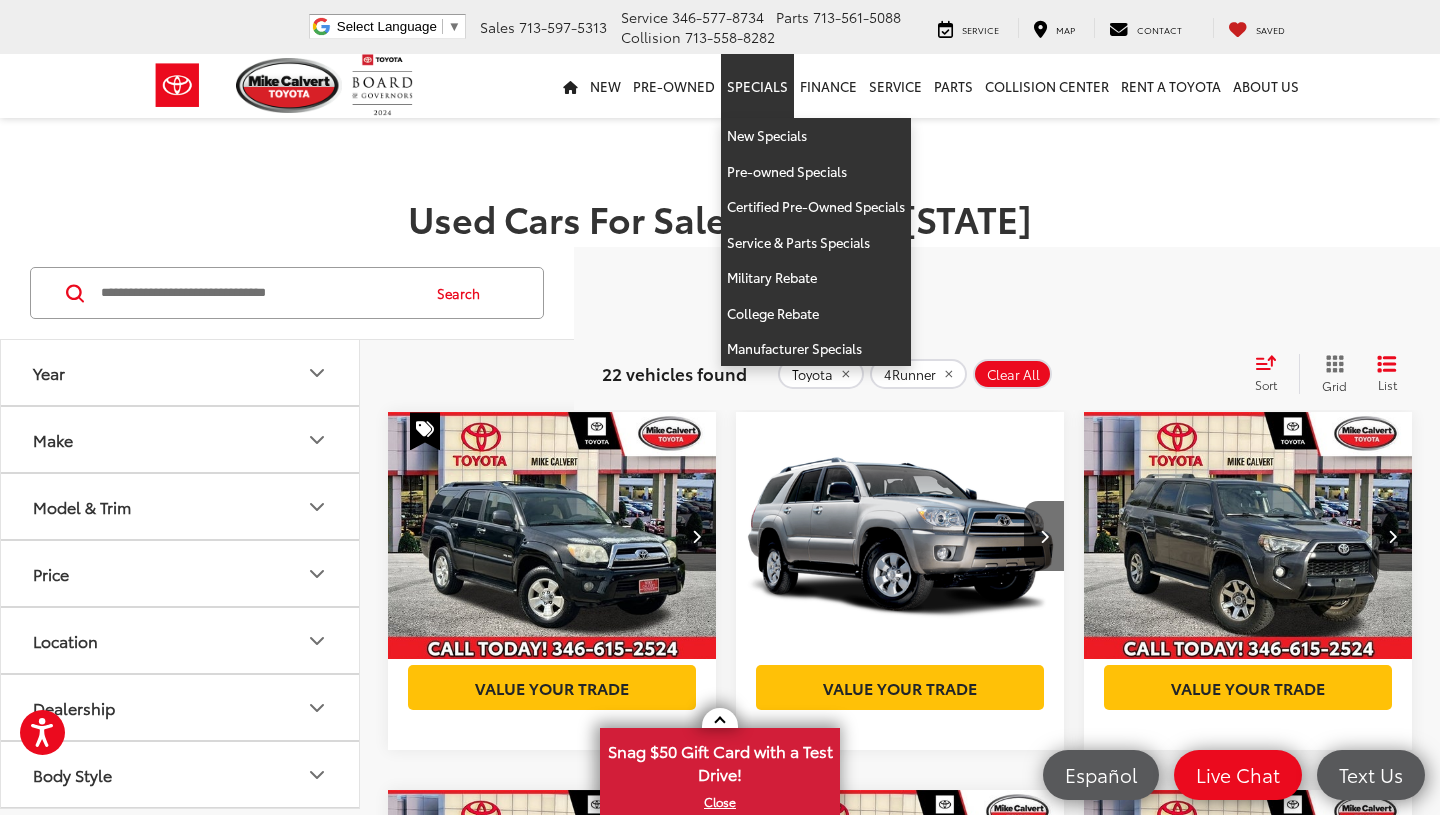 click on "Specials" at bounding box center [757, 86] 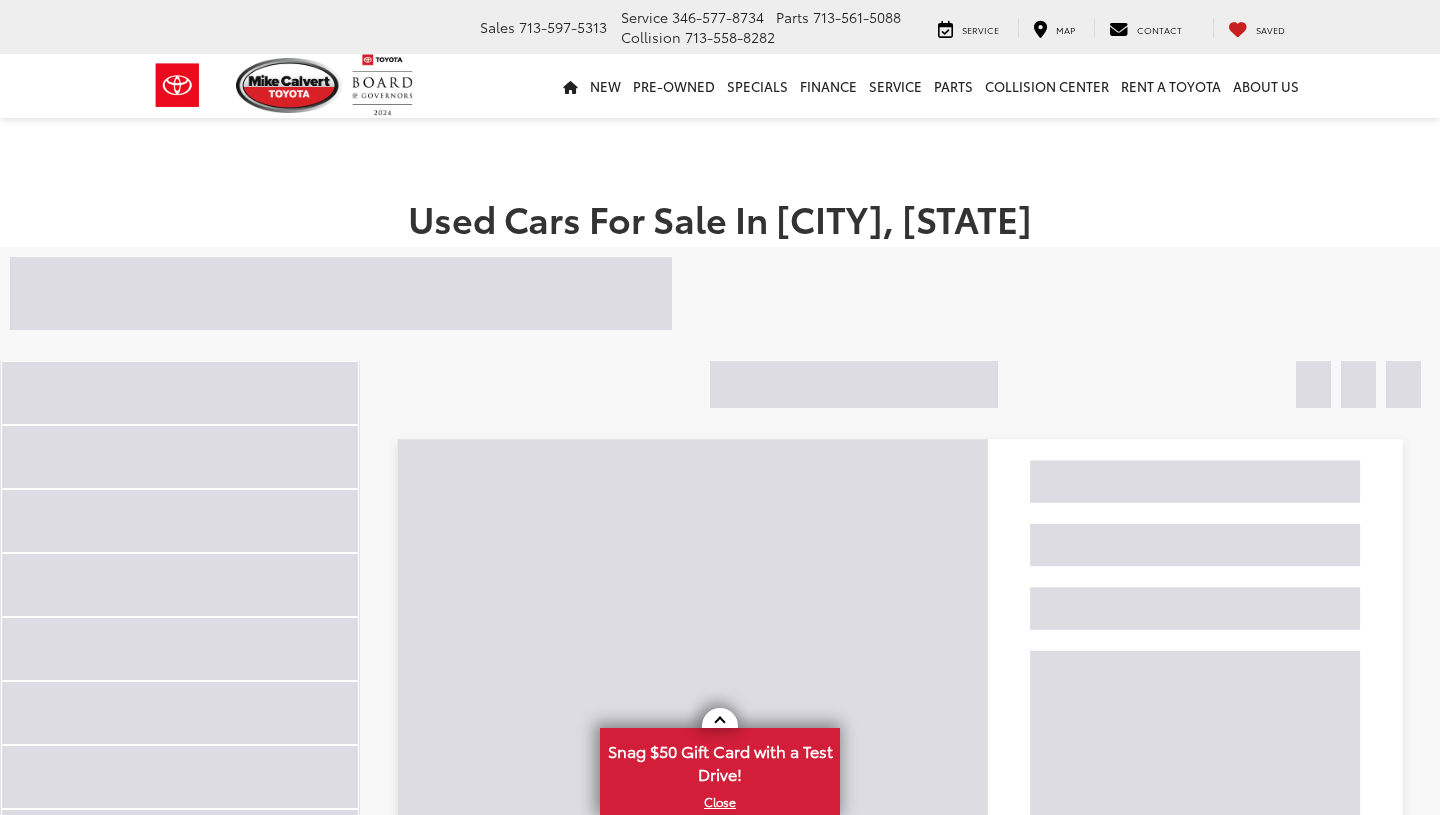scroll, scrollTop: 378, scrollLeft: 0, axis: vertical 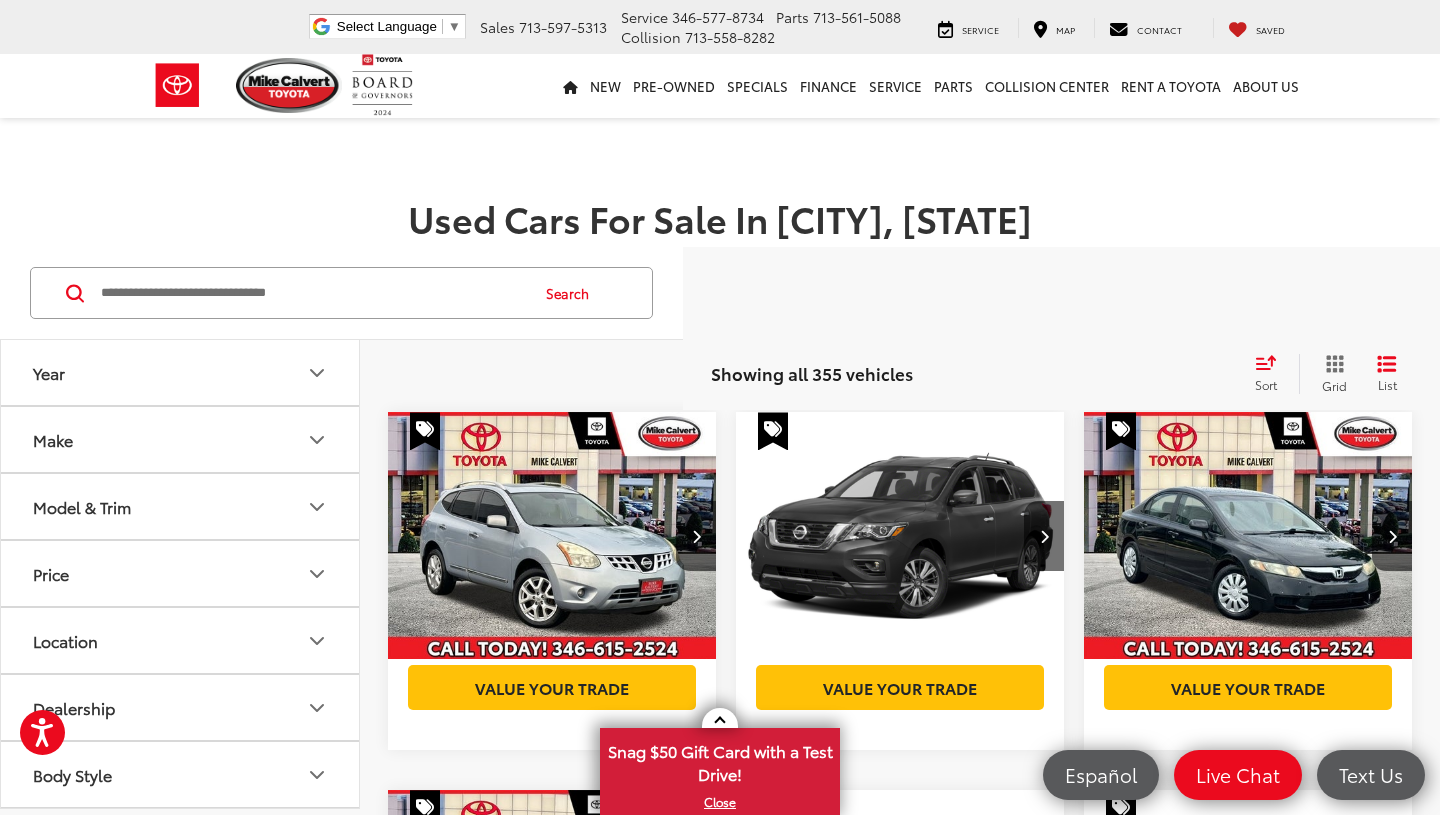 click 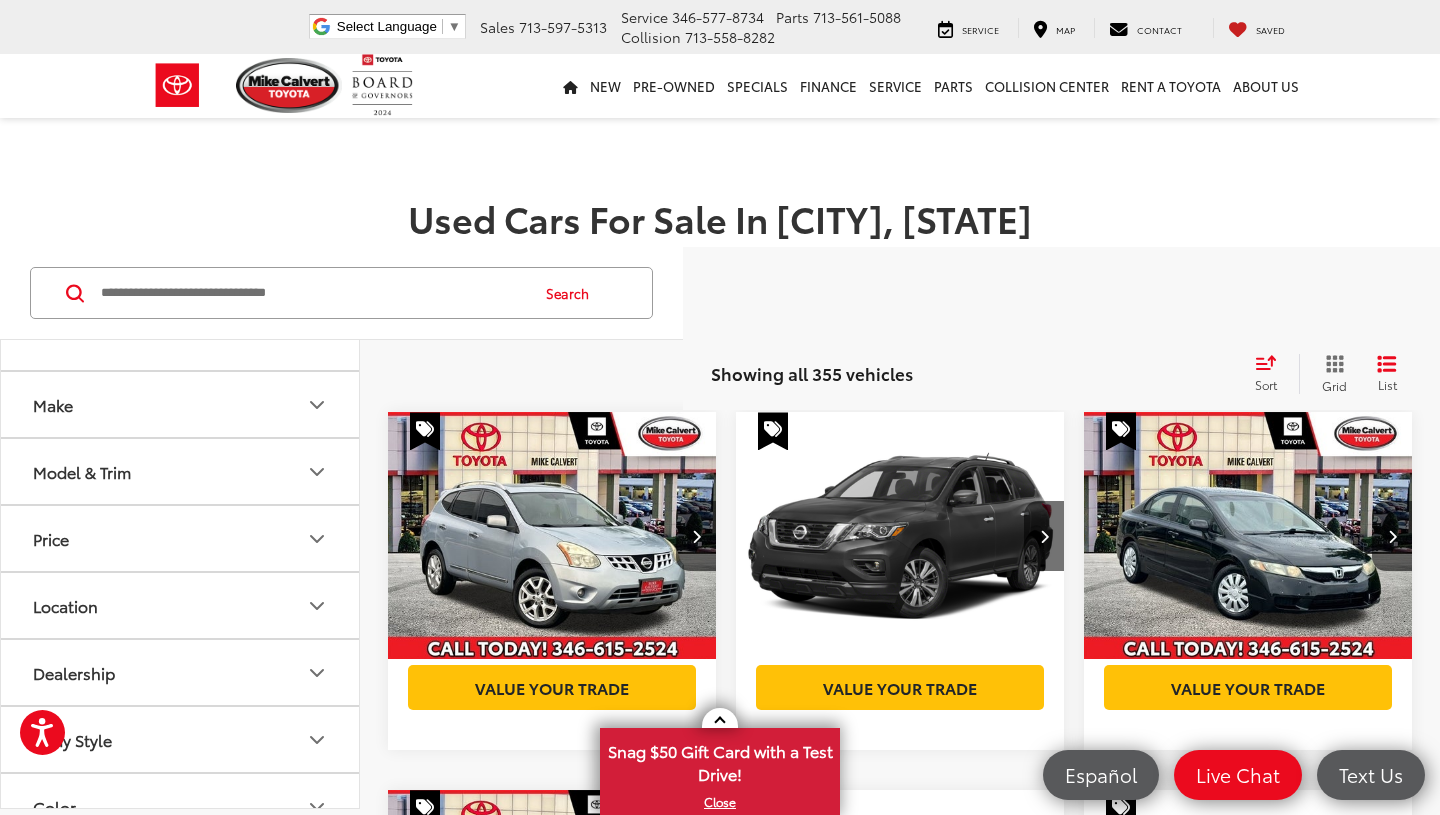 scroll, scrollTop: 163, scrollLeft: 0, axis: vertical 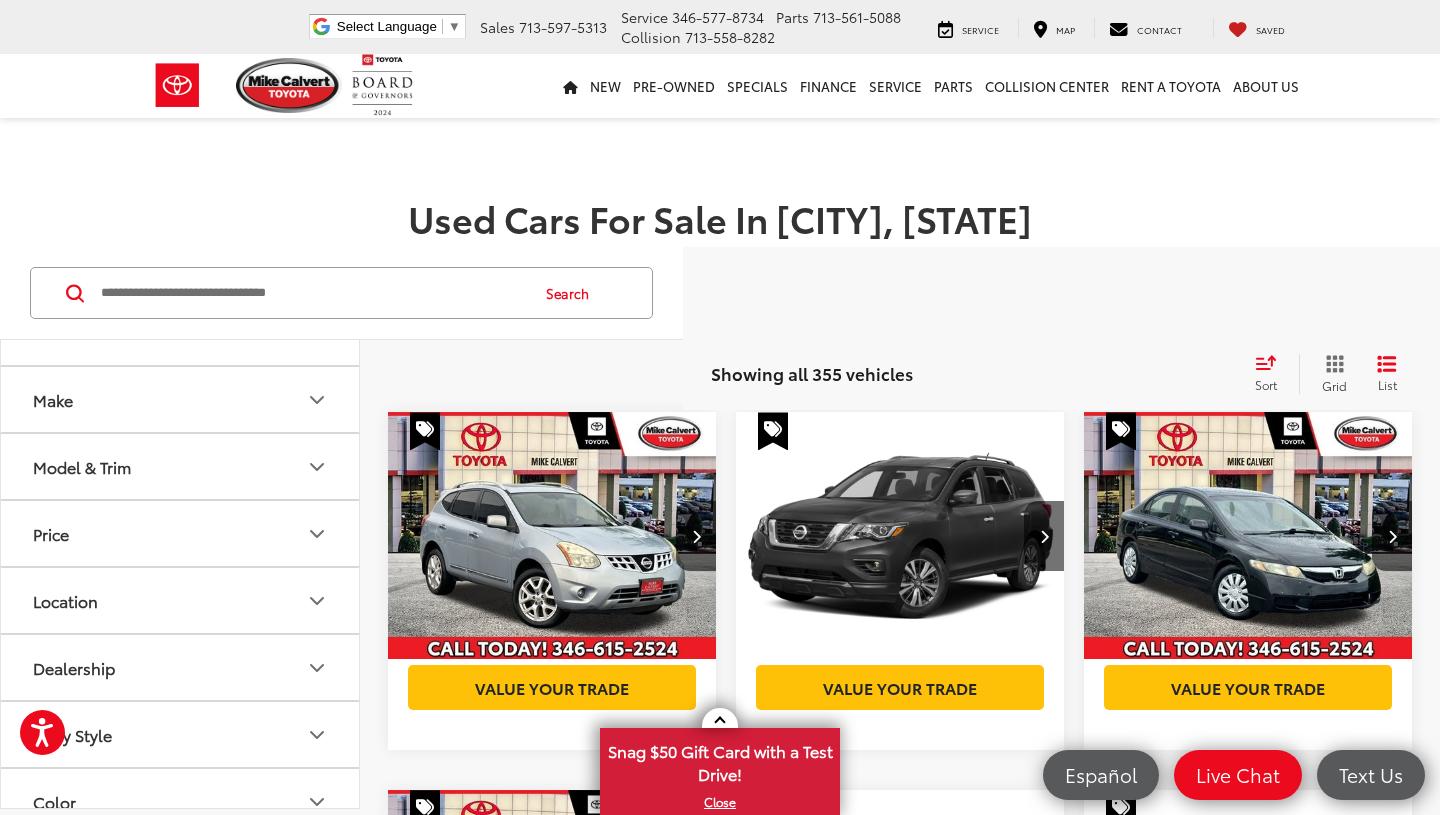 click 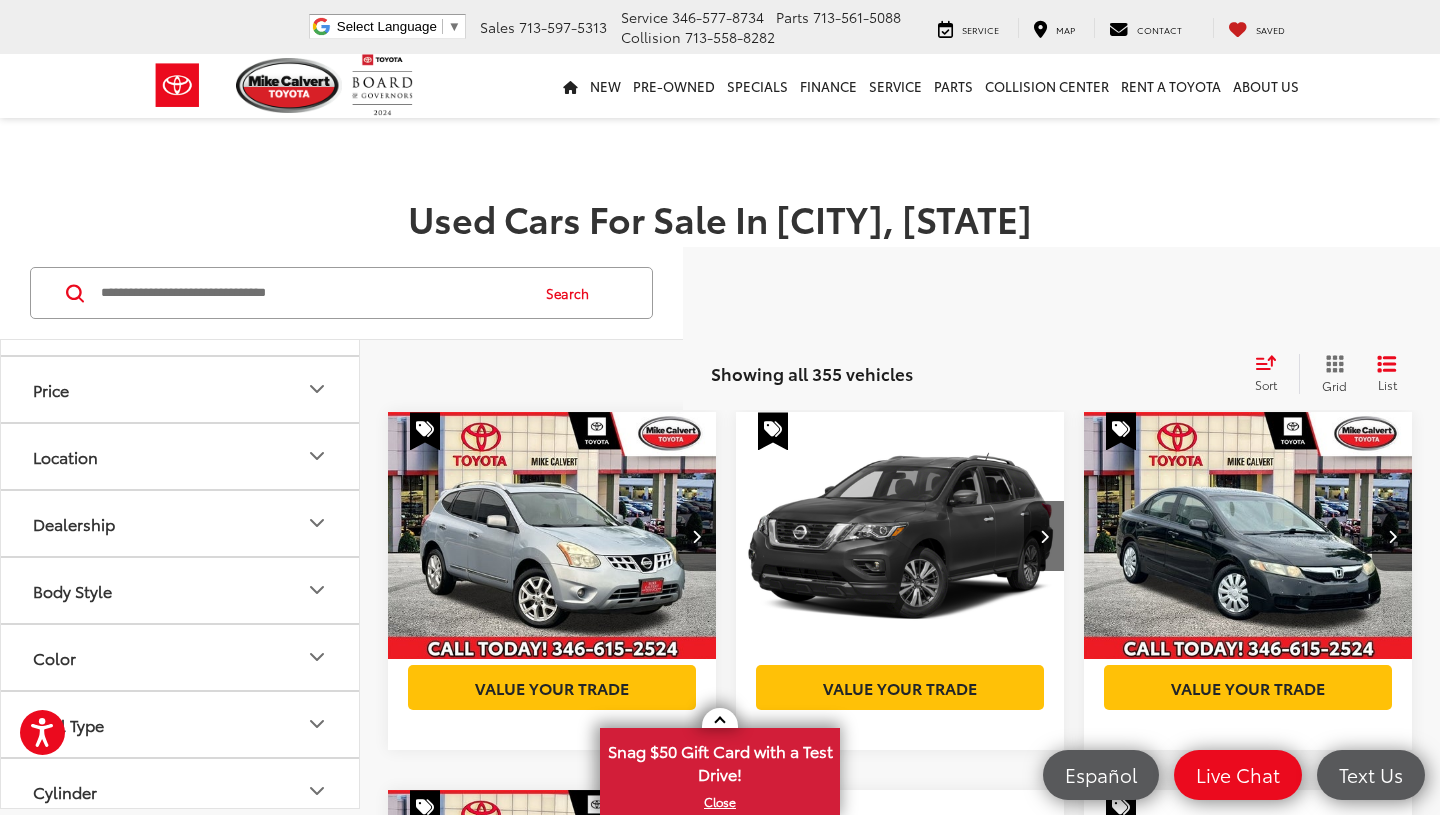 scroll, scrollTop: 908, scrollLeft: 0, axis: vertical 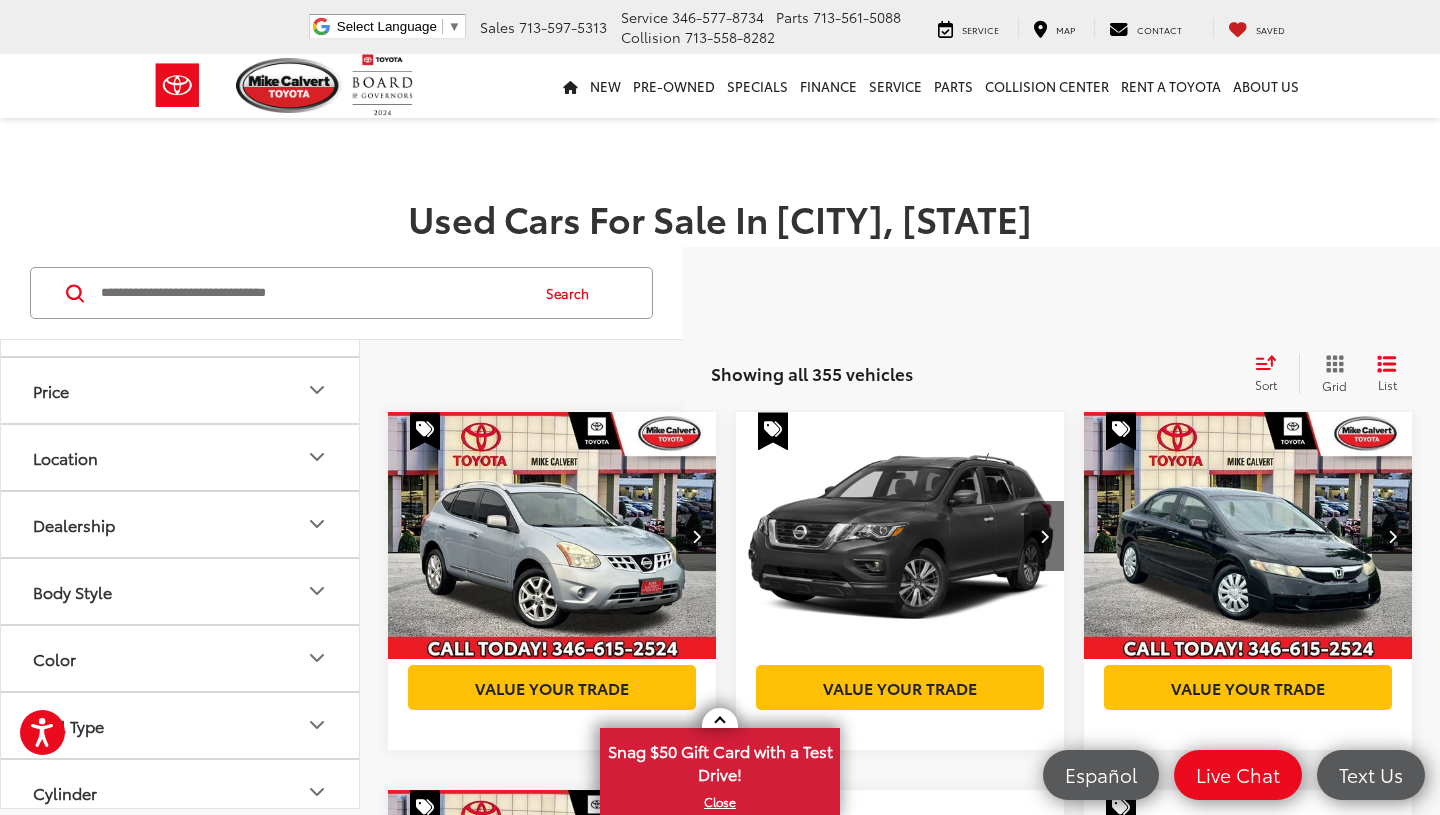 click at bounding box center (90, 160) 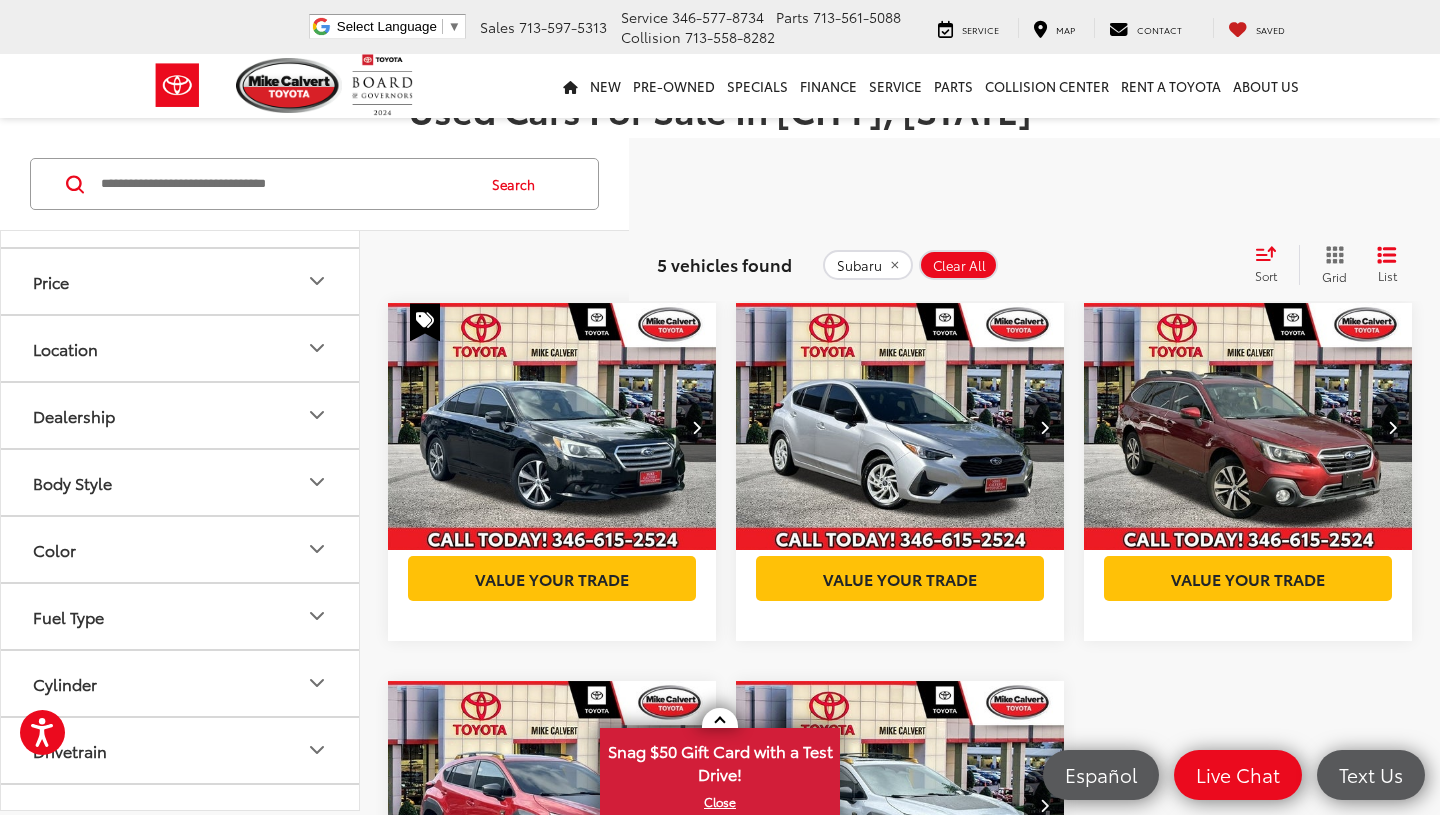 scroll, scrollTop: 111, scrollLeft: 0, axis: vertical 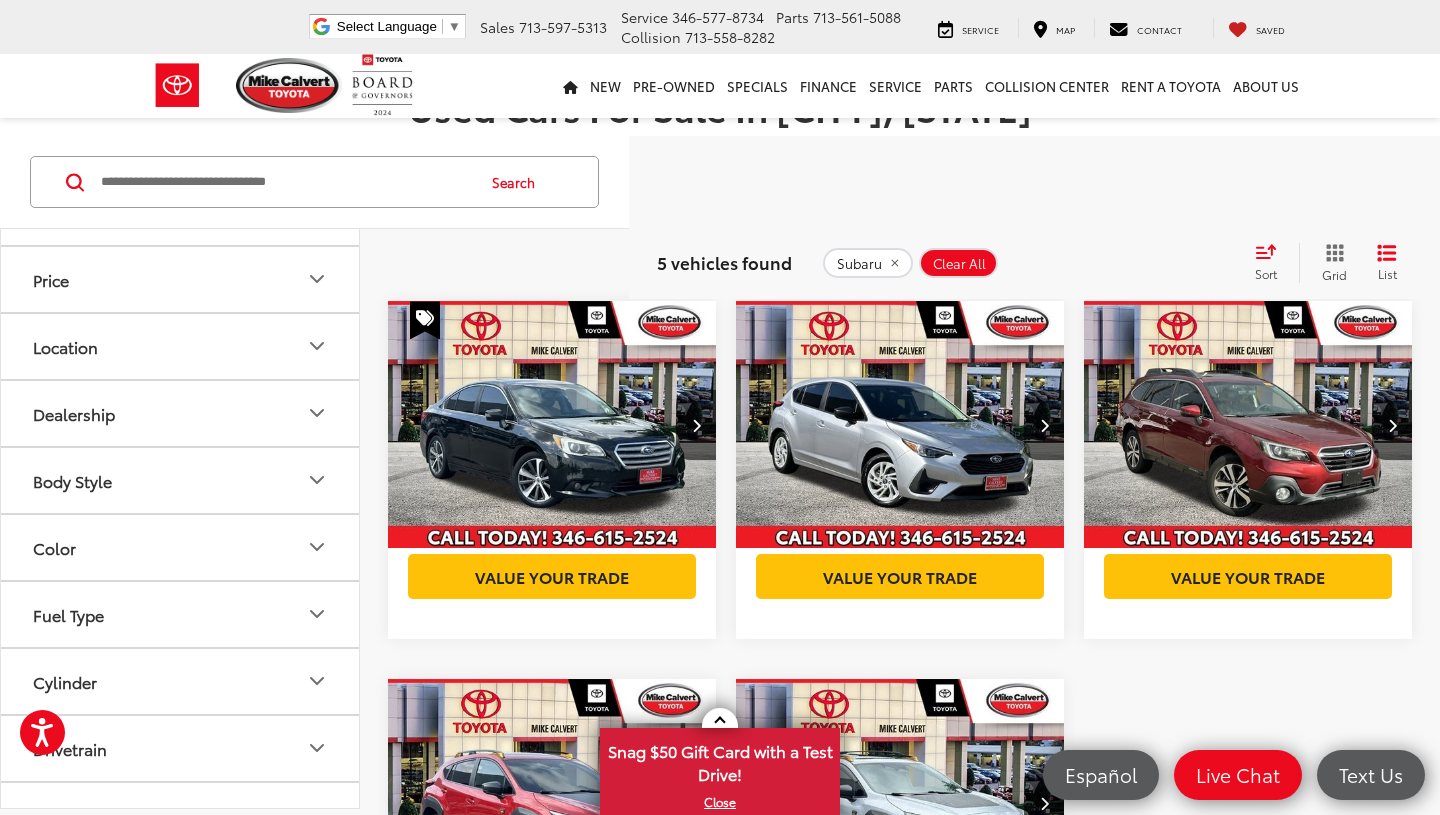 click at bounding box center [900, 425] 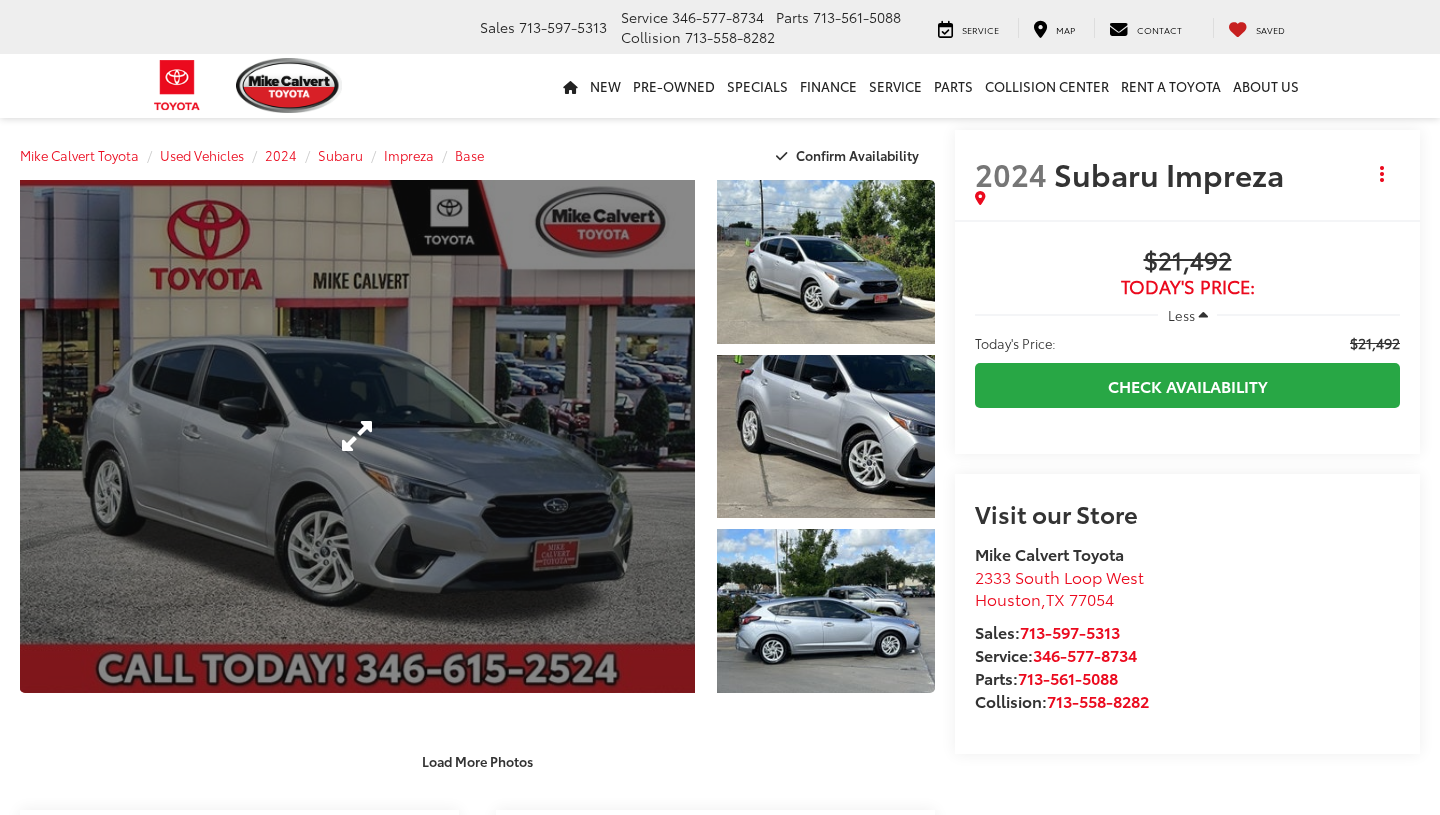 scroll, scrollTop: 0, scrollLeft: 0, axis: both 